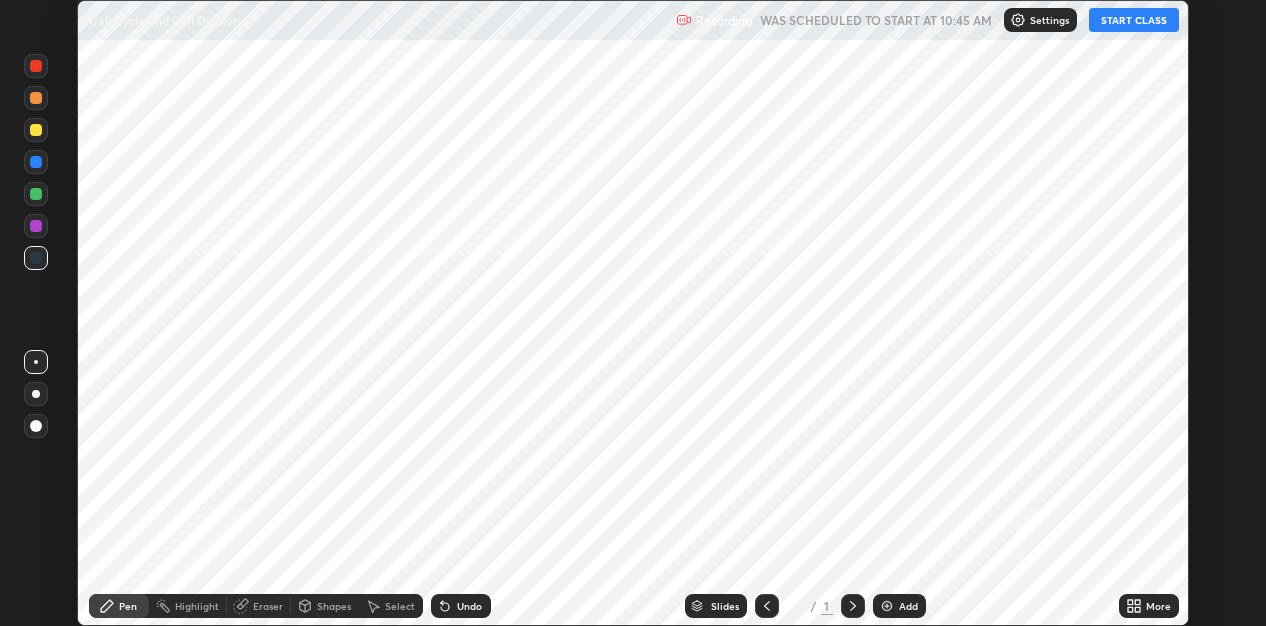 scroll, scrollTop: 0, scrollLeft: 0, axis: both 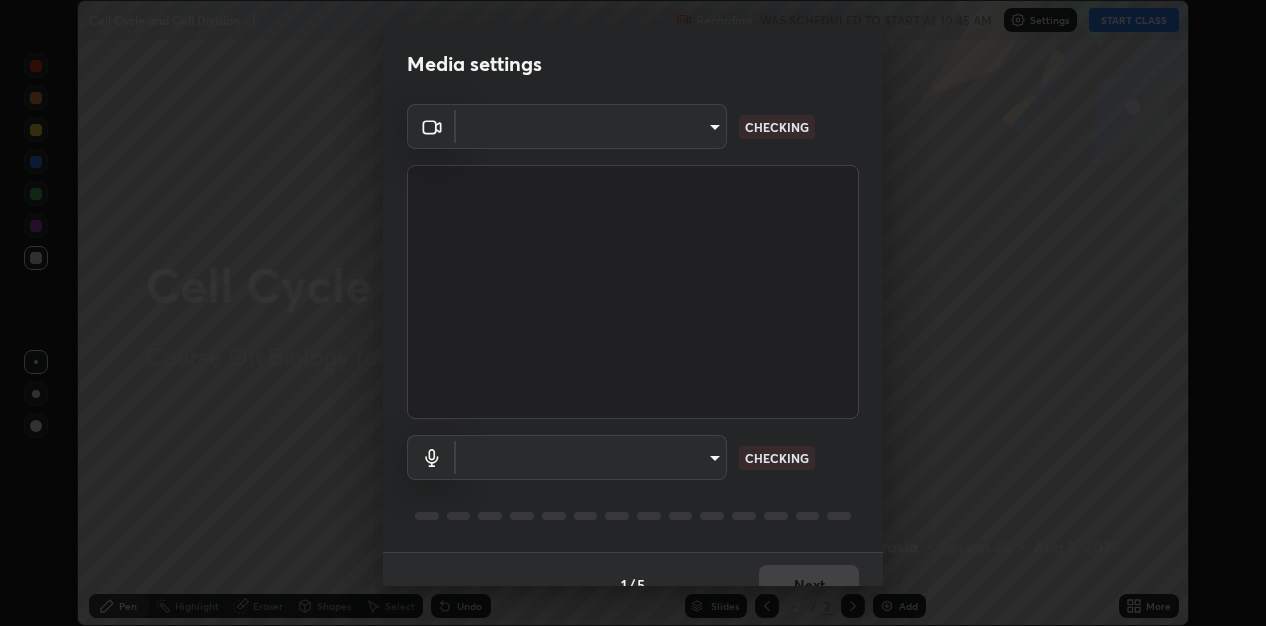 type on "e5f32b9a37d83756d2696e8423a1893a7de7eefef83412cf73fe4da3c4688103" 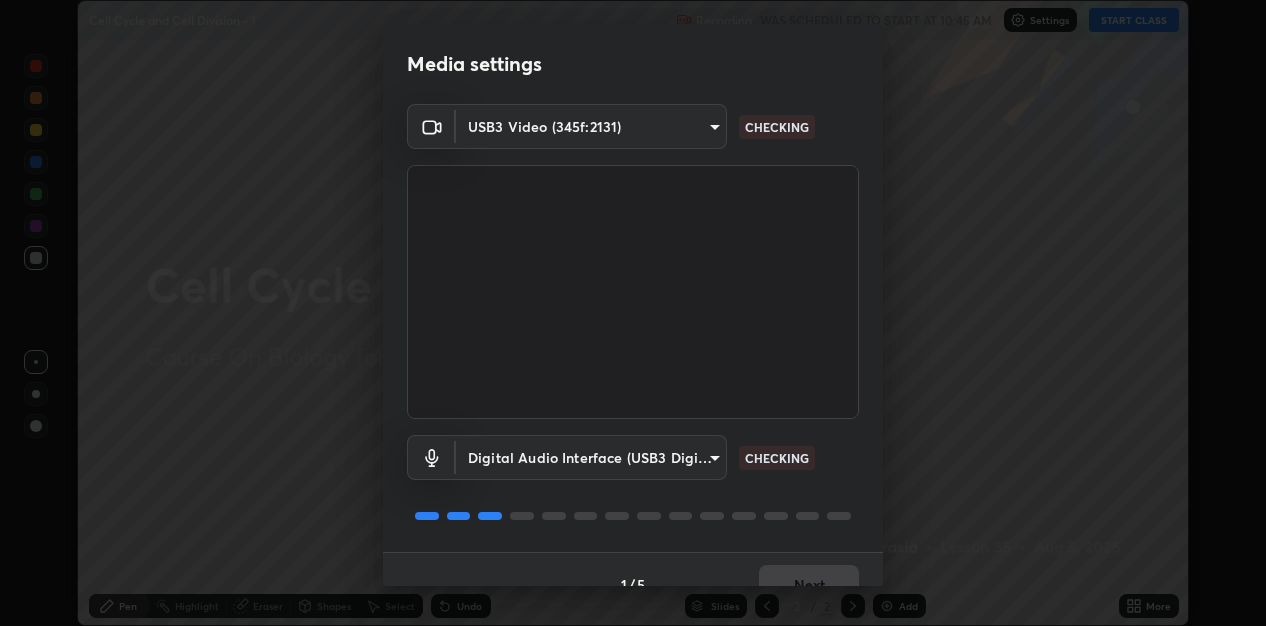 click at bounding box center [633, 292] 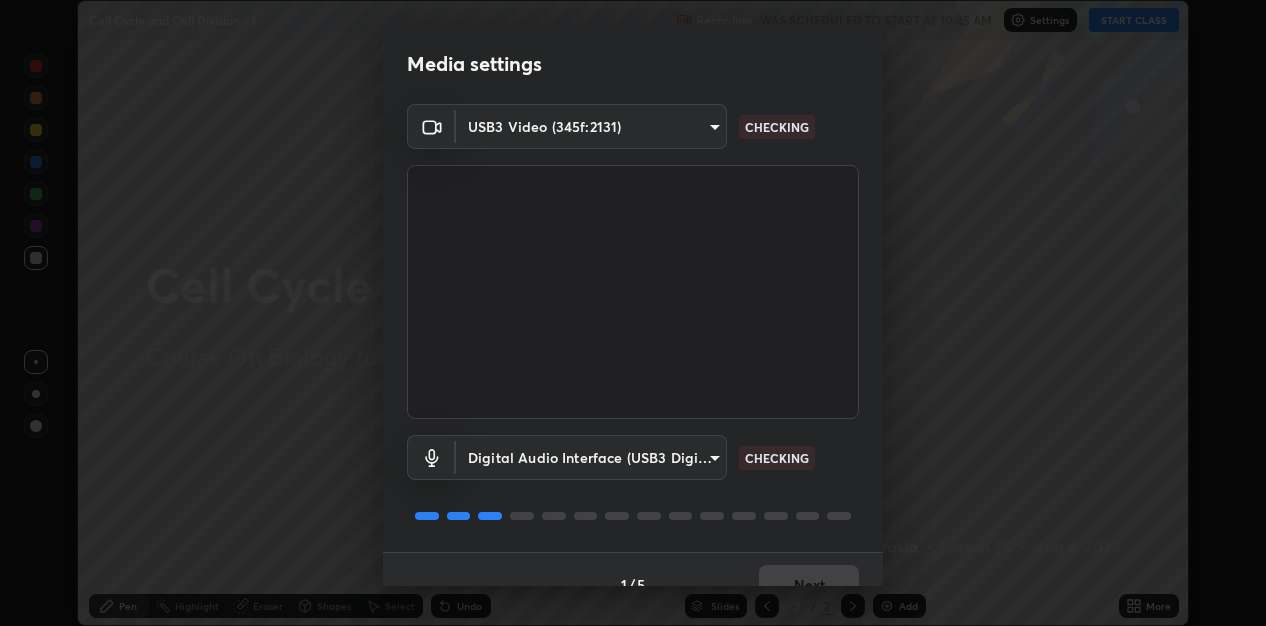click on "Erase all Cell Cycle and Cell Division - 1 Recording WAS SCHEDULED TO START AT  10:45 AM Settings START CLASS Setting up your live class Cell Cycle and Cell Division - 1 • L35 of Course On Biology for NEET Conquer 3 2026 [FIRST] [LAST] Pen Highlight Eraser Shapes Select Undo Slides 2 / 2 Add More No doubts shared Encourage your learners to ask a doubt for better clarity Report an issue Reason for reporting Buffering Chat not working Audio - Video sync issue Educator video quality low ​ Attach an image Report Media settings USB3 Video (345f:2131) e5f32b9a37d83756d2696e8423a1893a7de7eefef83412cf73fe4da3c4688103 CHECKING Digital Audio Interface (USB3 Digital Audio) 585cda95c333d5861e905893667515bc00ae83fcab62efa008678b328871fb55 CHECKING 1 / 5 Next" at bounding box center [633, 313] 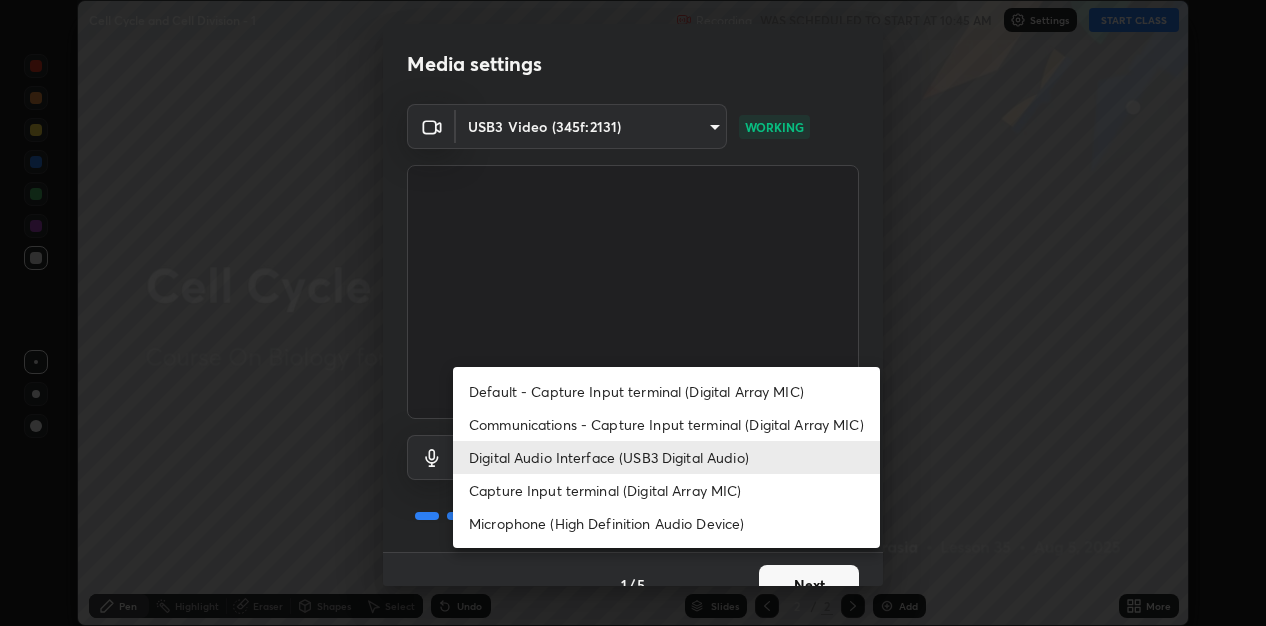 click on "Digital Audio Interface (USB3 Digital Audio)" at bounding box center [666, 457] 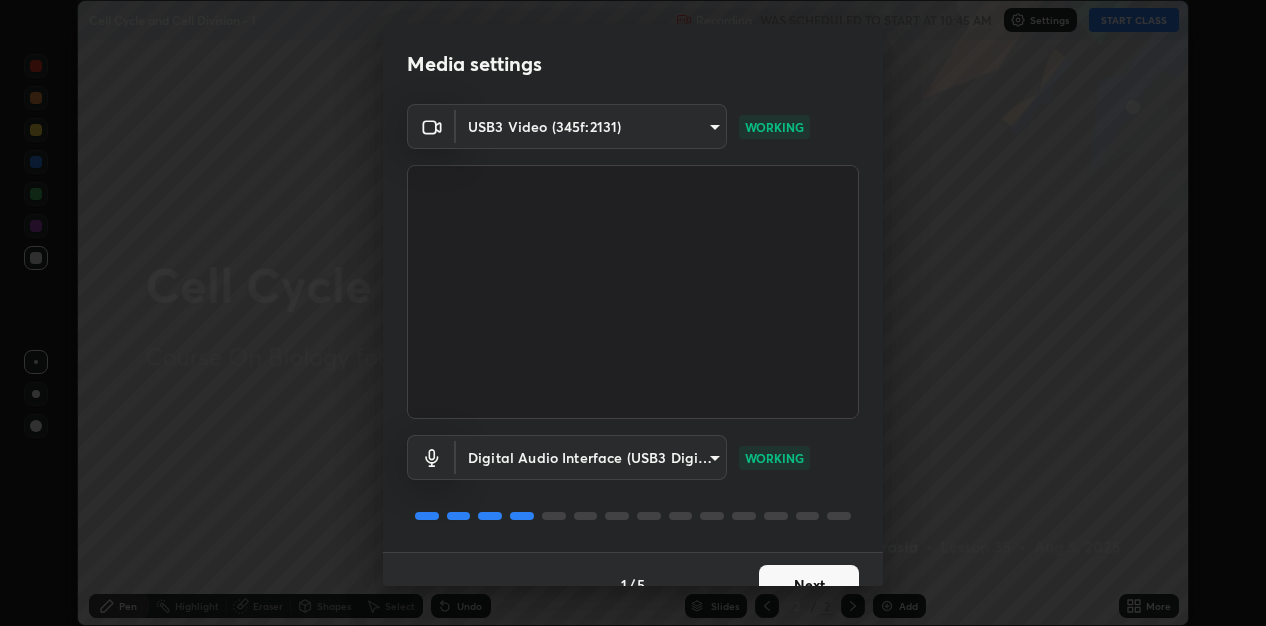 scroll, scrollTop: 30, scrollLeft: 0, axis: vertical 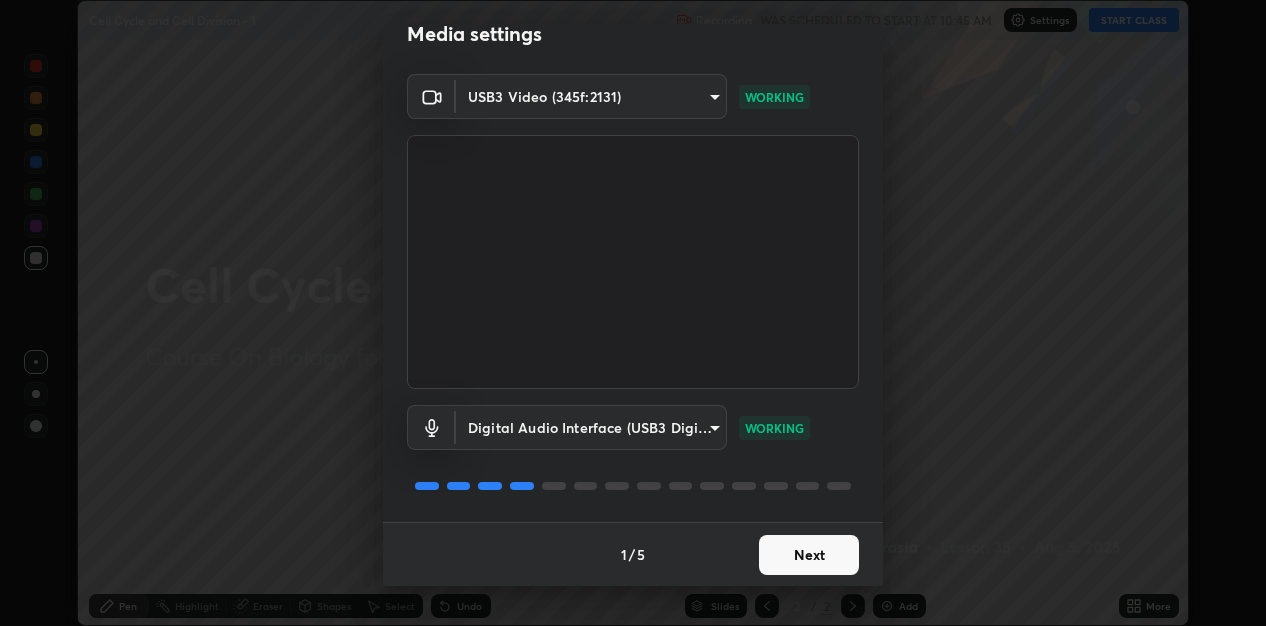 click on "Next" at bounding box center [809, 555] 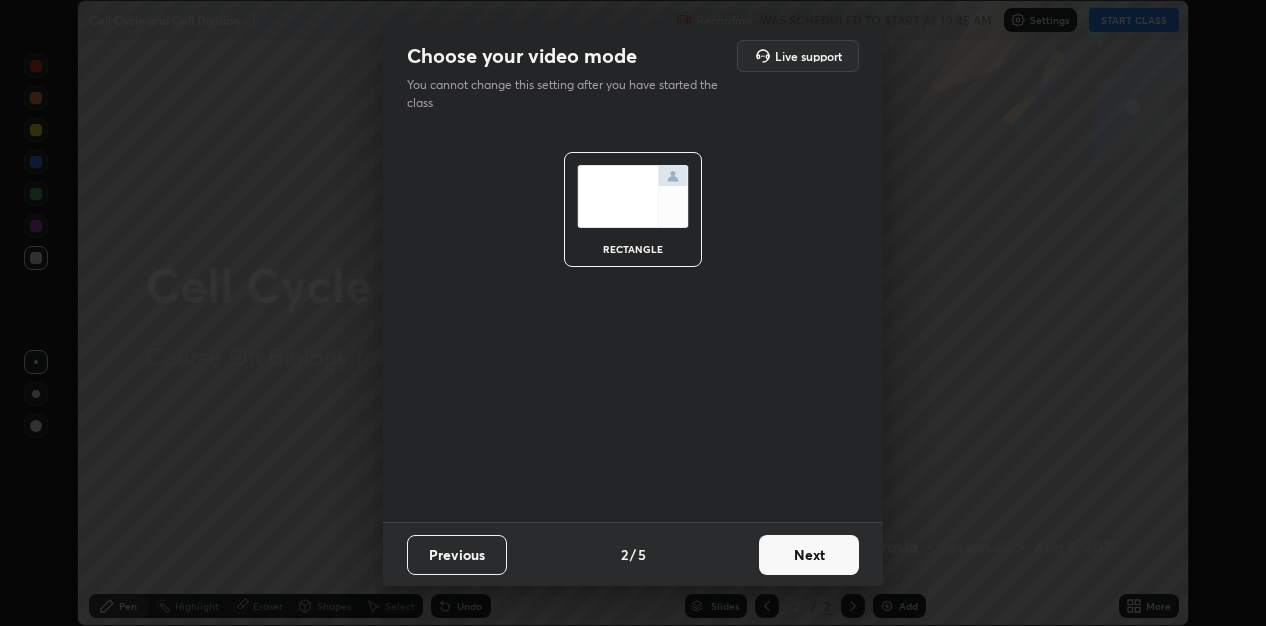 click on "Next" at bounding box center [809, 555] 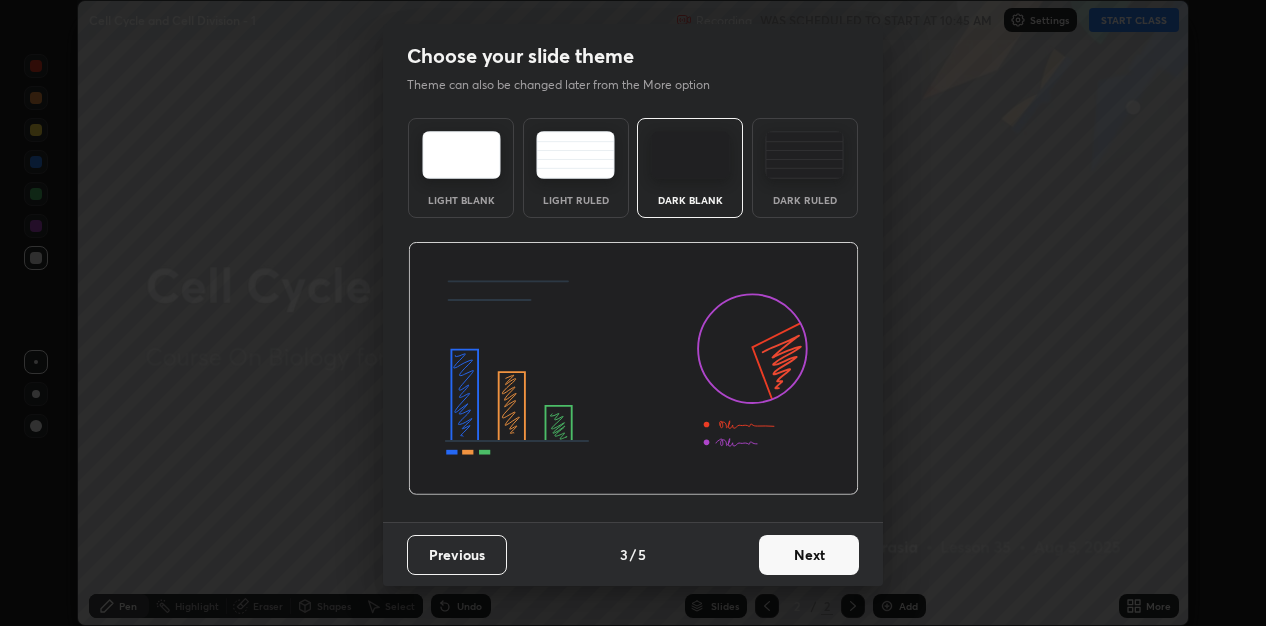 click on "Next" at bounding box center [809, 555] 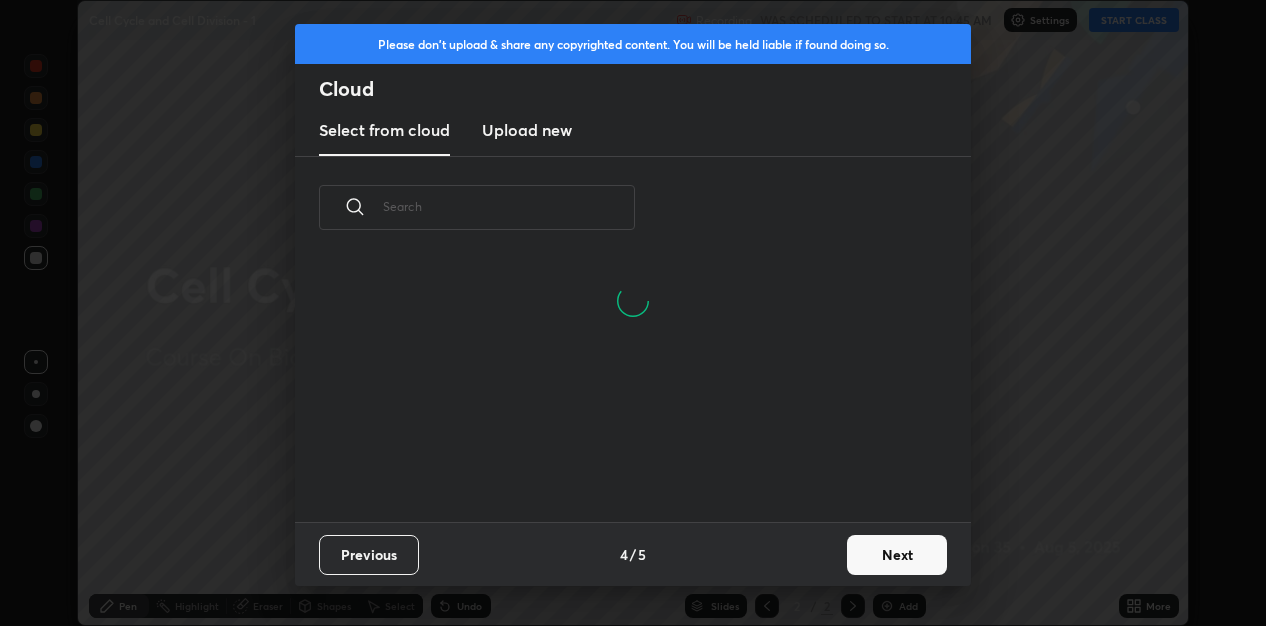 click on "Next" at bounding box center [897, 555] 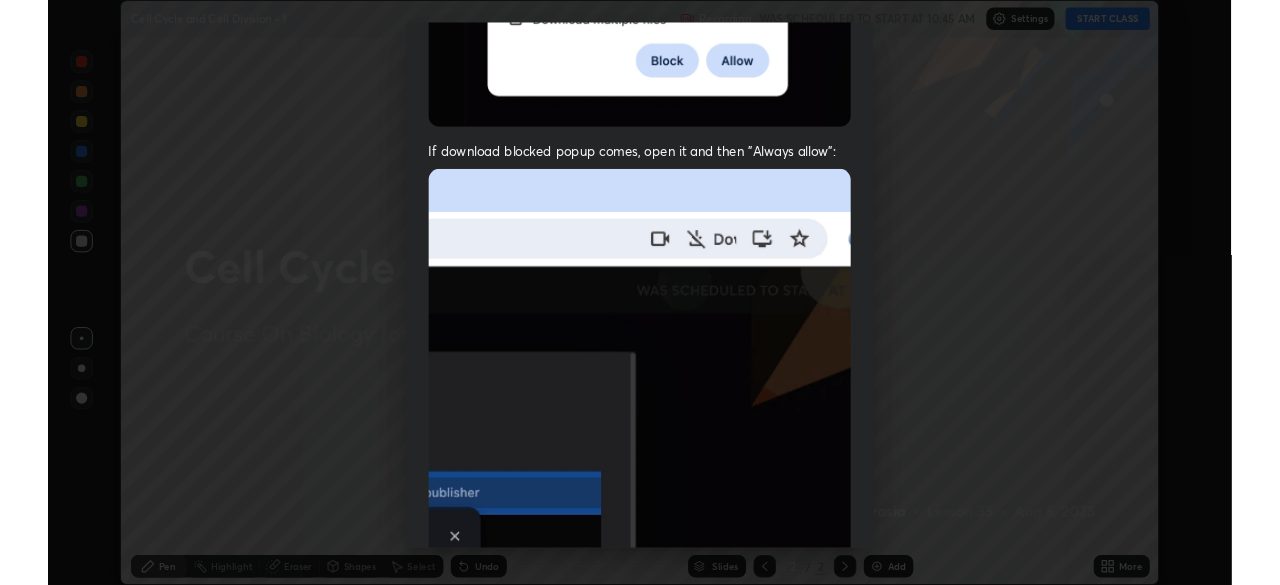 scroll, scrollTop: 438, scrollLeft: 0, axis: vertical 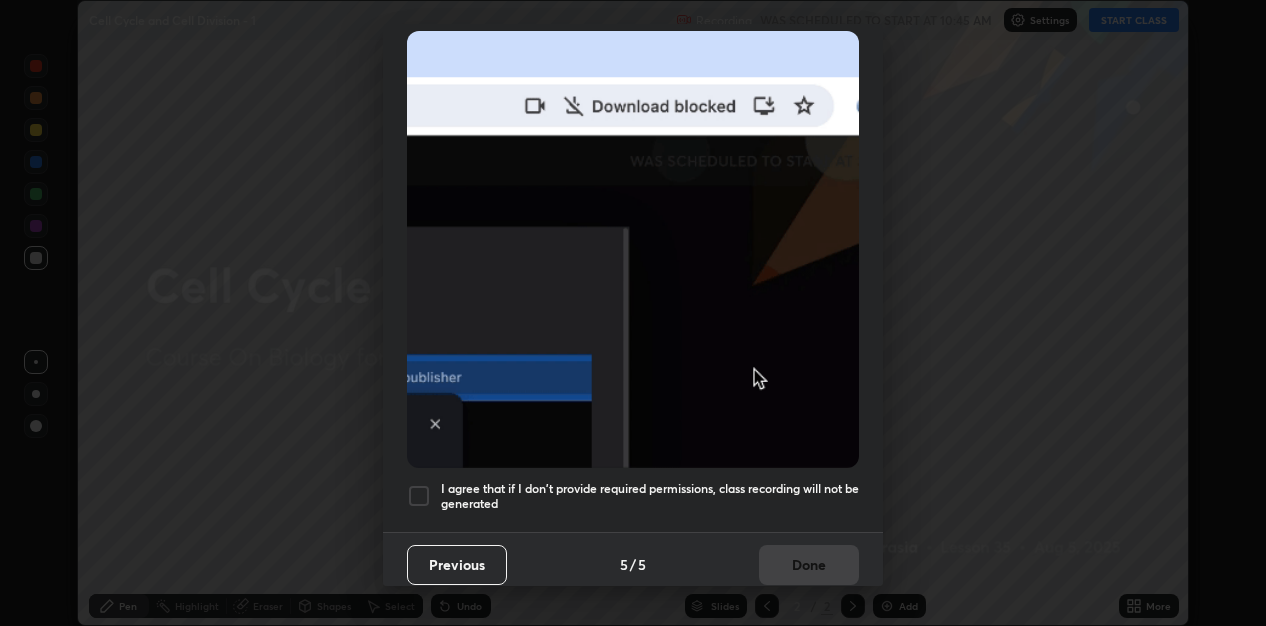 click at bounding box center [419, 496] 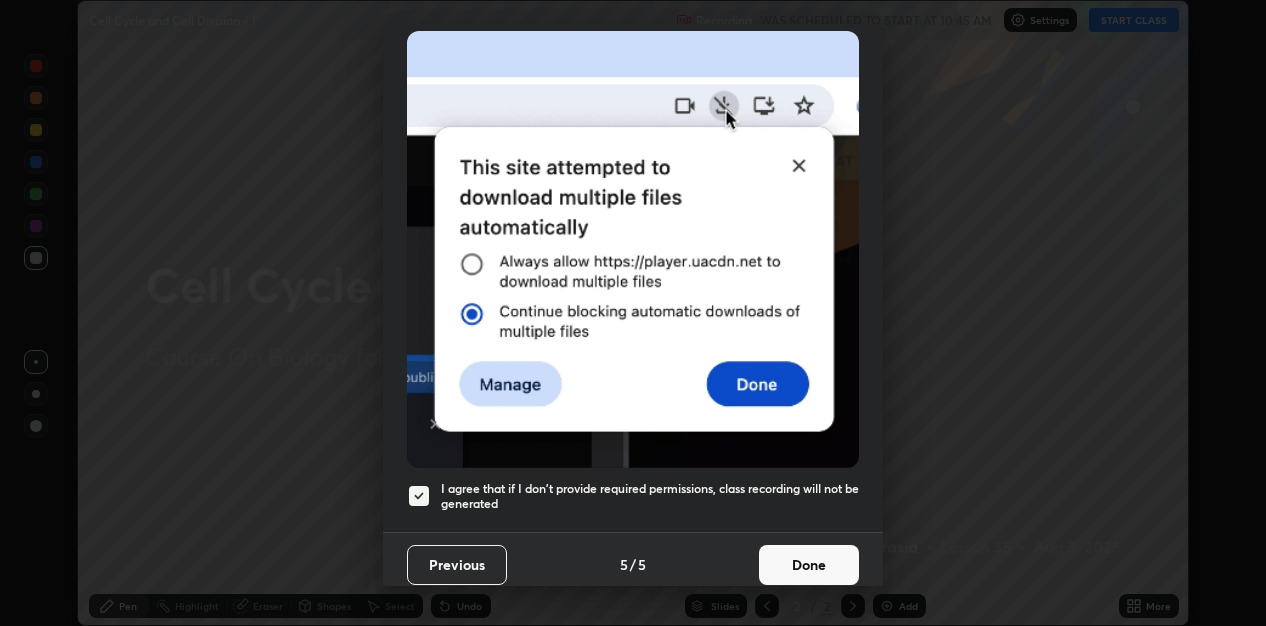 click on "Done" at bounding box center (809, 565) 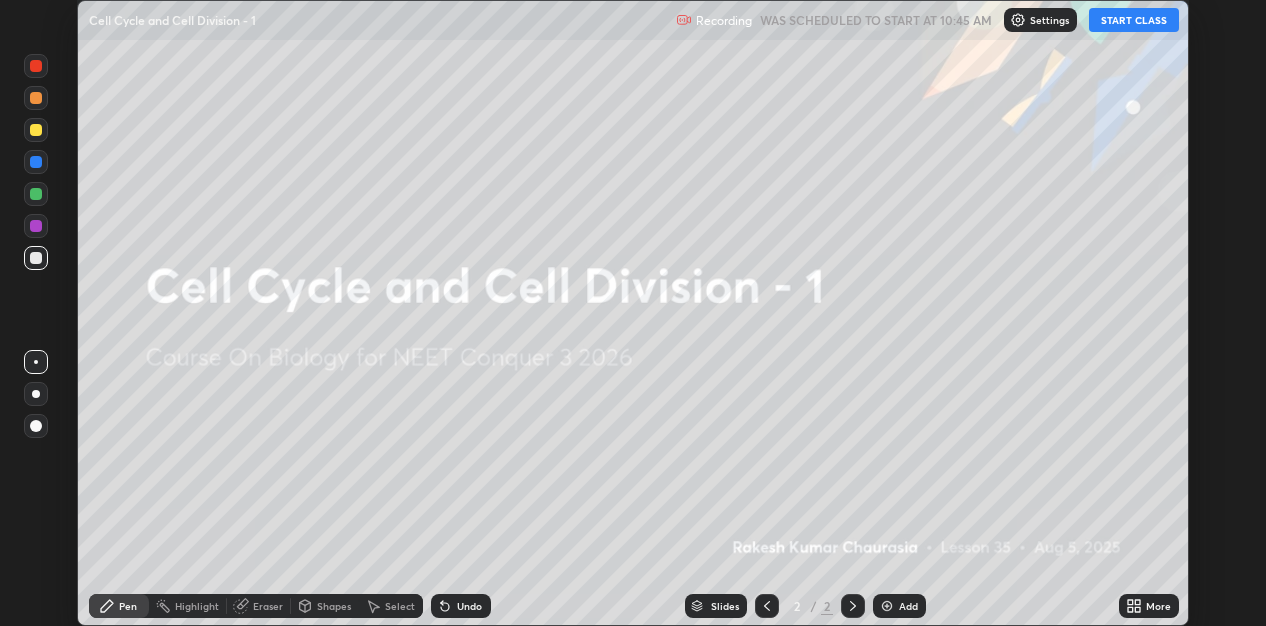 click on "START CLASS" at bounding box center [1134, 20] 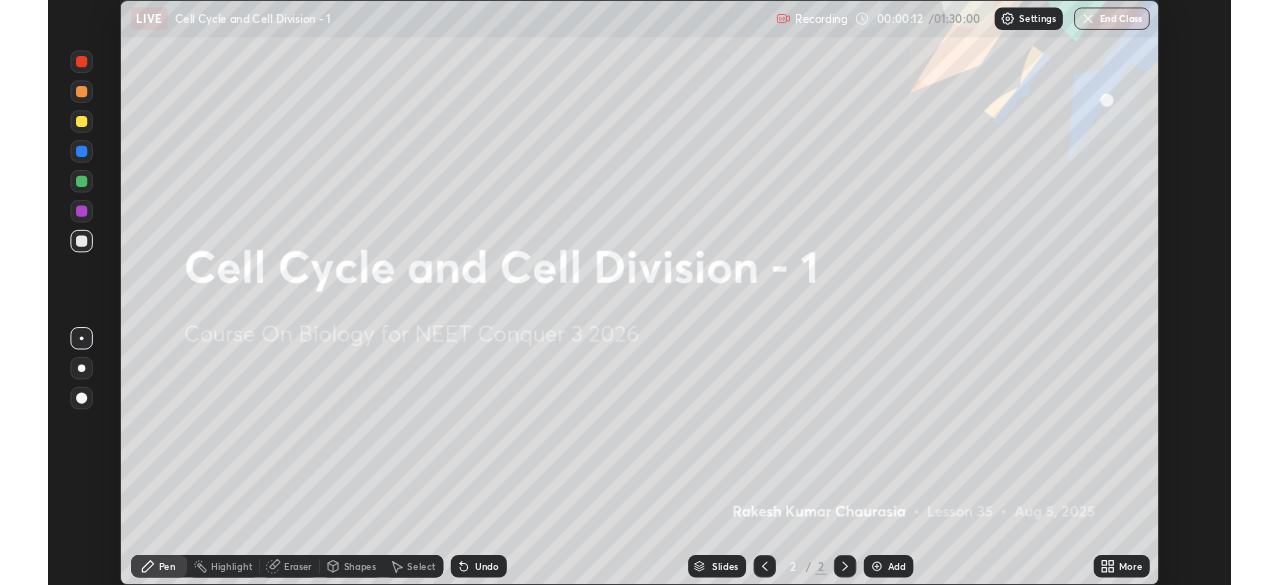 scroll, scrollTop: 99414, scrollLeft: 98720, axis: both 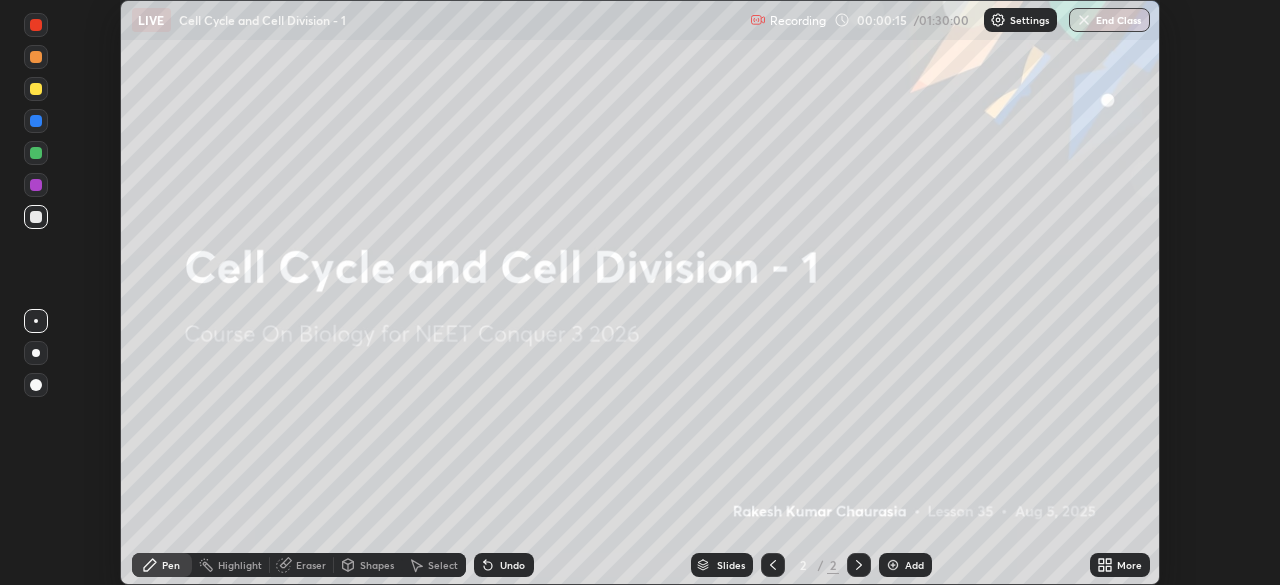 click on "More" at bounding box center [1120, 565] 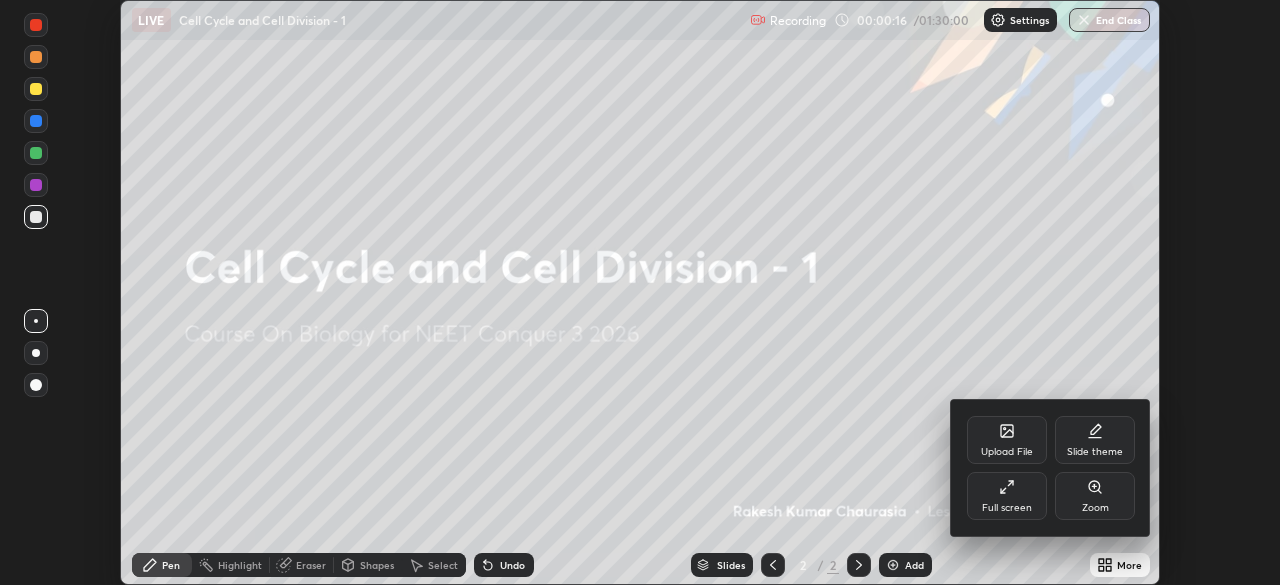click 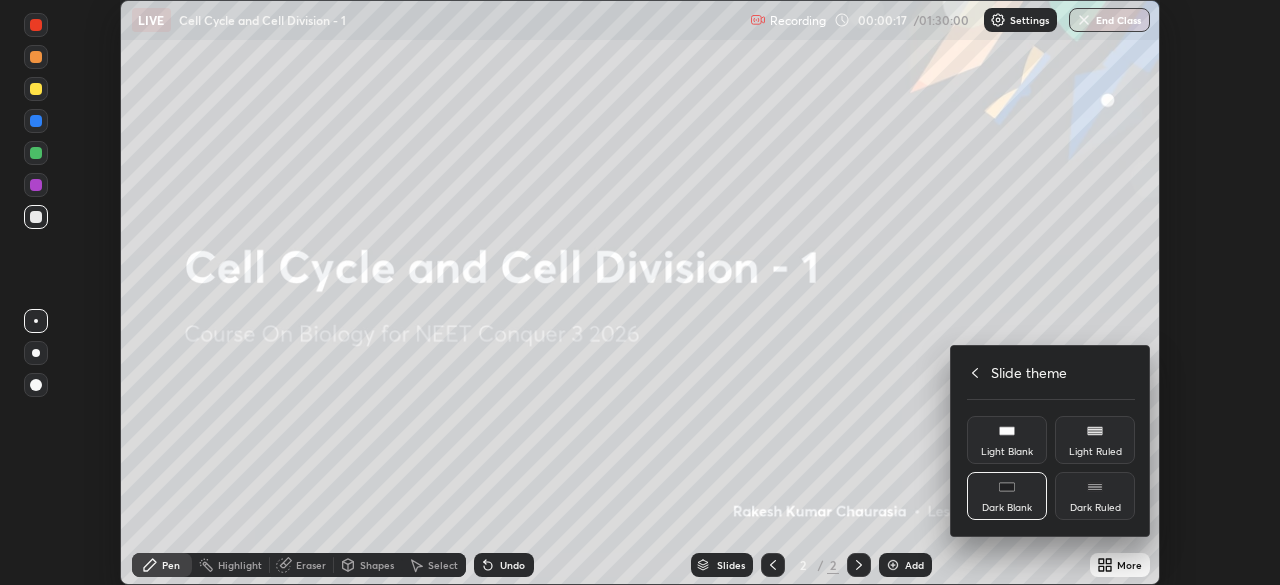 click on "Dark Ruled" at bounding box center [1095, 508] 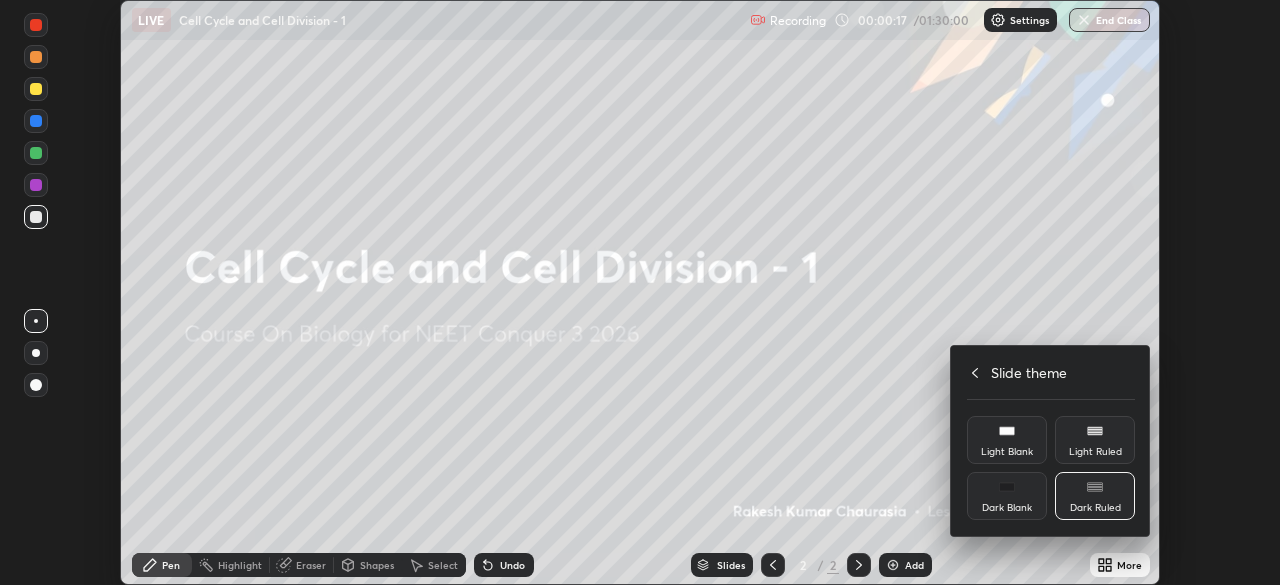 click 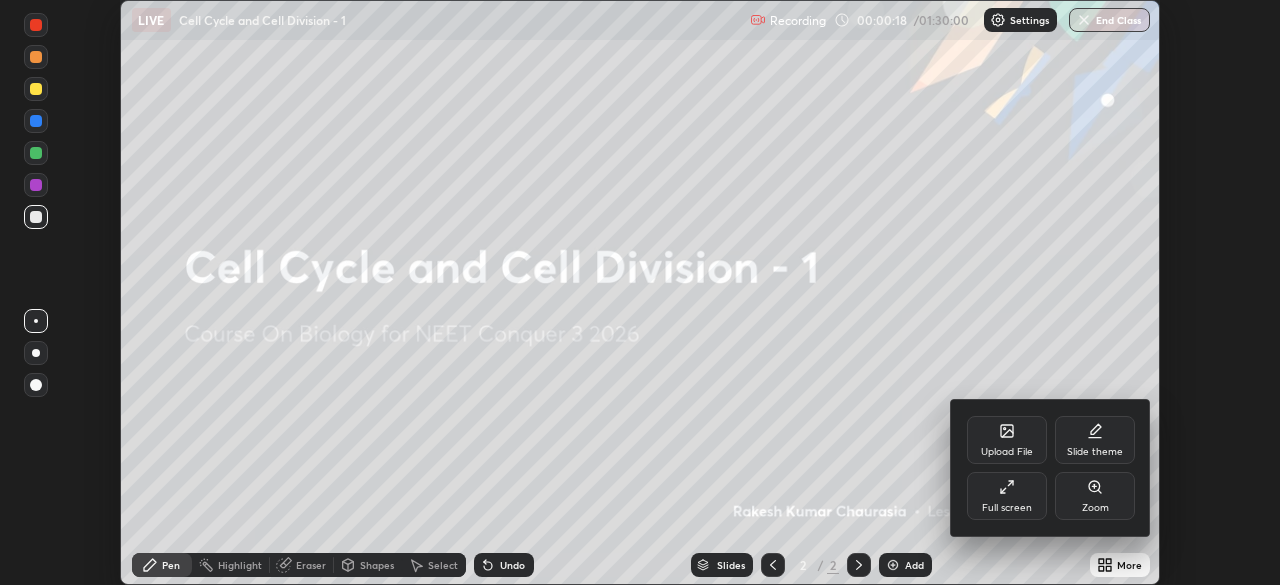 click on "Full screen" at bounding box center [1007, 508] 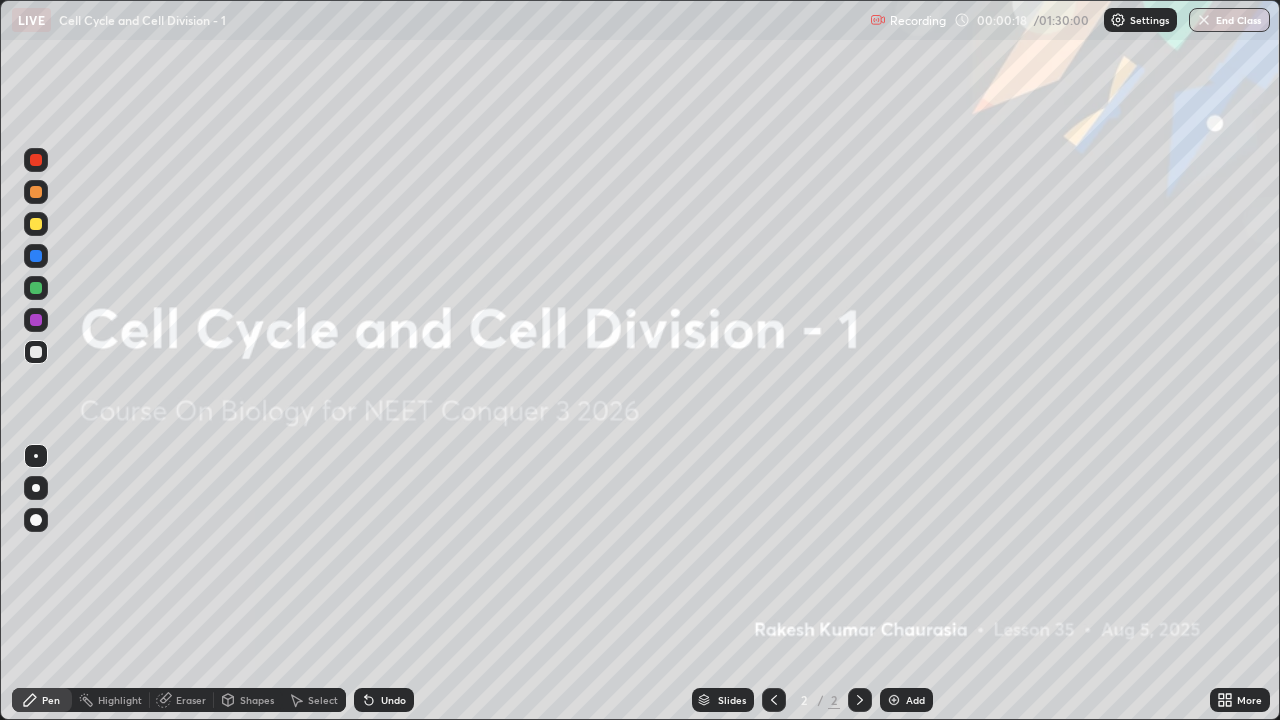 scroll, scrollTop: 99280, scrollLeft: 98720, axis: both 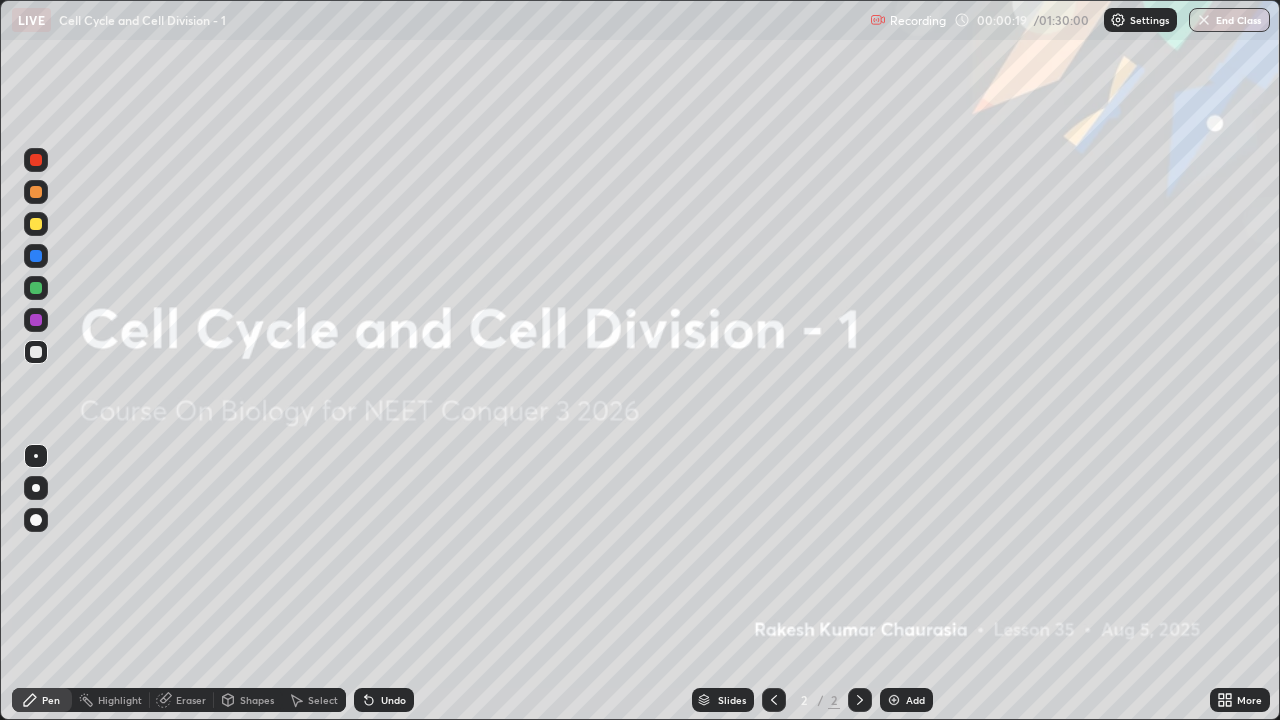 click on "Add" at bounding box center [915, 700] 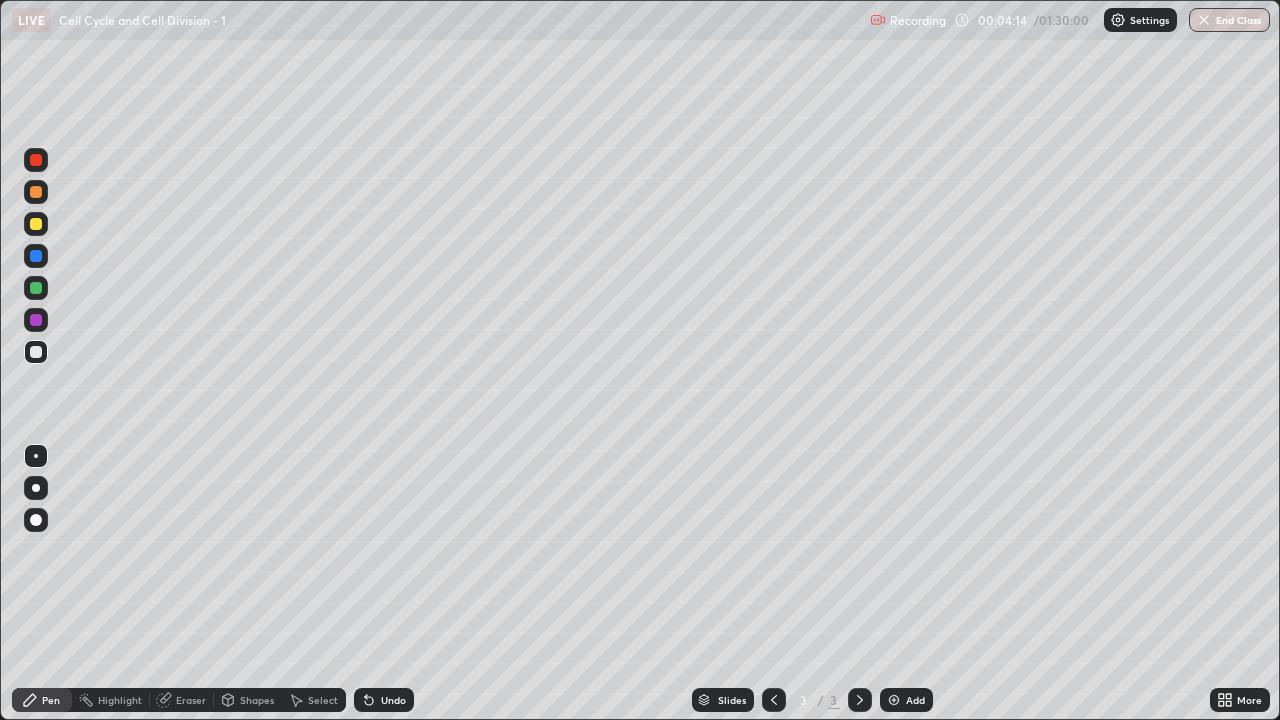 click at bounding box center (36, 352) 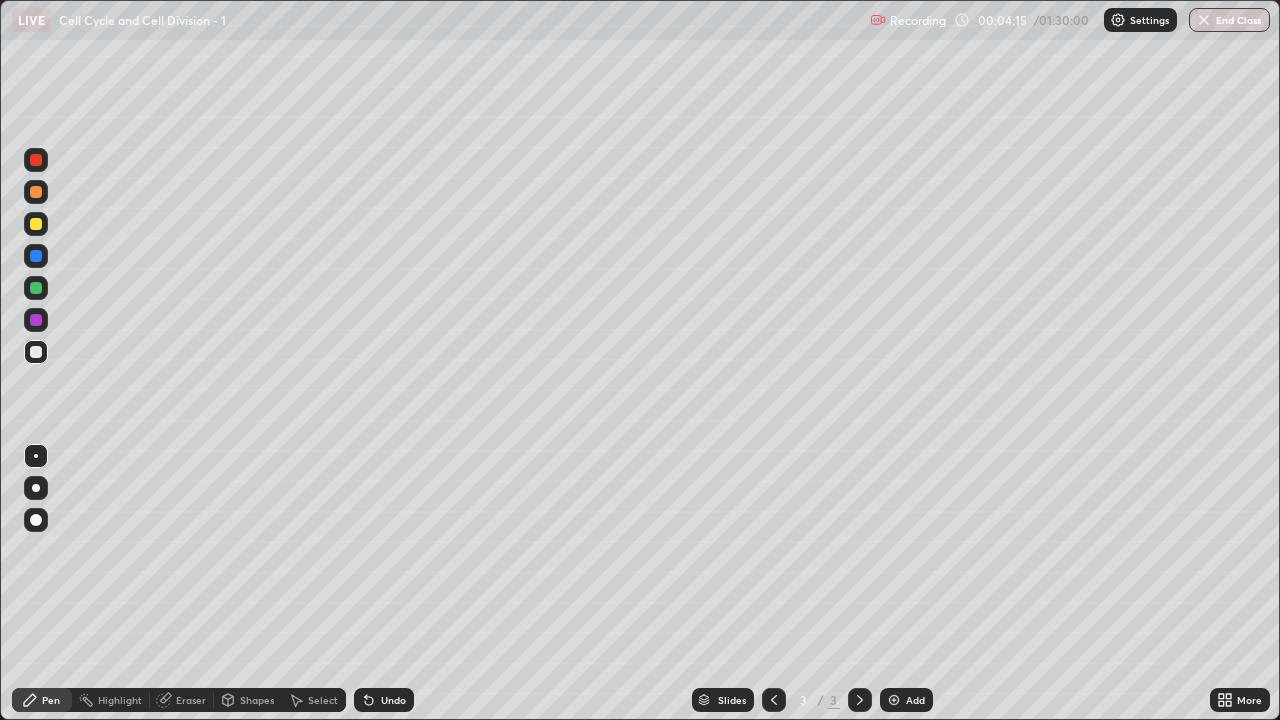 click at bounding box center [36, 456] 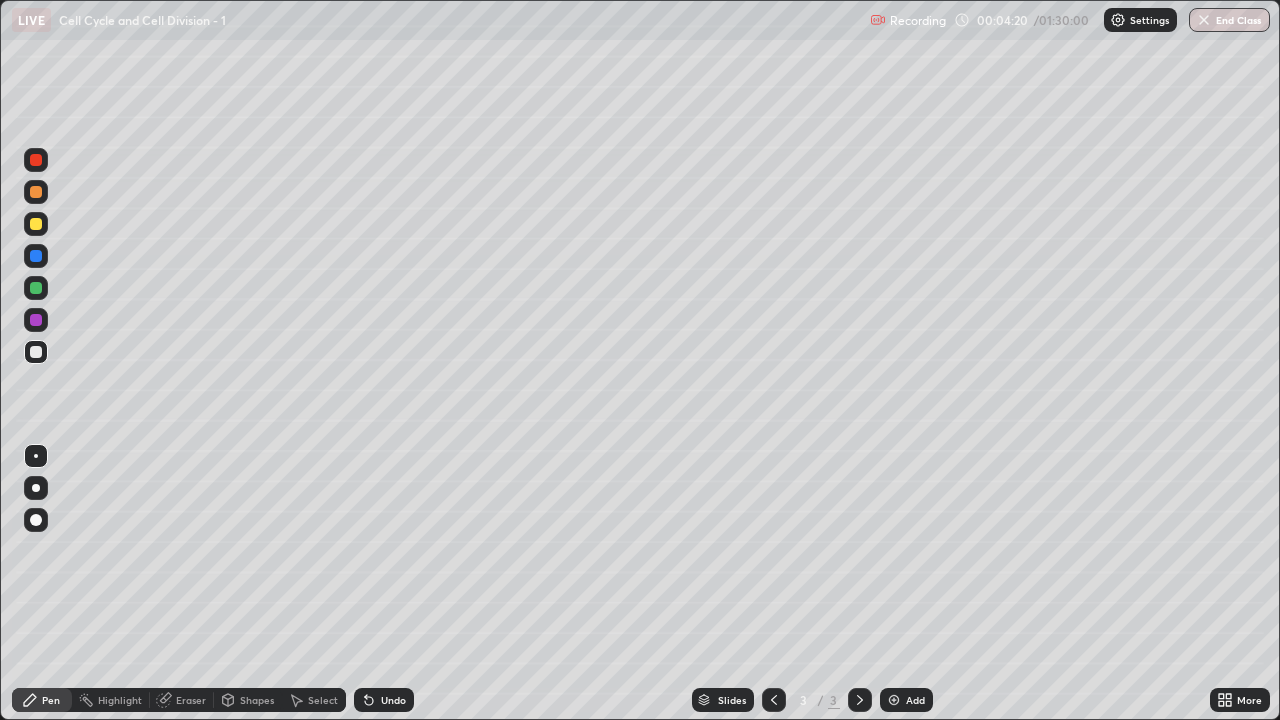 click at bounding box center (36, 488) 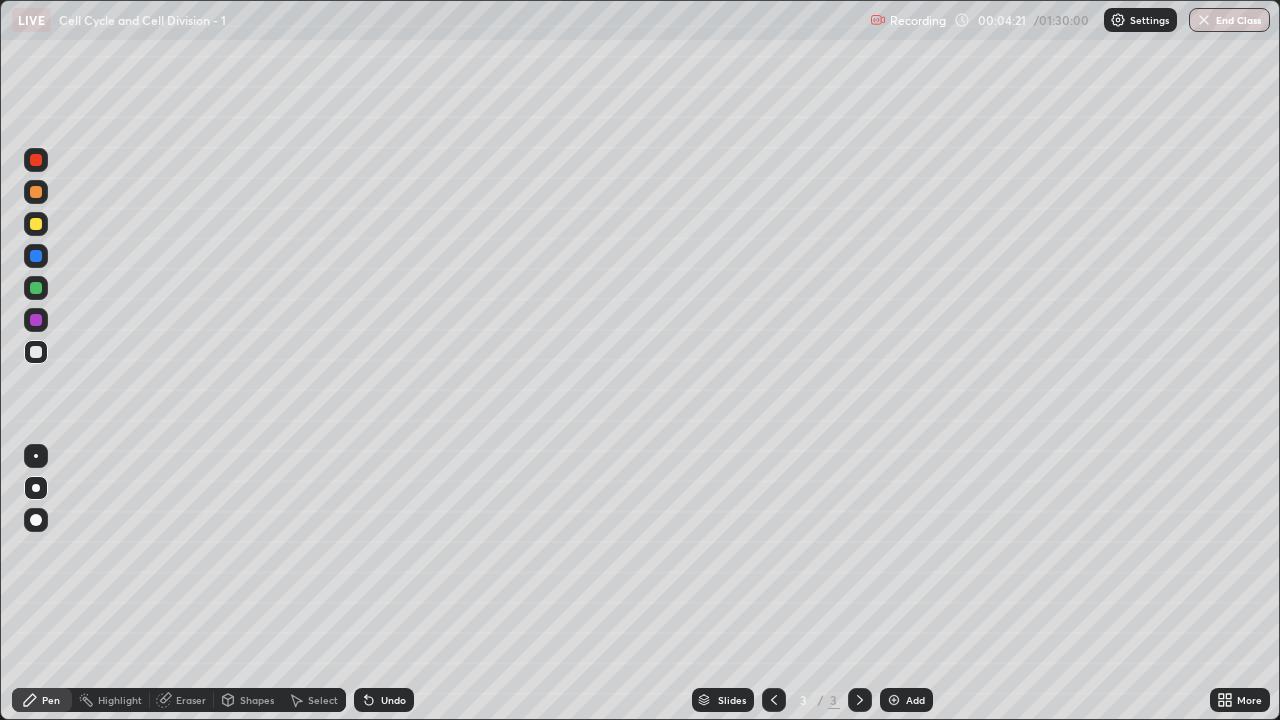 click on "Shapes" at bounding box center (257, 700) 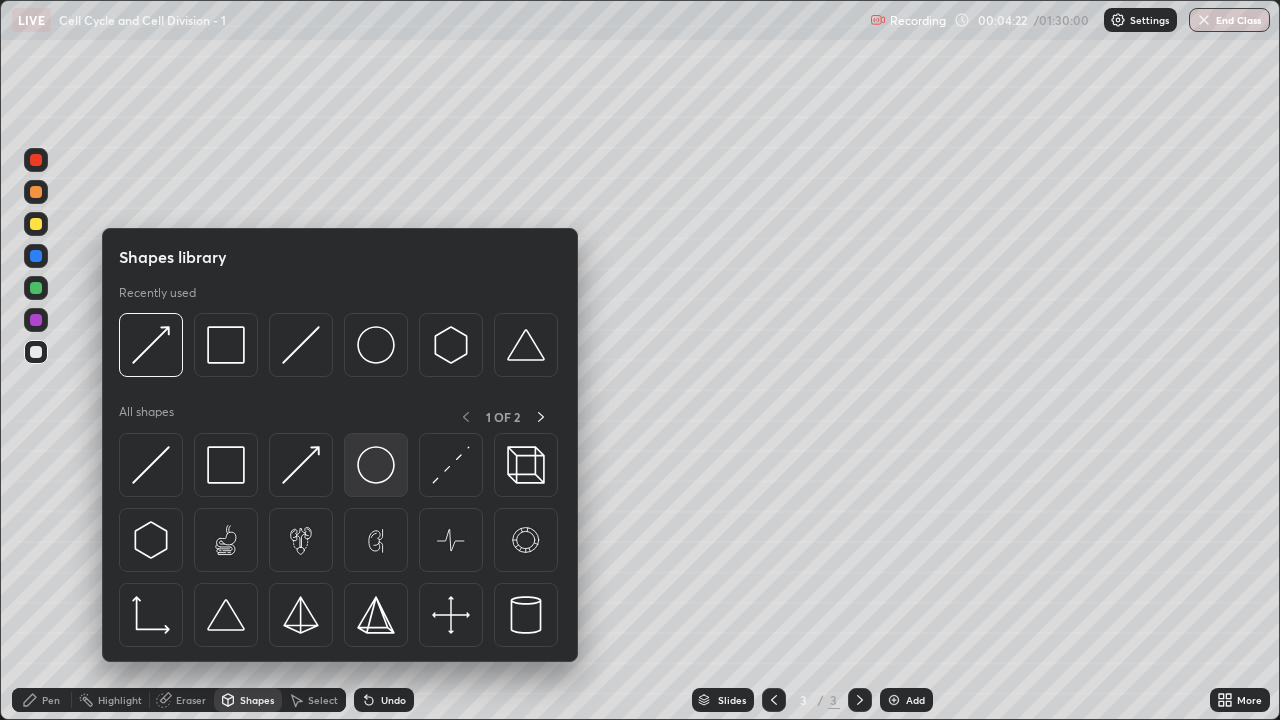 click at bounding box center [376, 465] 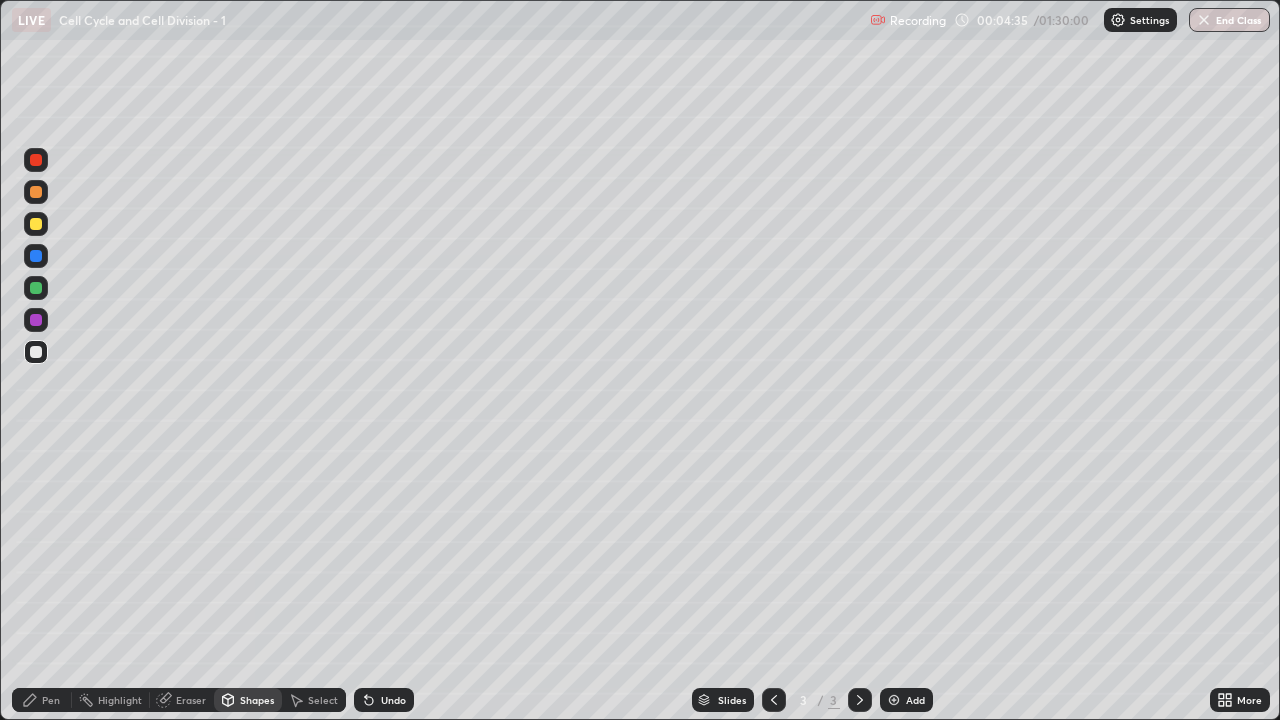 click at bounding box center (36, 352) 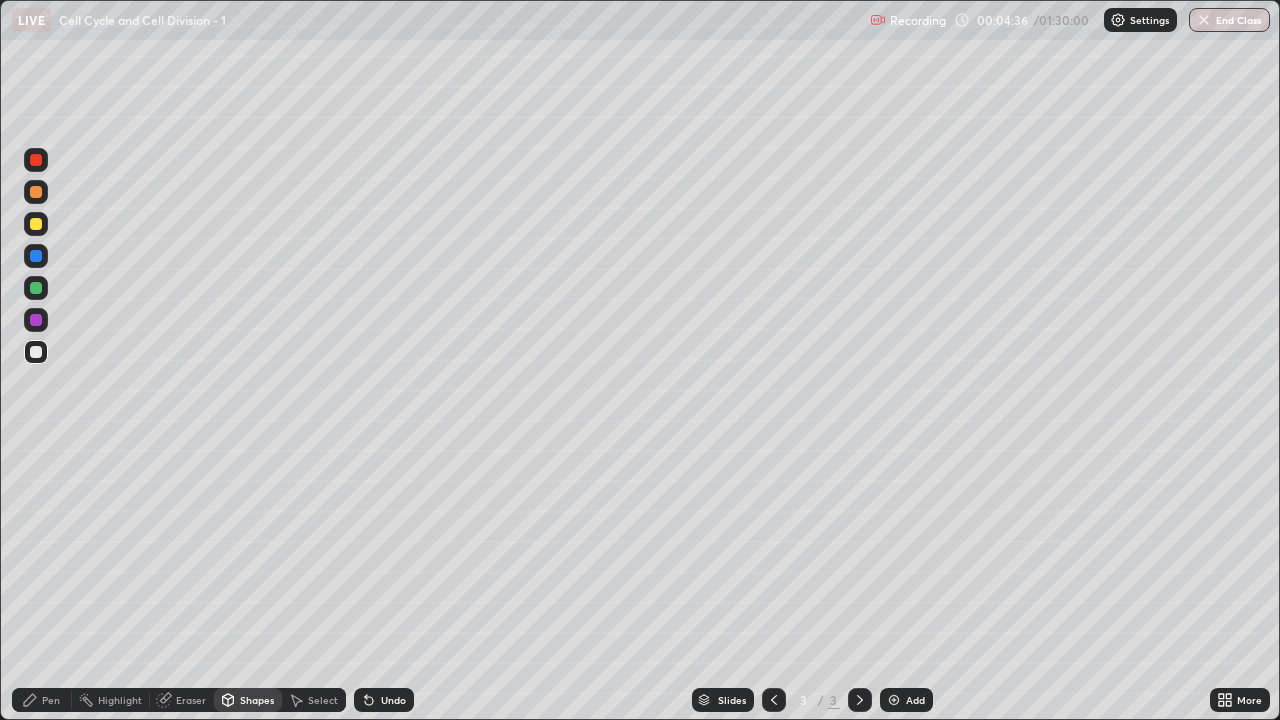 click on "Pen" at bounding box center (51, 700) 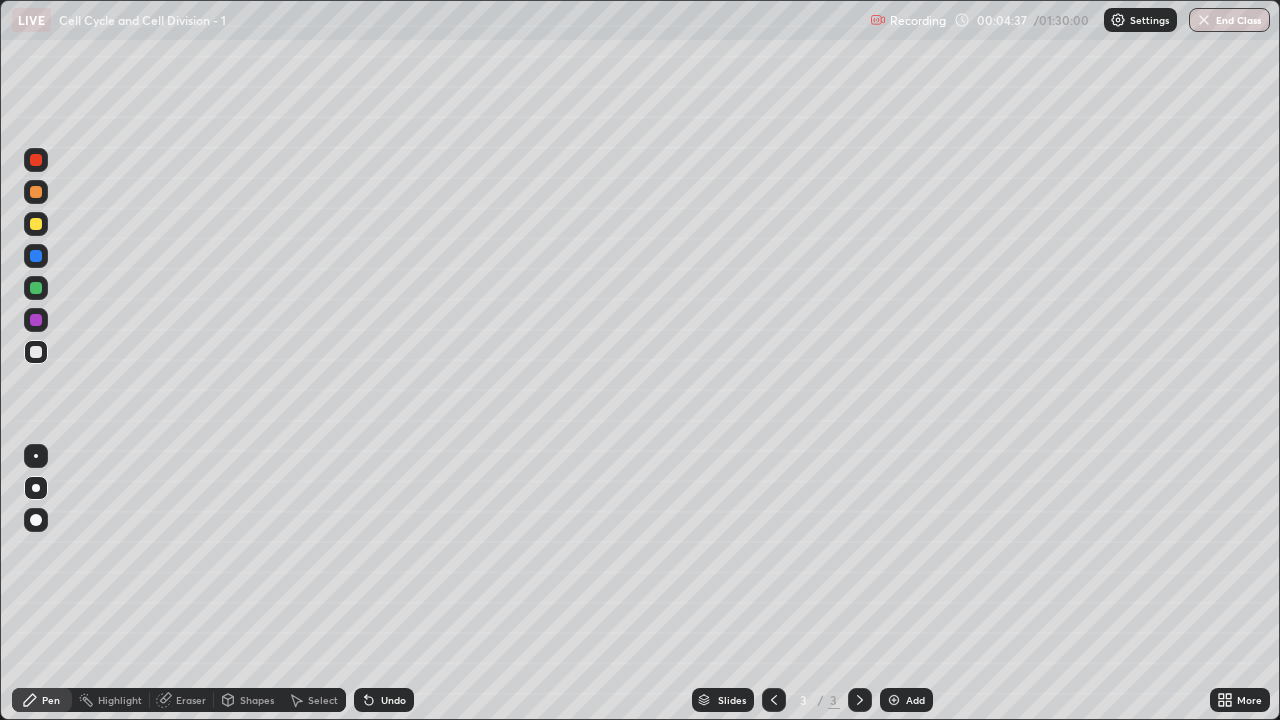 click at bounding box center (36, 488) 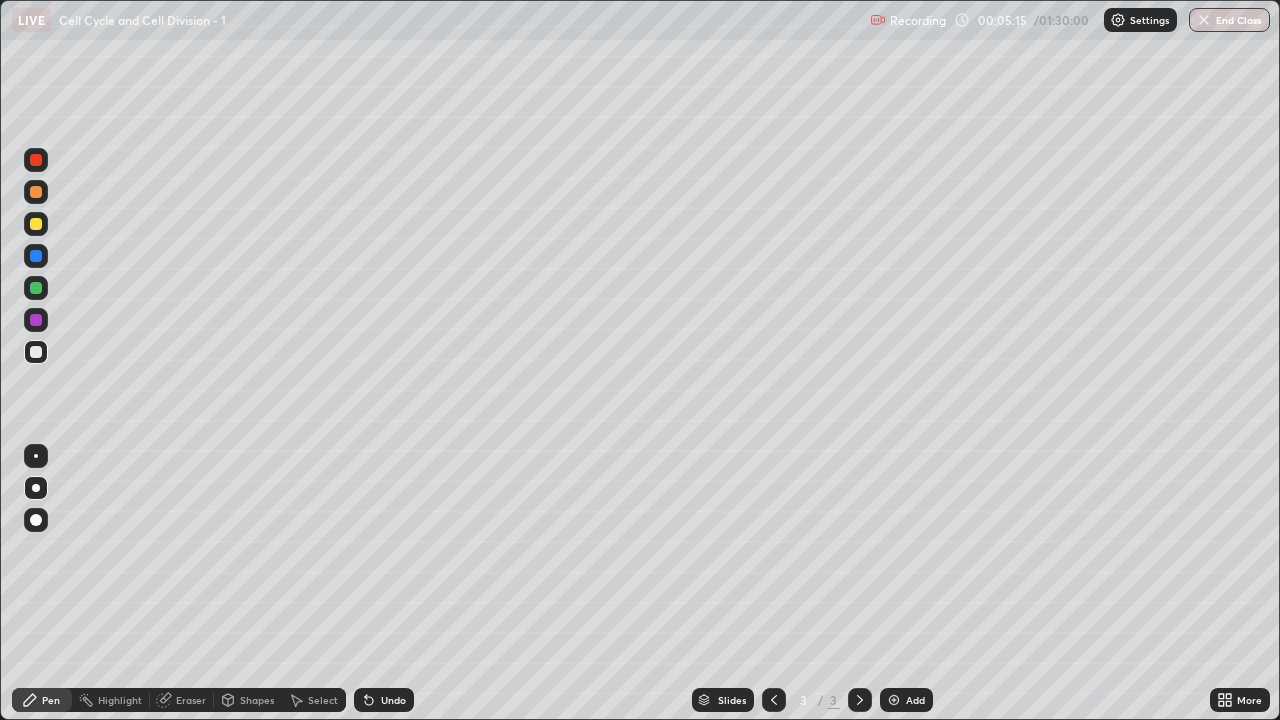 click on "Highlight" at bounding box center (120, 700) 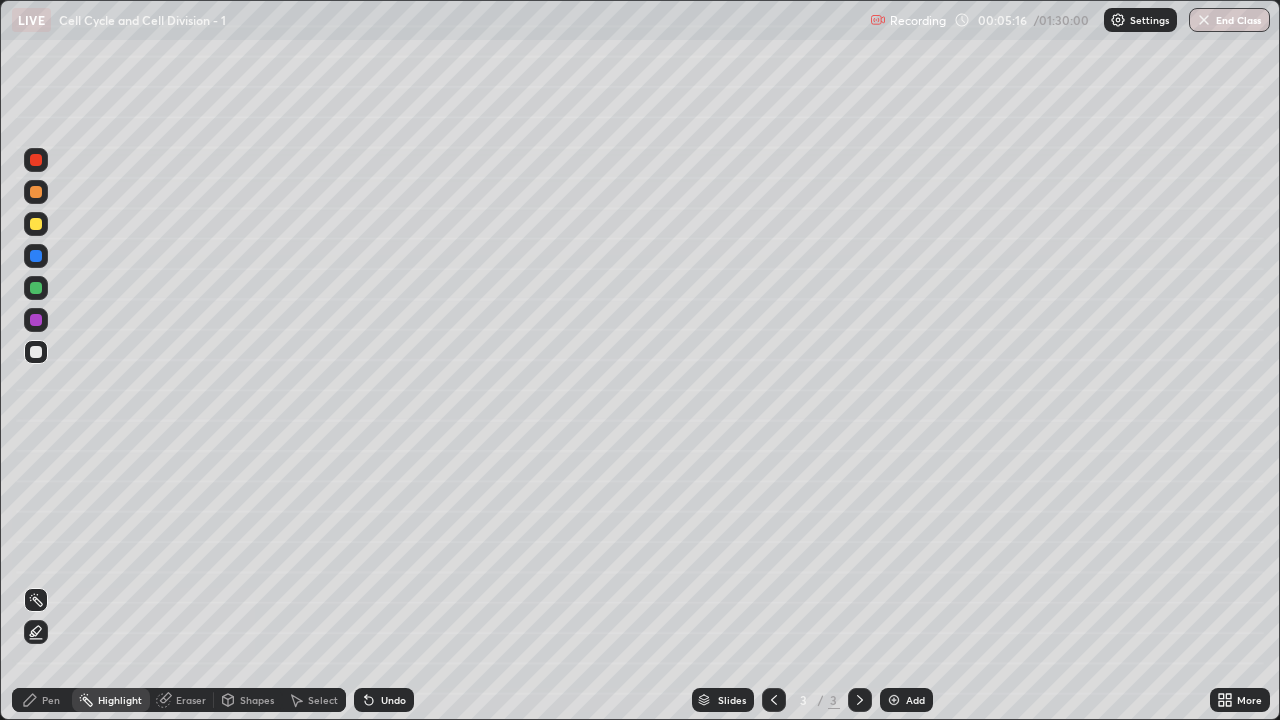 click 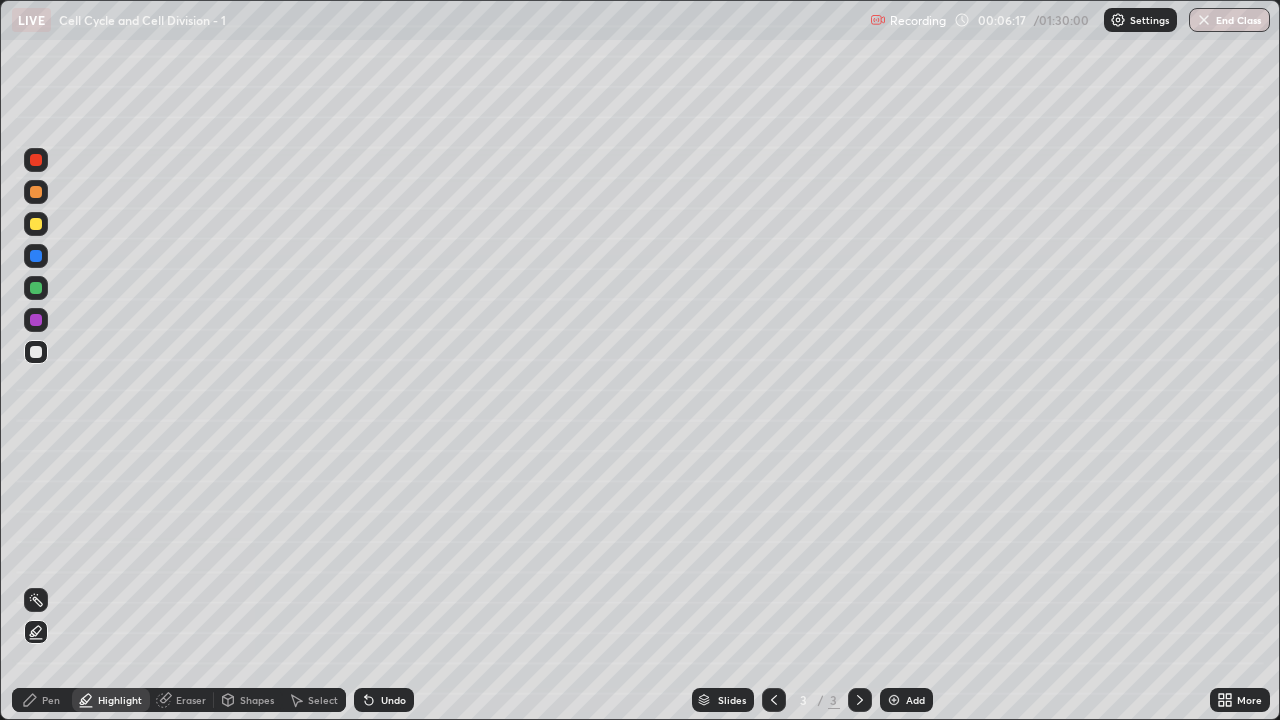 click on "Pen" at bounding box center [51, 700] 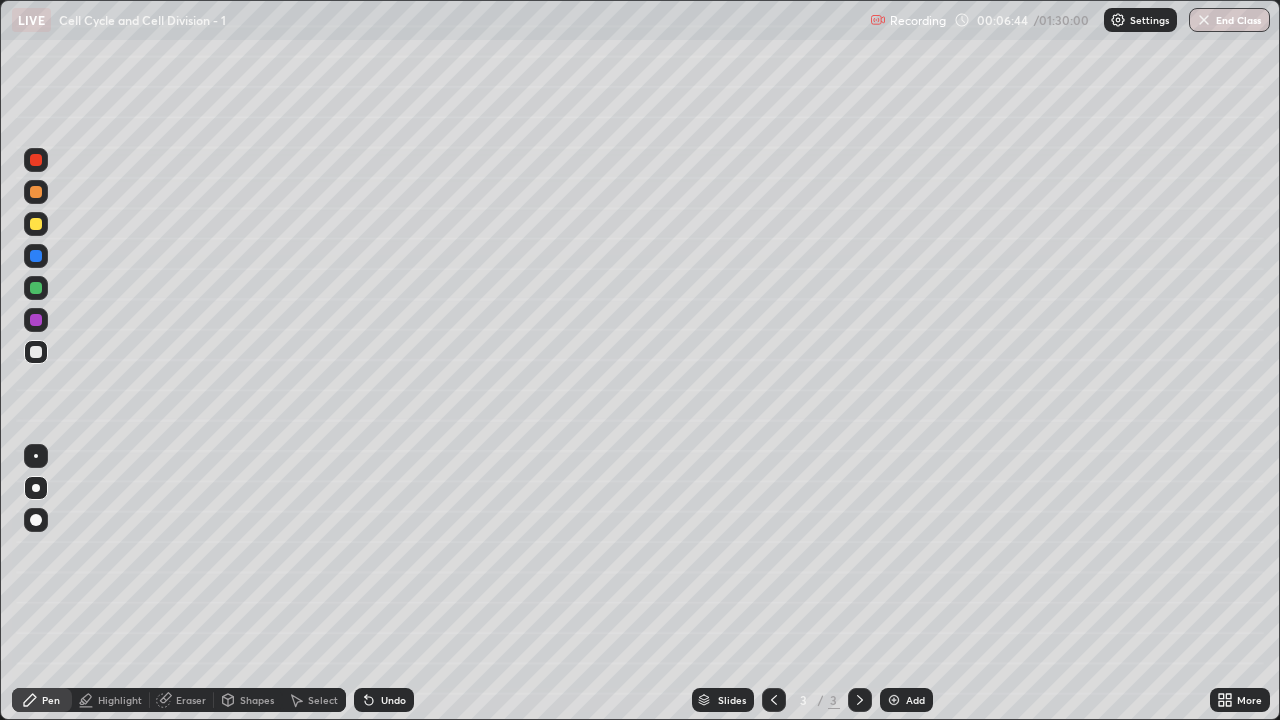 click at bounding box center [36, 224] 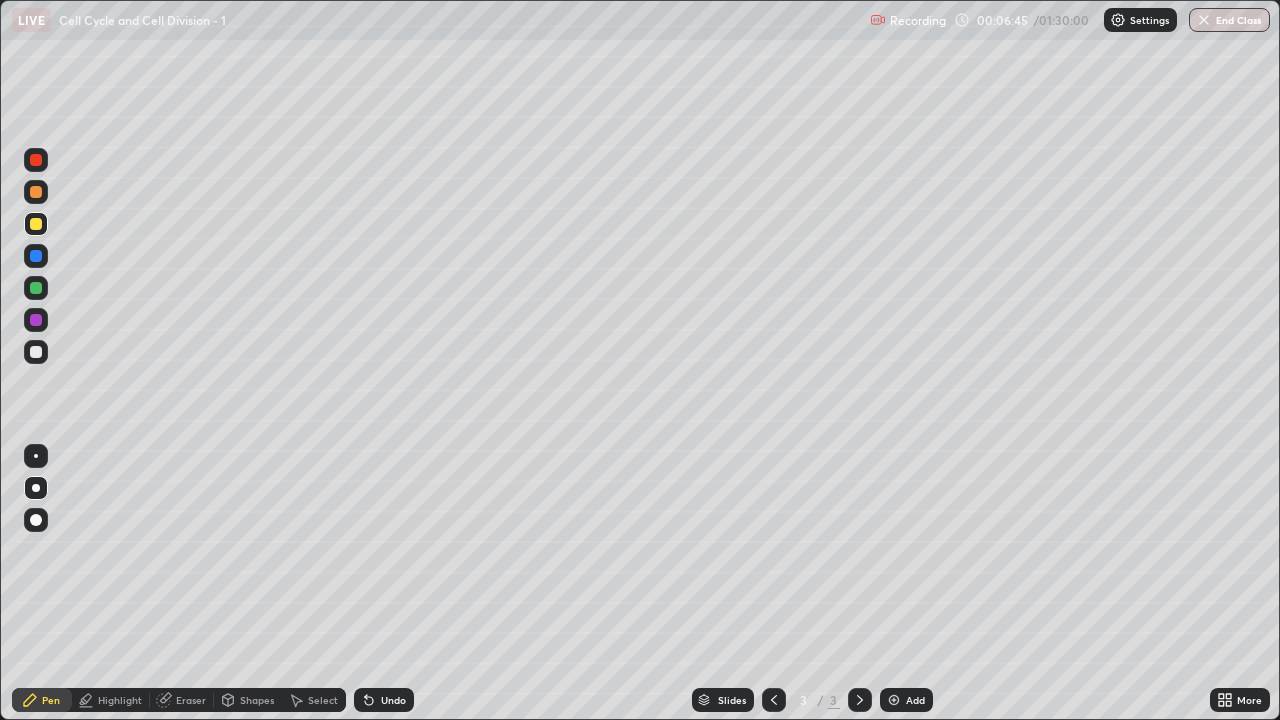 click at bounding box center (36, 456) 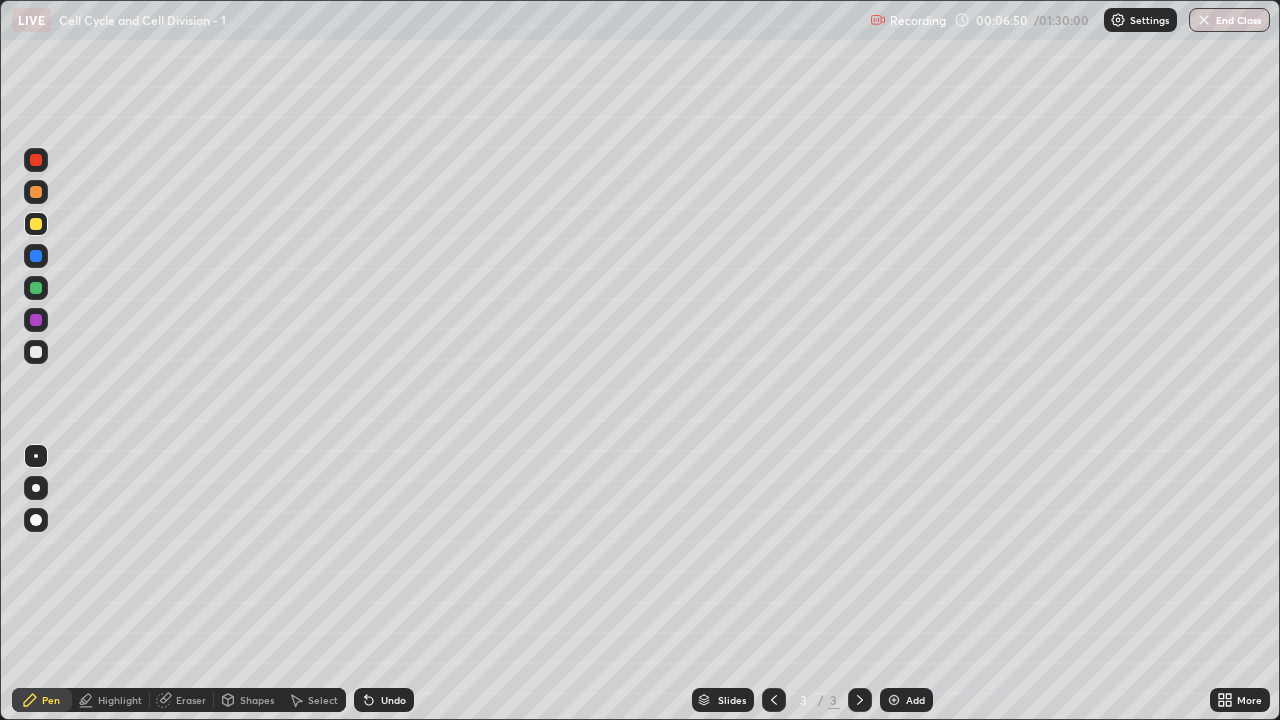 click at bounding box center [36, 352] 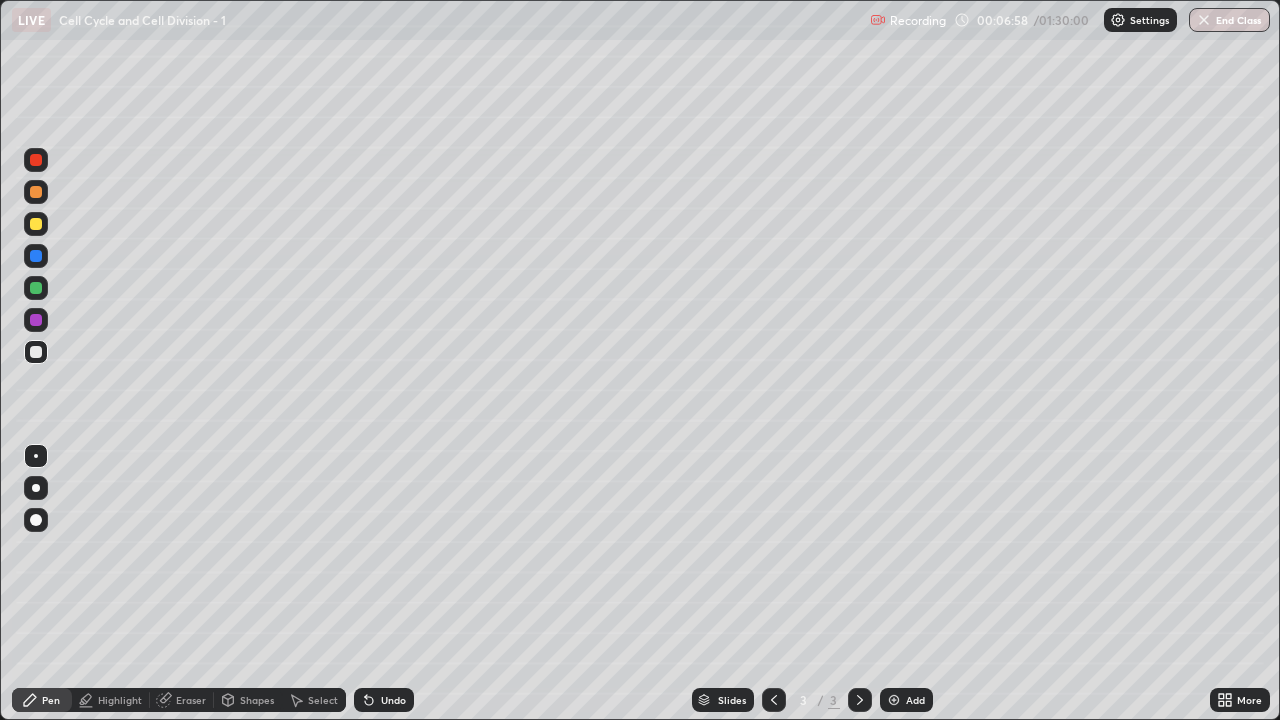 click on "Eraser" at bounding box center (191, 700) 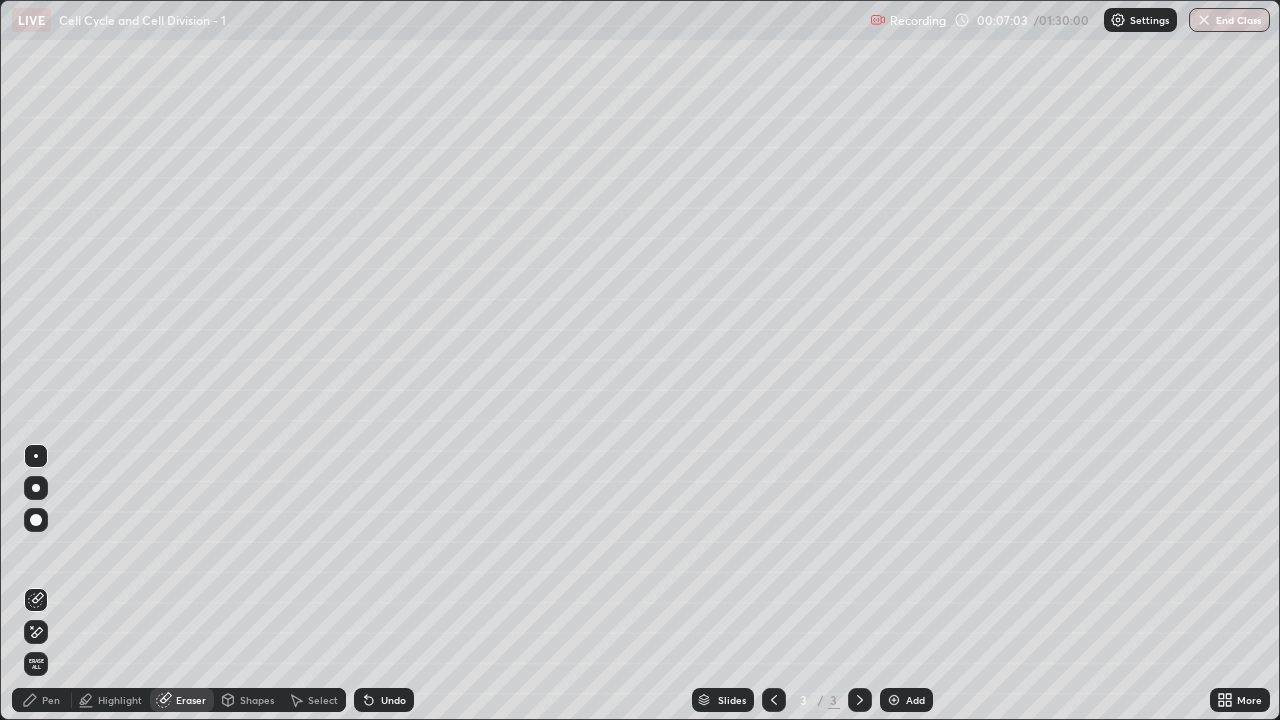 click on "Pen" at bounding box center (51, 700) 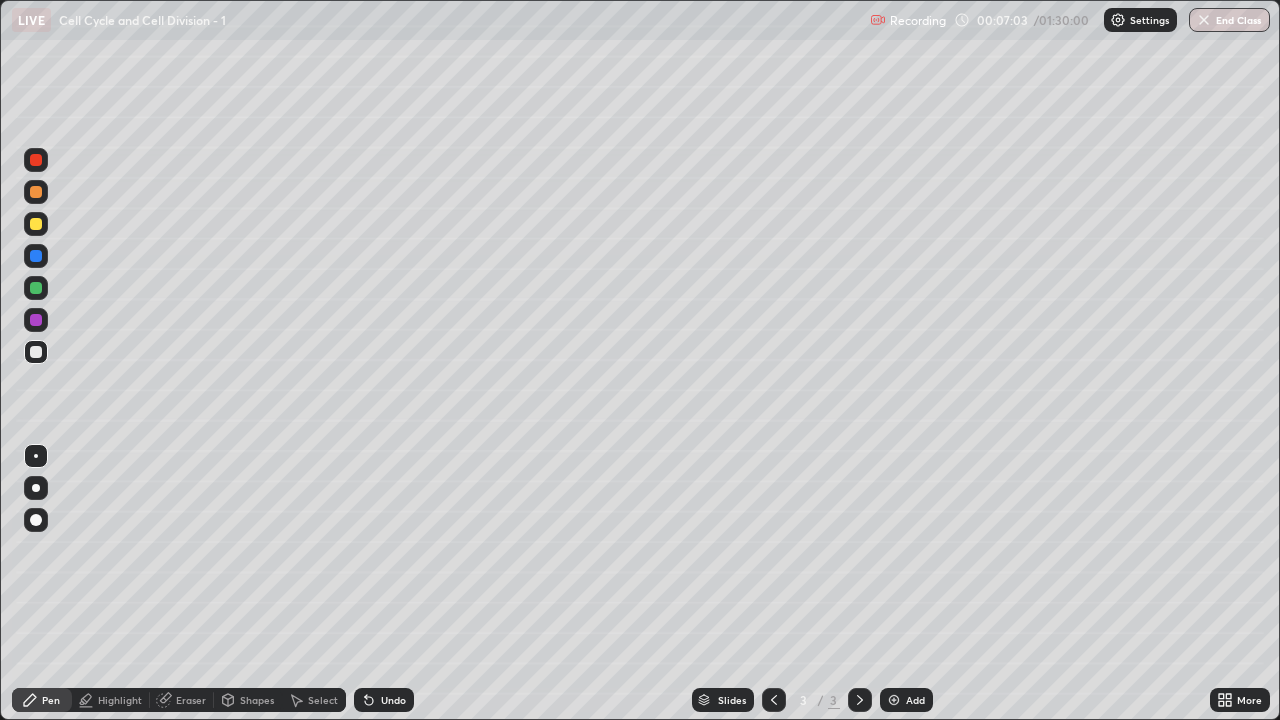 click at bounding box center (36, 488) 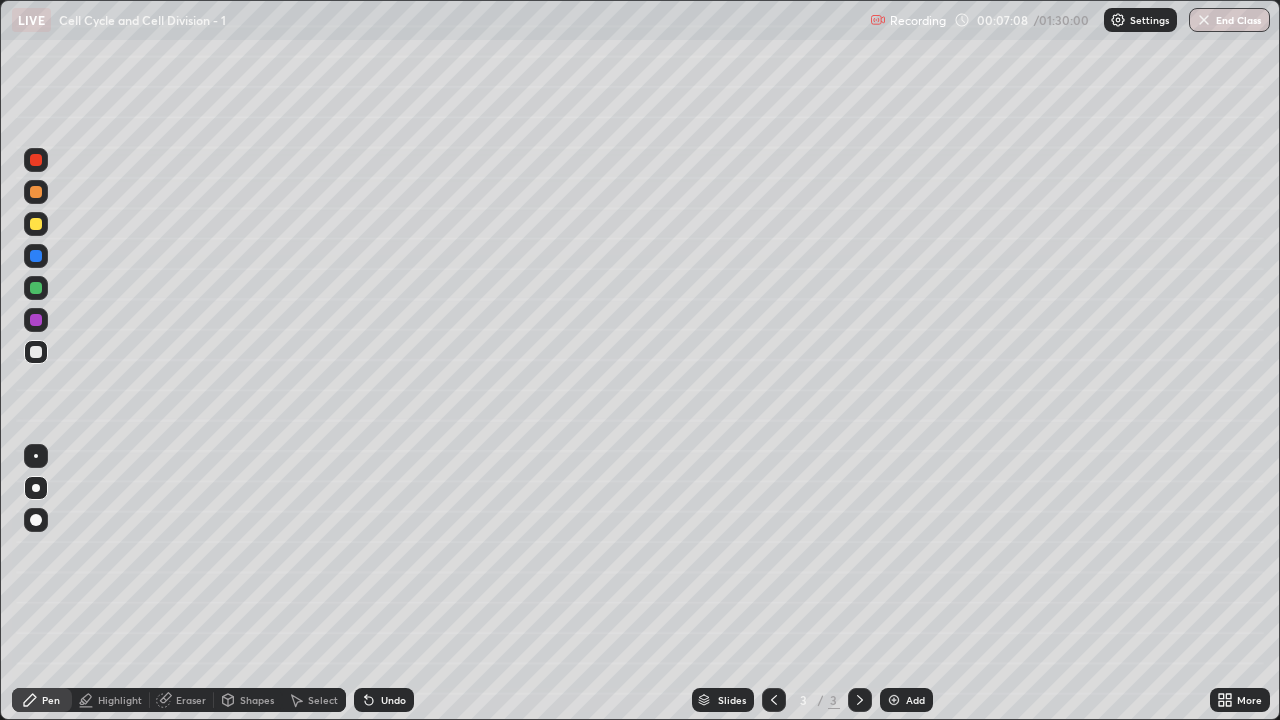 click at bounding box center [36, 224] 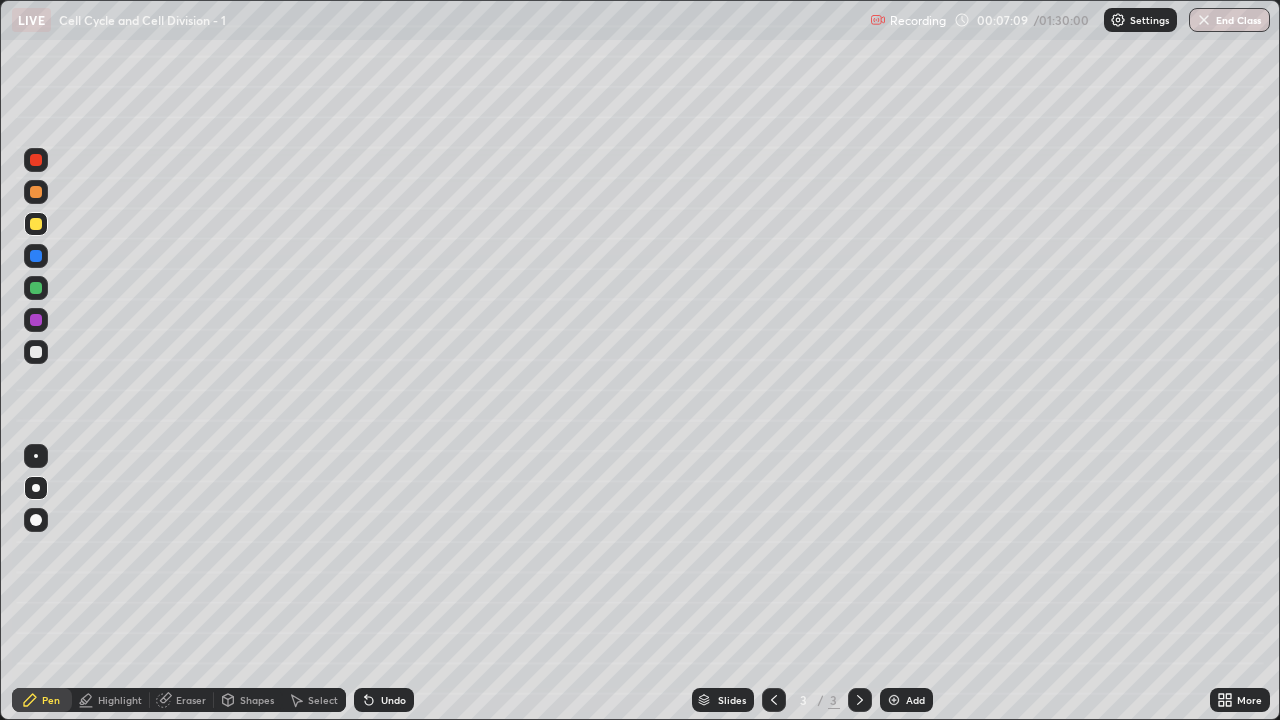click at bounding box center [36, 456] 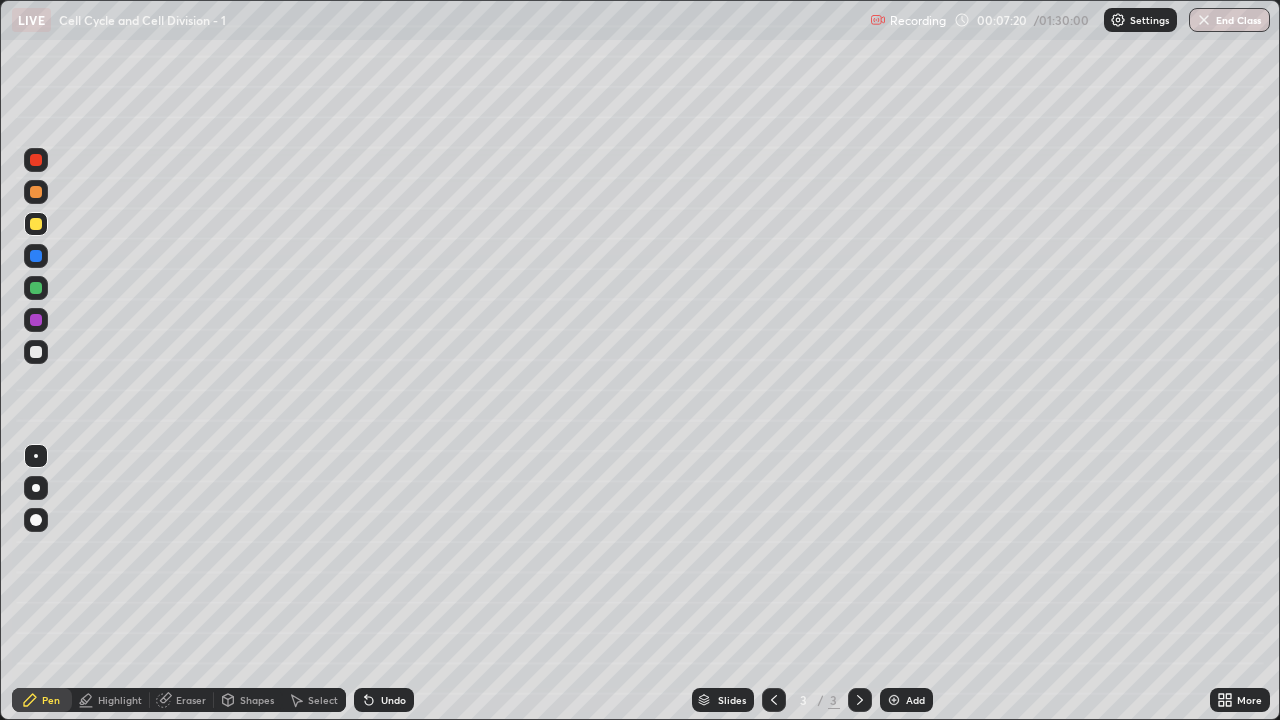 click at bounding box center (36, 160) 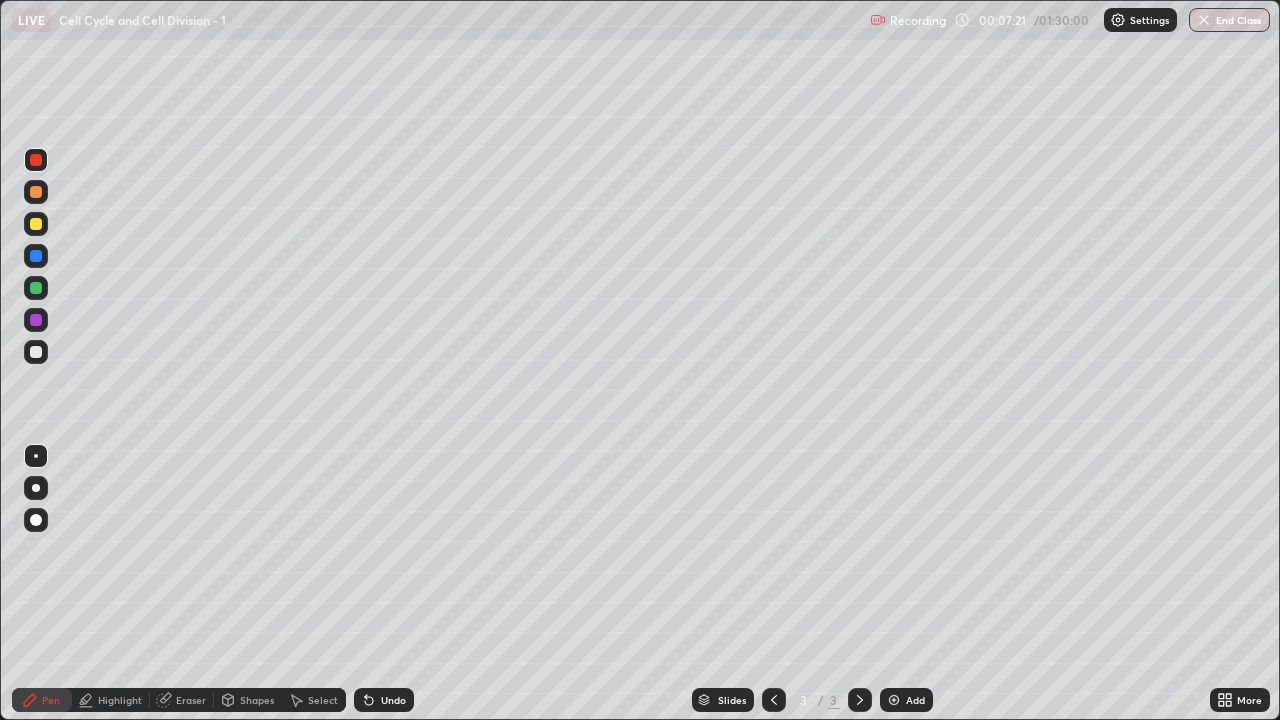 click at bounding box center (36, 488) 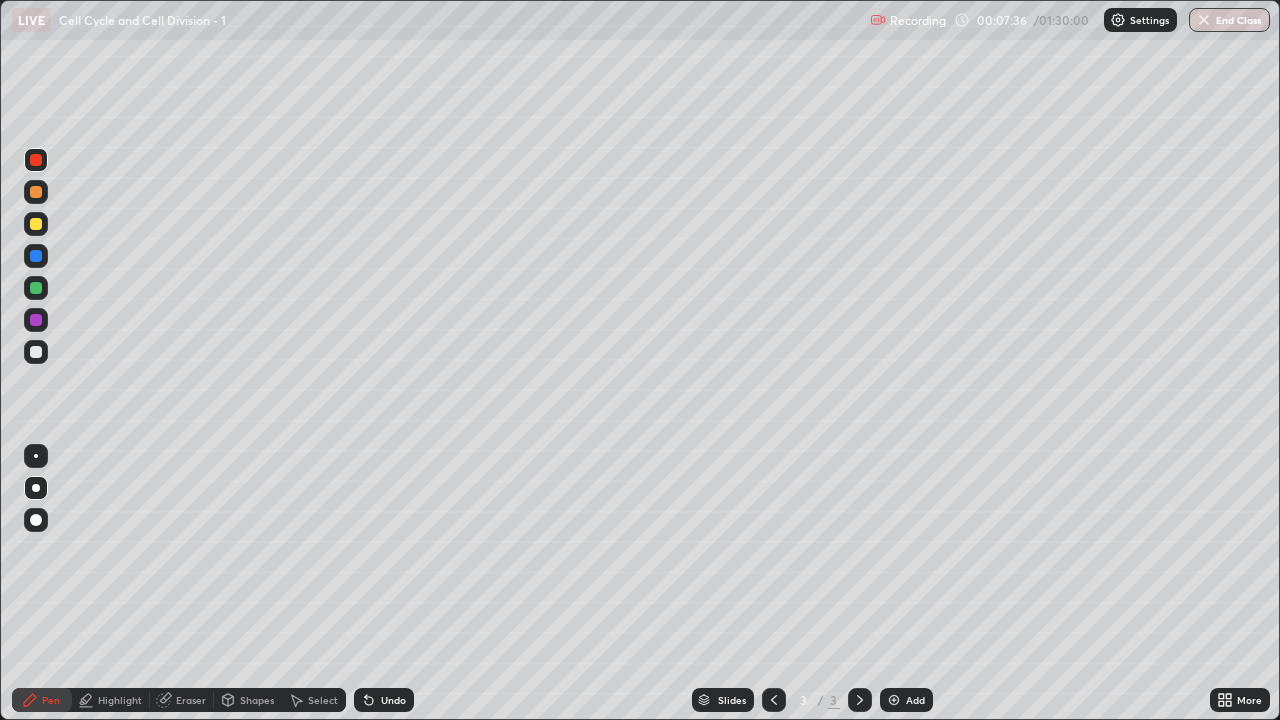 click at bounding box center [36, 288] 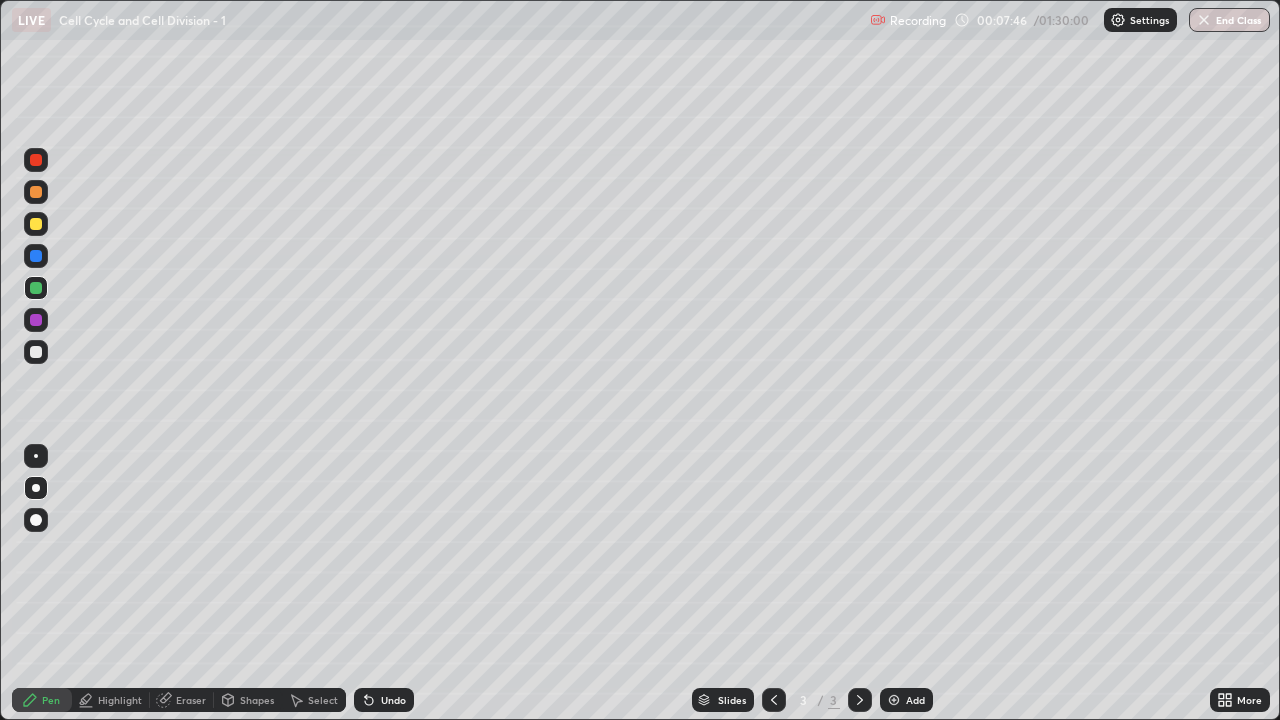 click at bounding box center (36, 456) 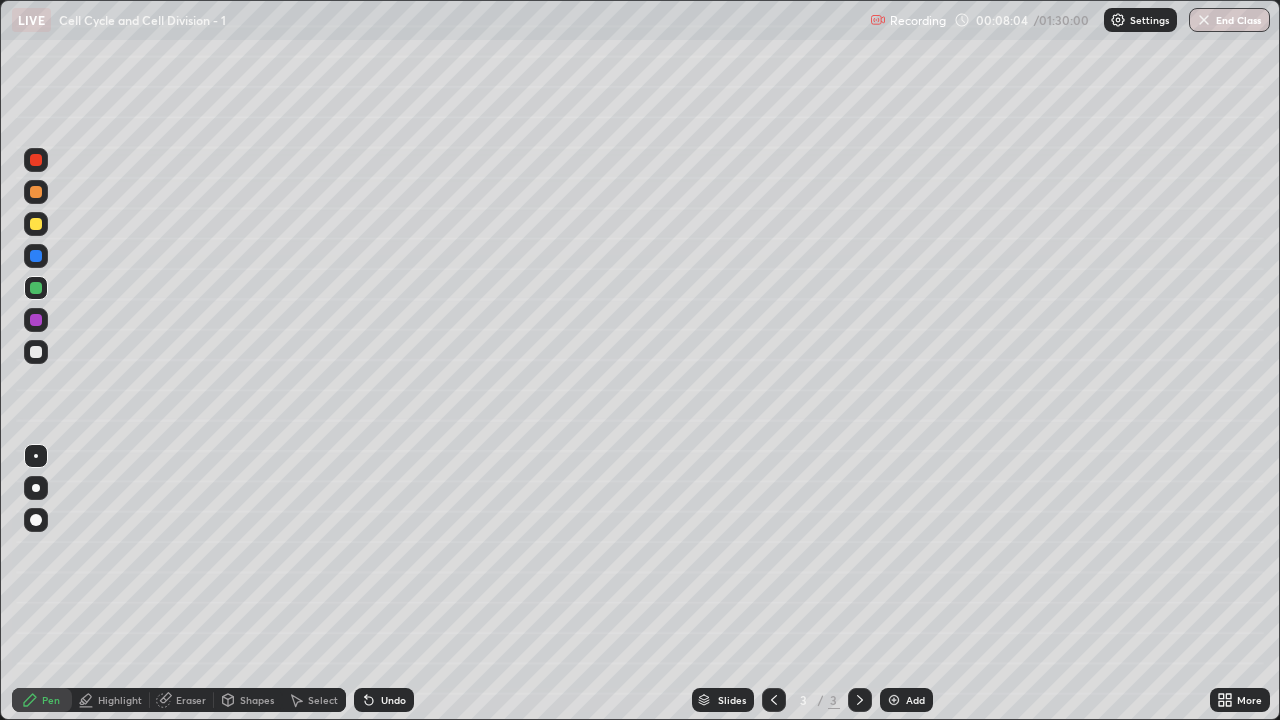 click at bounding box center [36, 256] 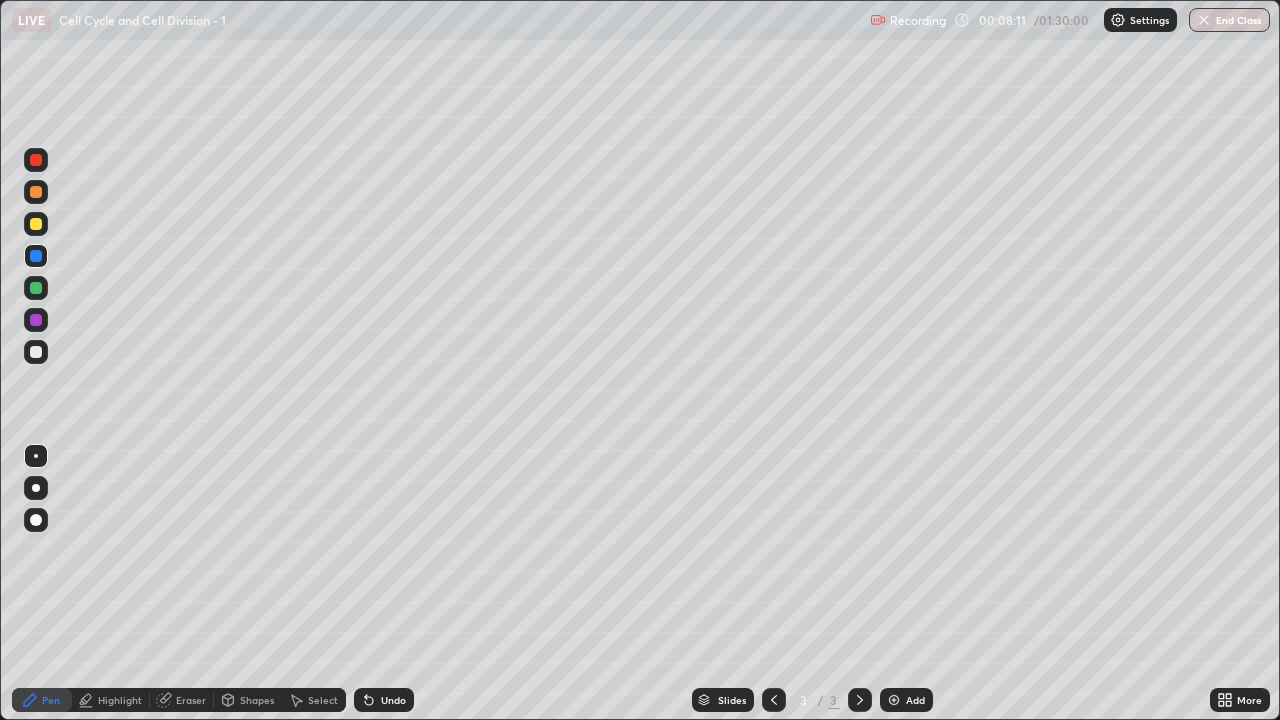 click on "Undo" at bounding box center [384, 700] 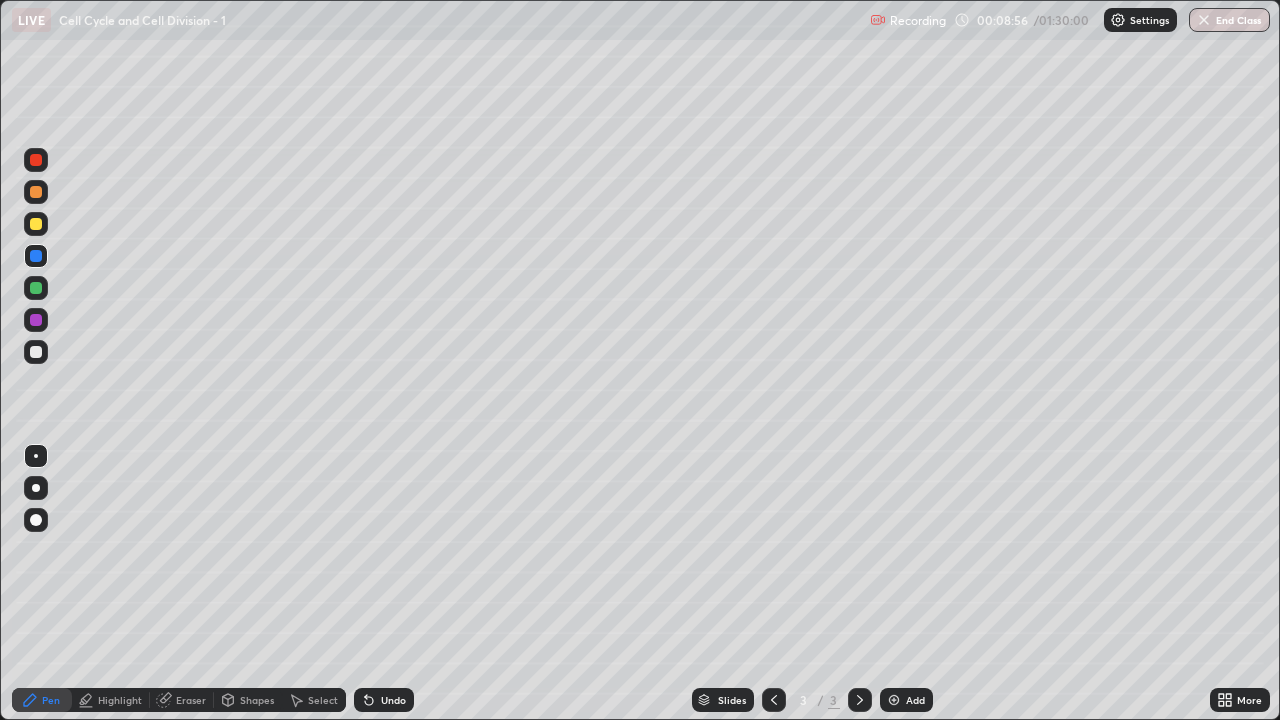 click at bounding box center [36, 288] 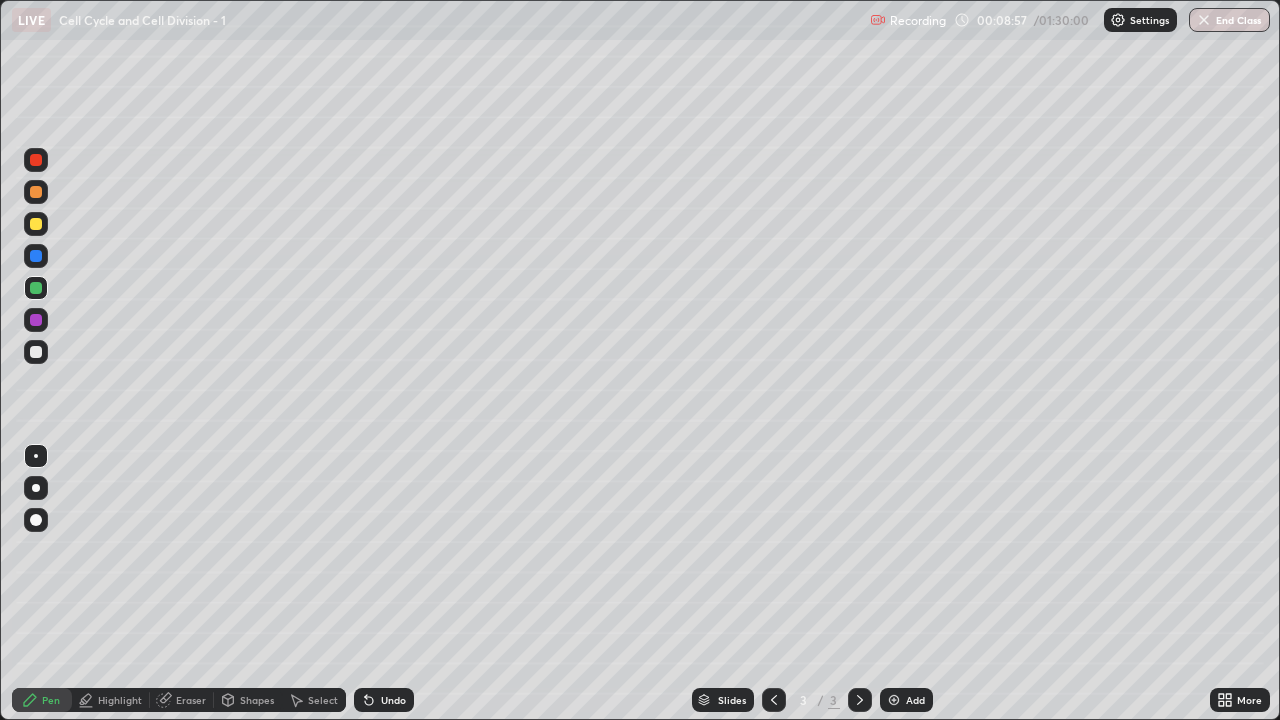 click at bounding box center [36, 456] 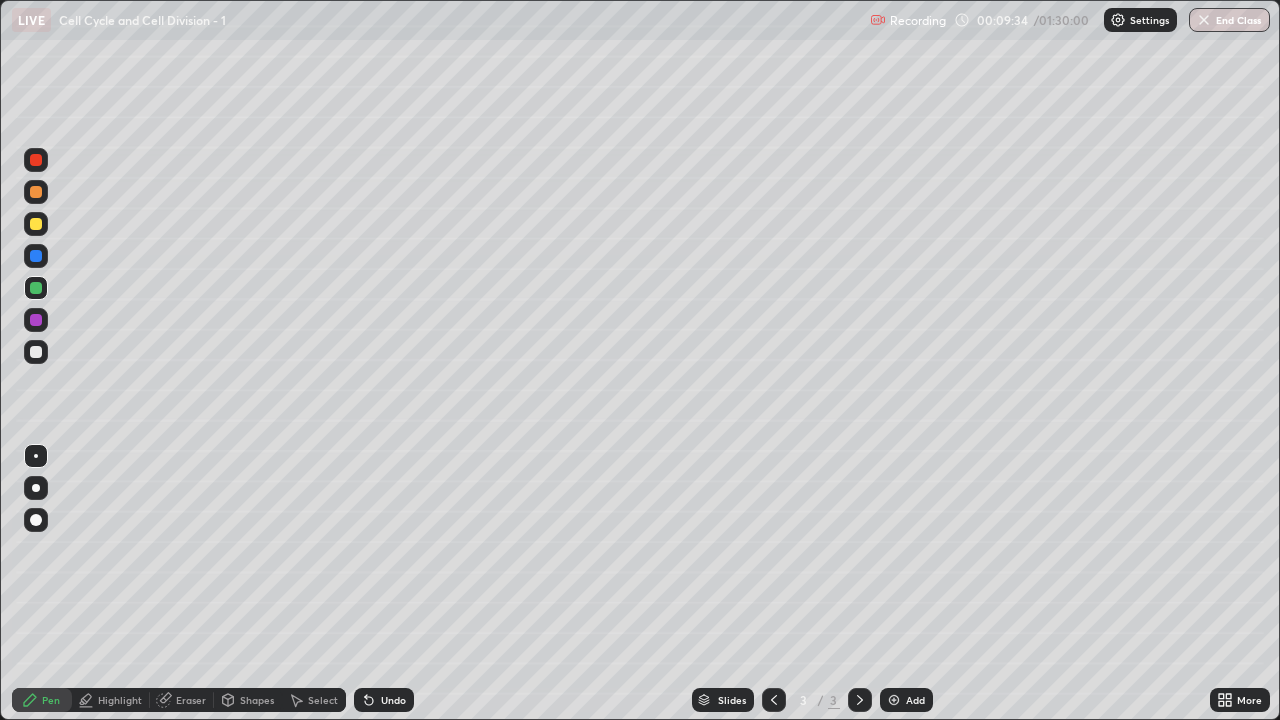 click on "Highlight" at bounding box center (120, 700) 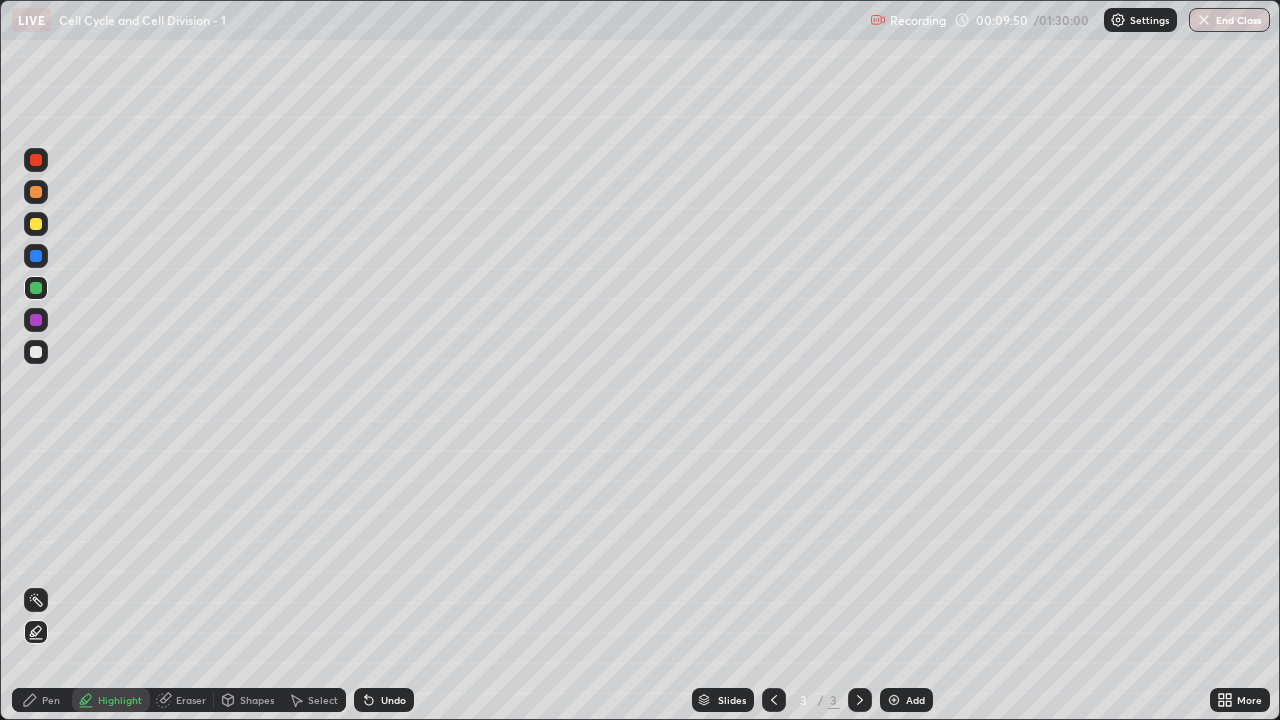 click at bounding box center [36, 352] 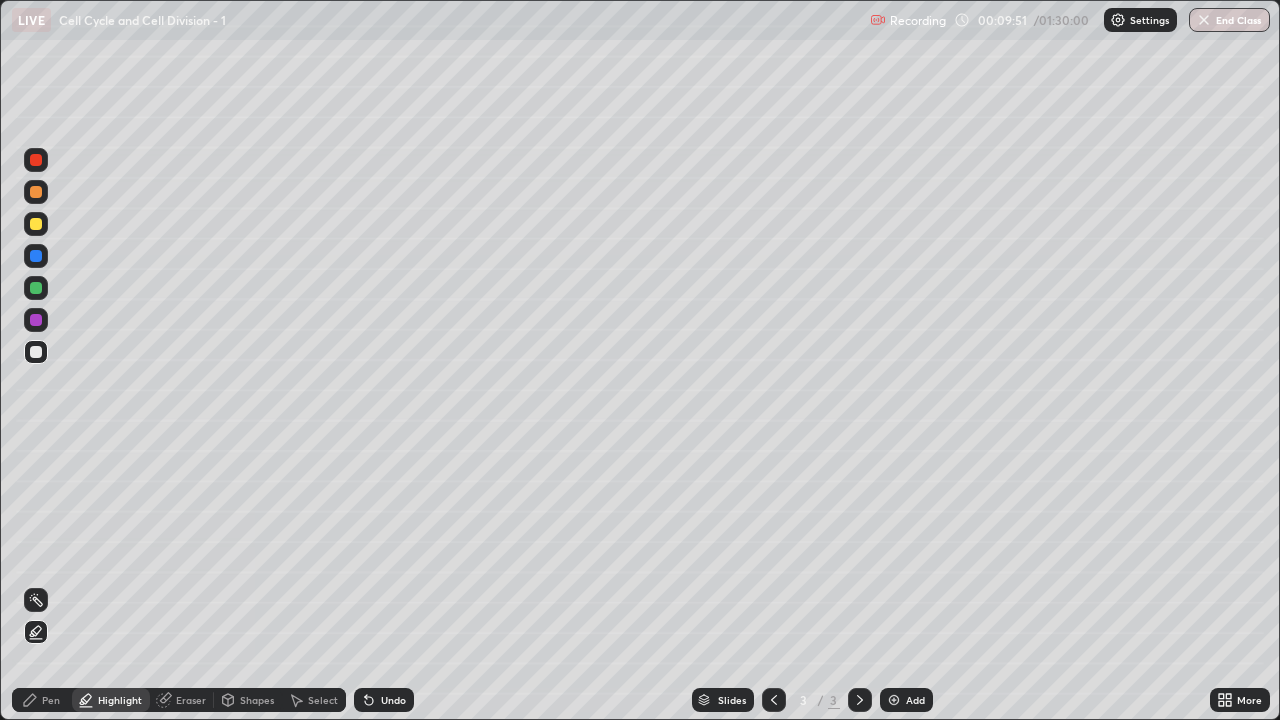 click on "Pen" at bounding box center (51, 700) 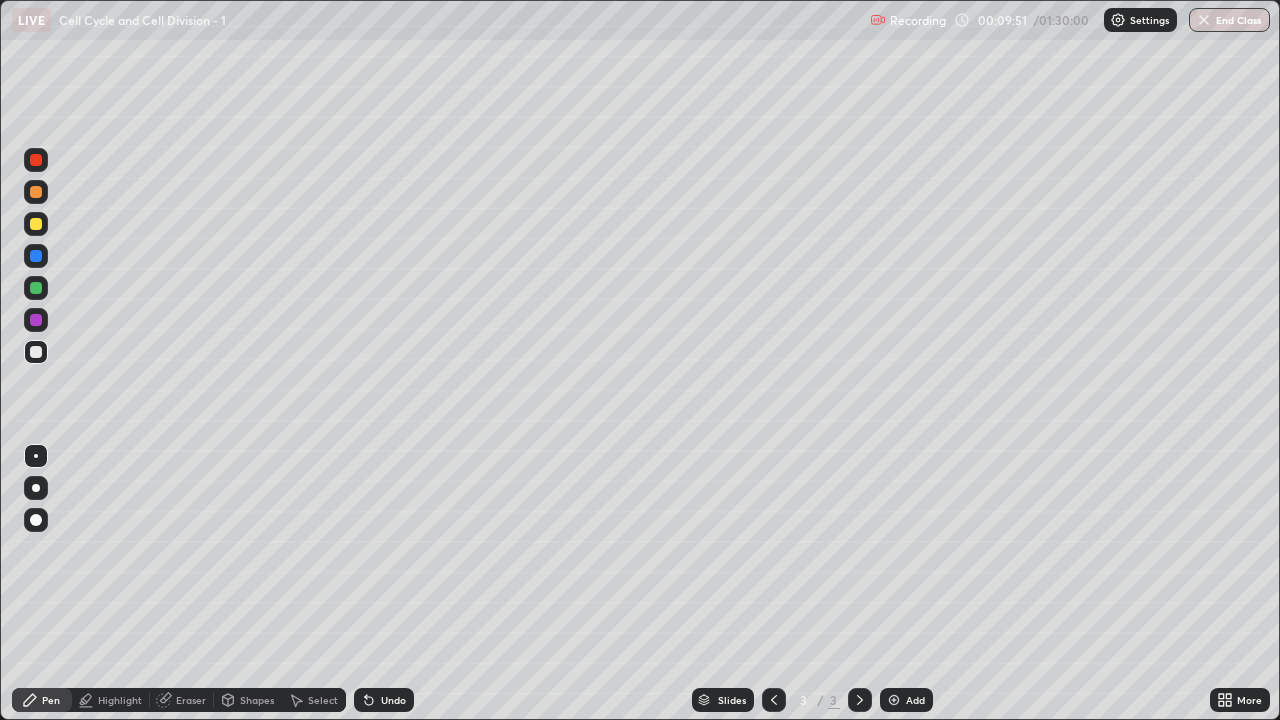 click at bounding box center [36, 456] 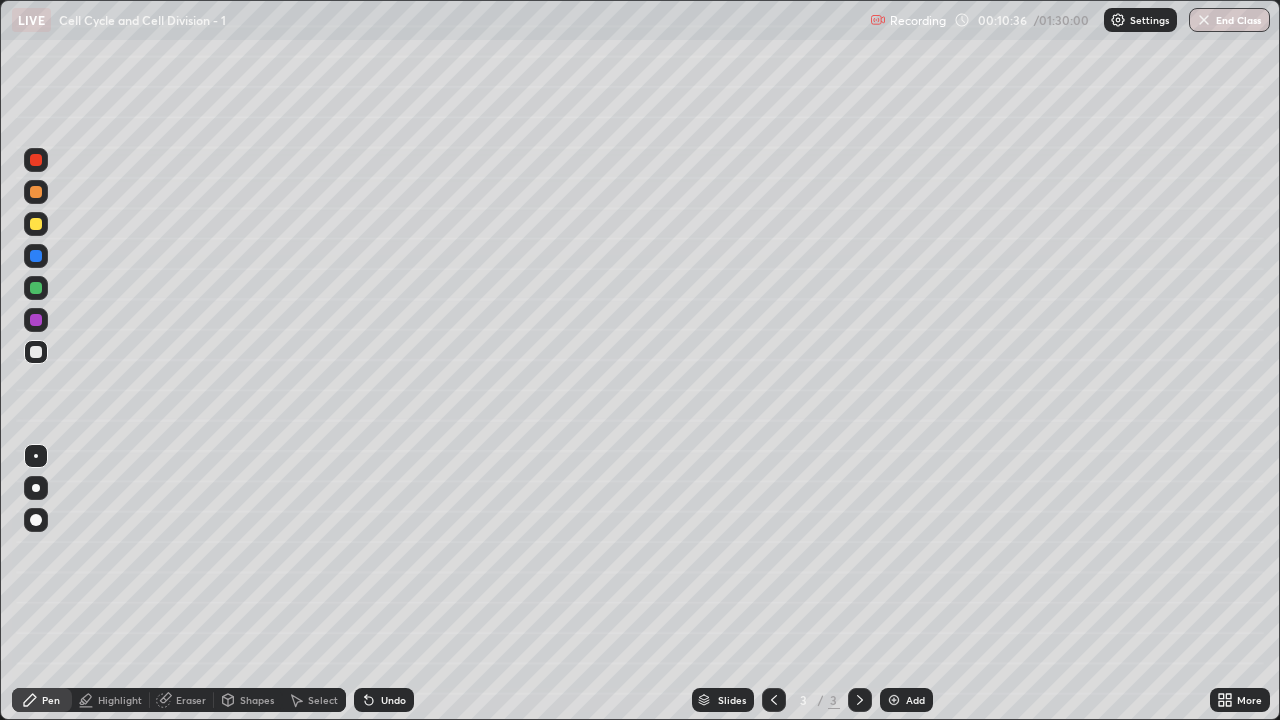 click on "Select" at bounding box center (323, 700) 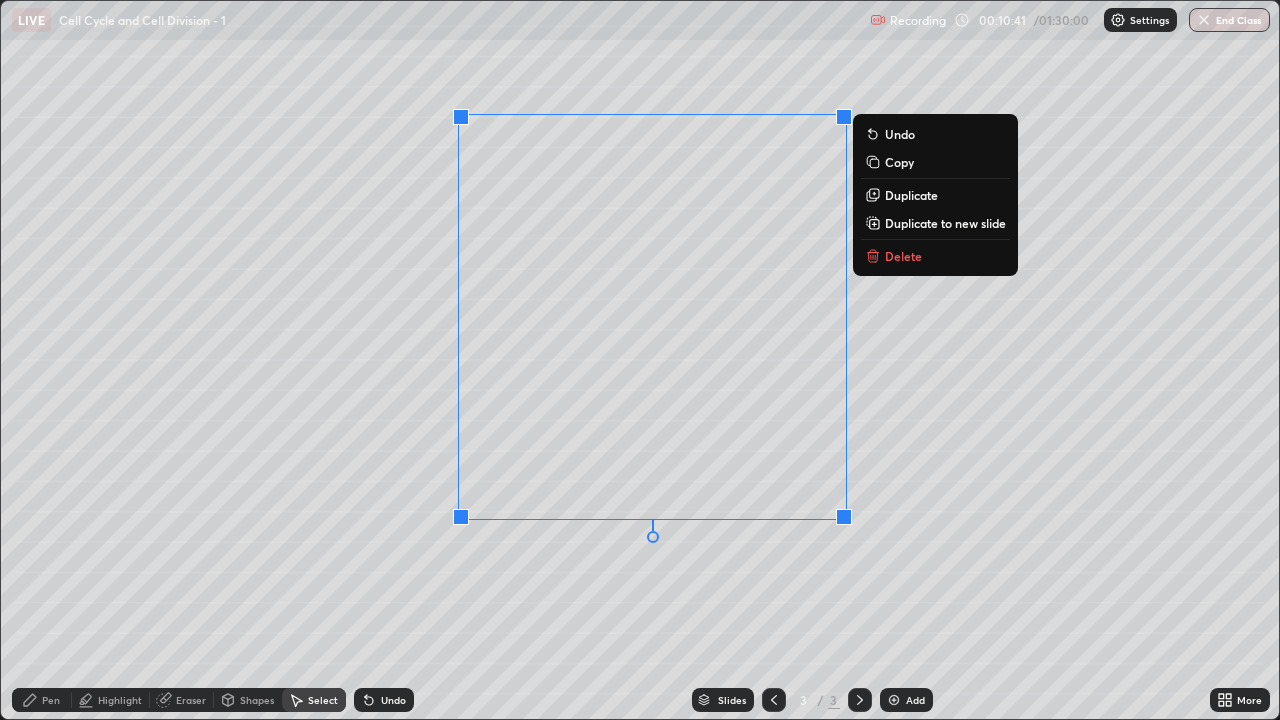 click on "Duplicate to new slide" at bounding box center (945, 223) 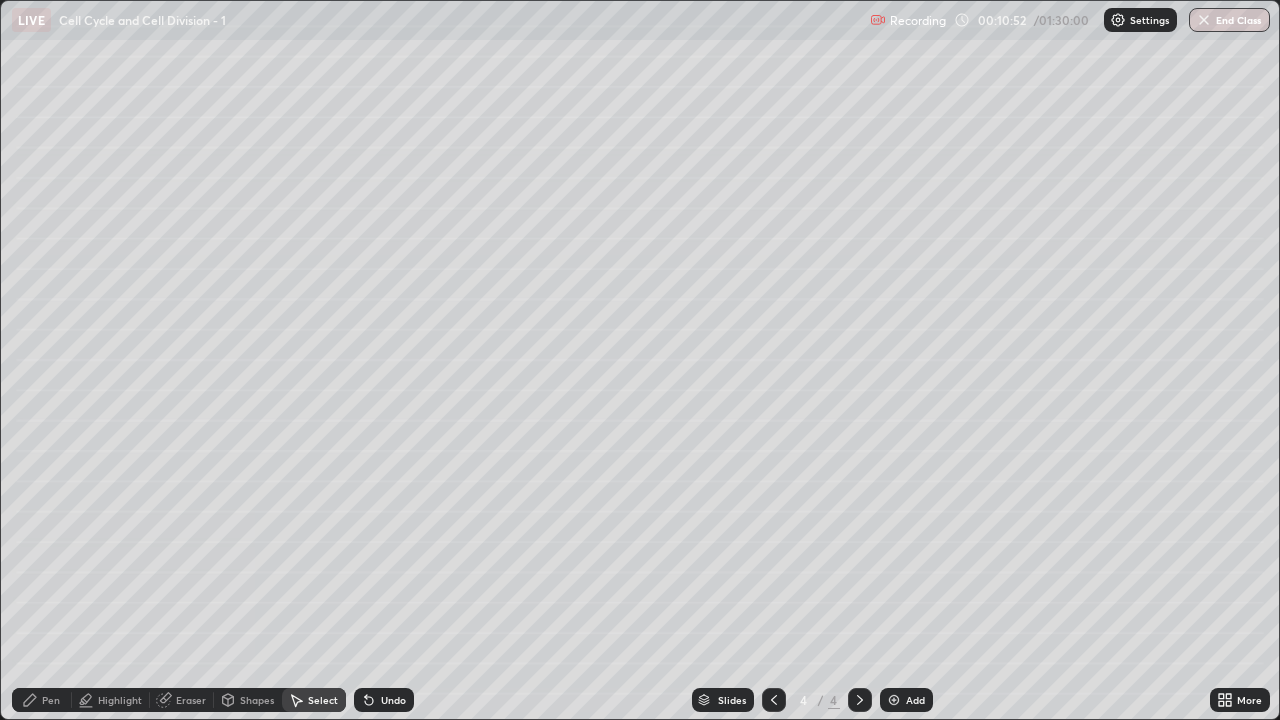 click 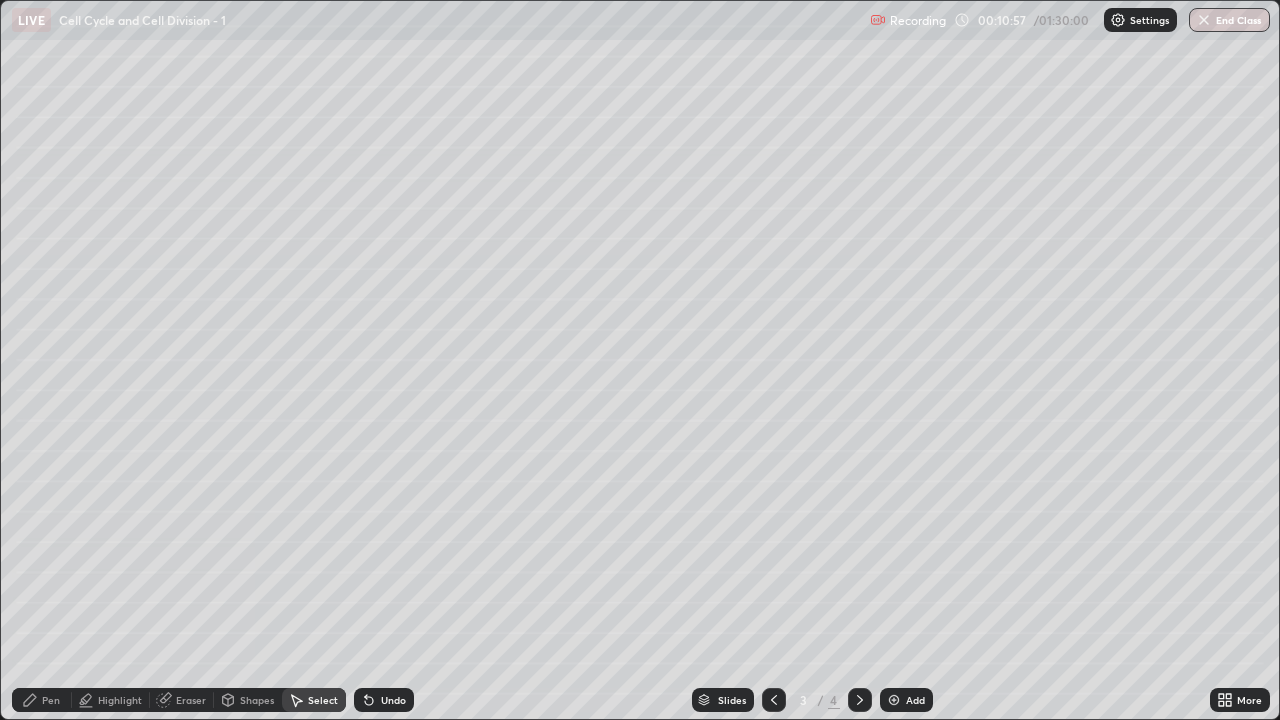 click on "Slides" at bounding box center (723, 700) 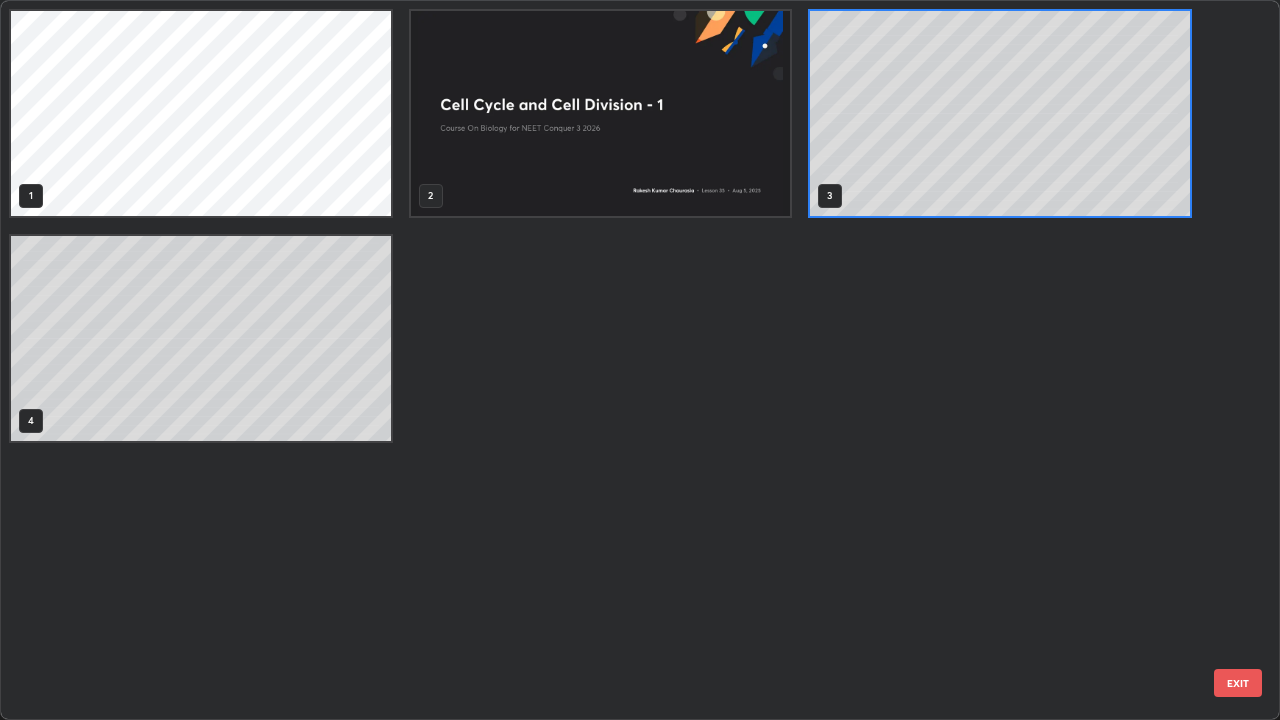 scroll, scrollTop: 7, scrollLeft: 11, axis: both 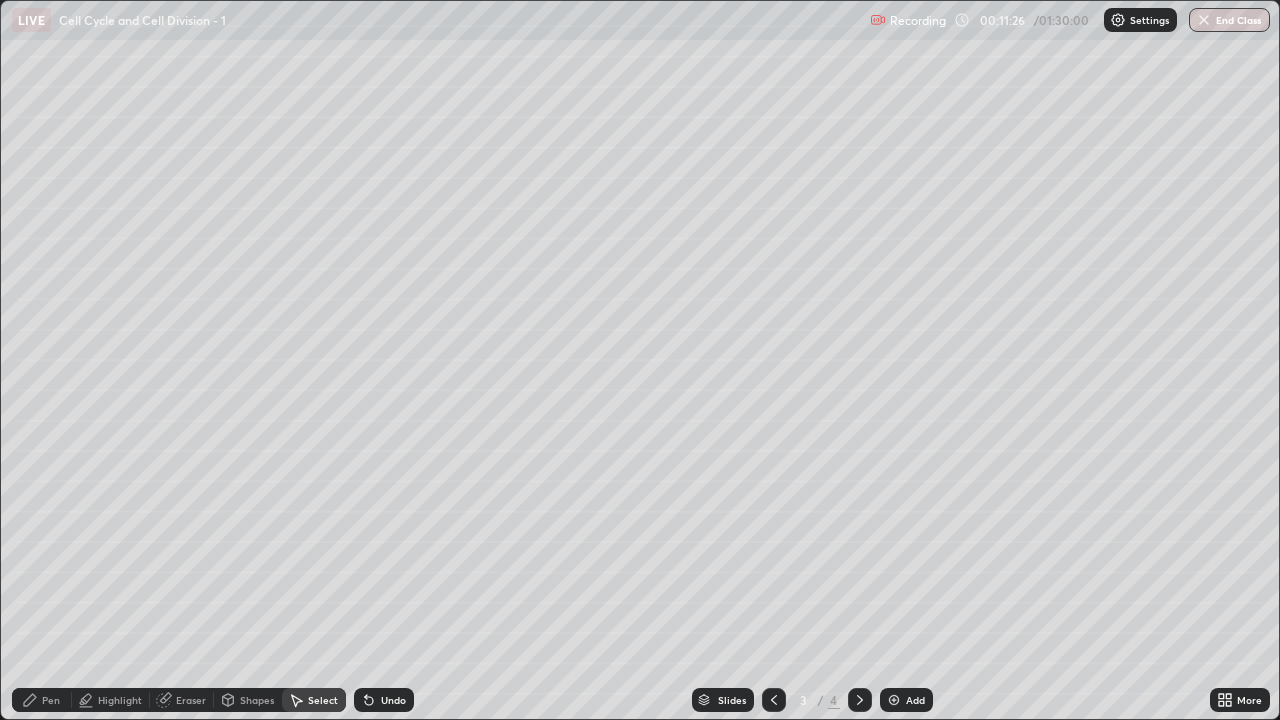 click on "Pen" at bounding box center [51, 700] 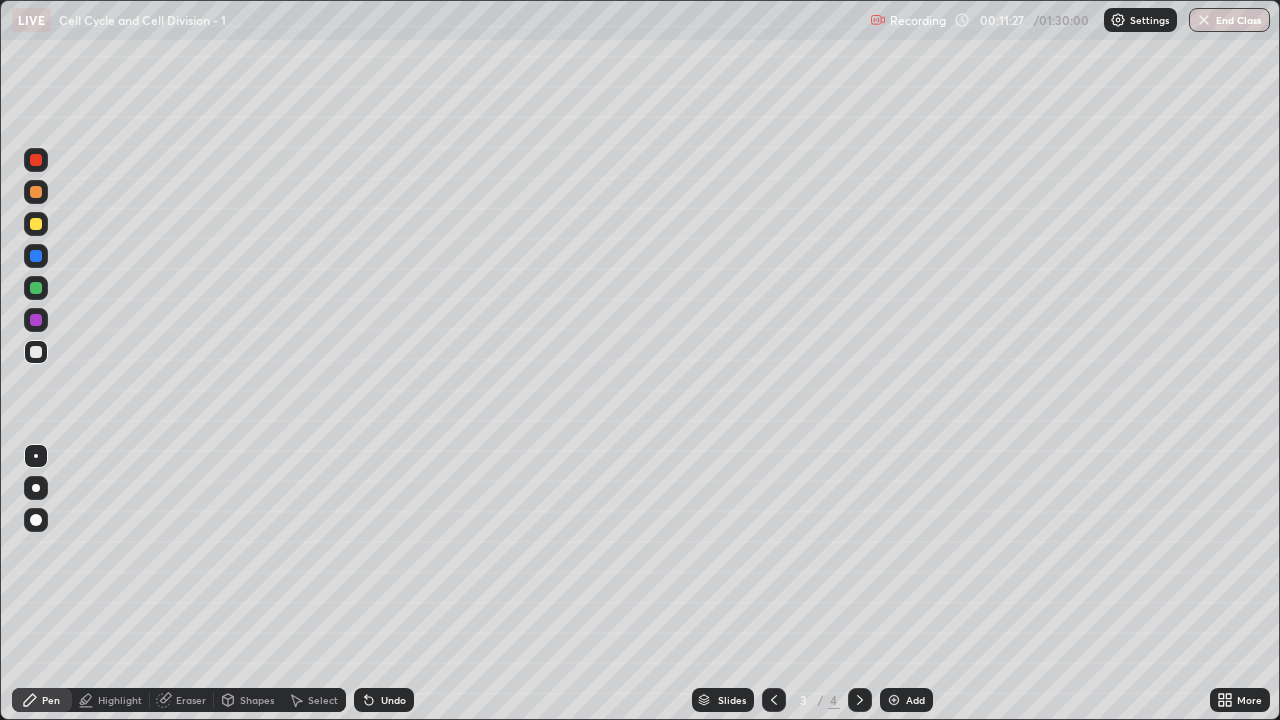 click at bounding box center [36, 352] 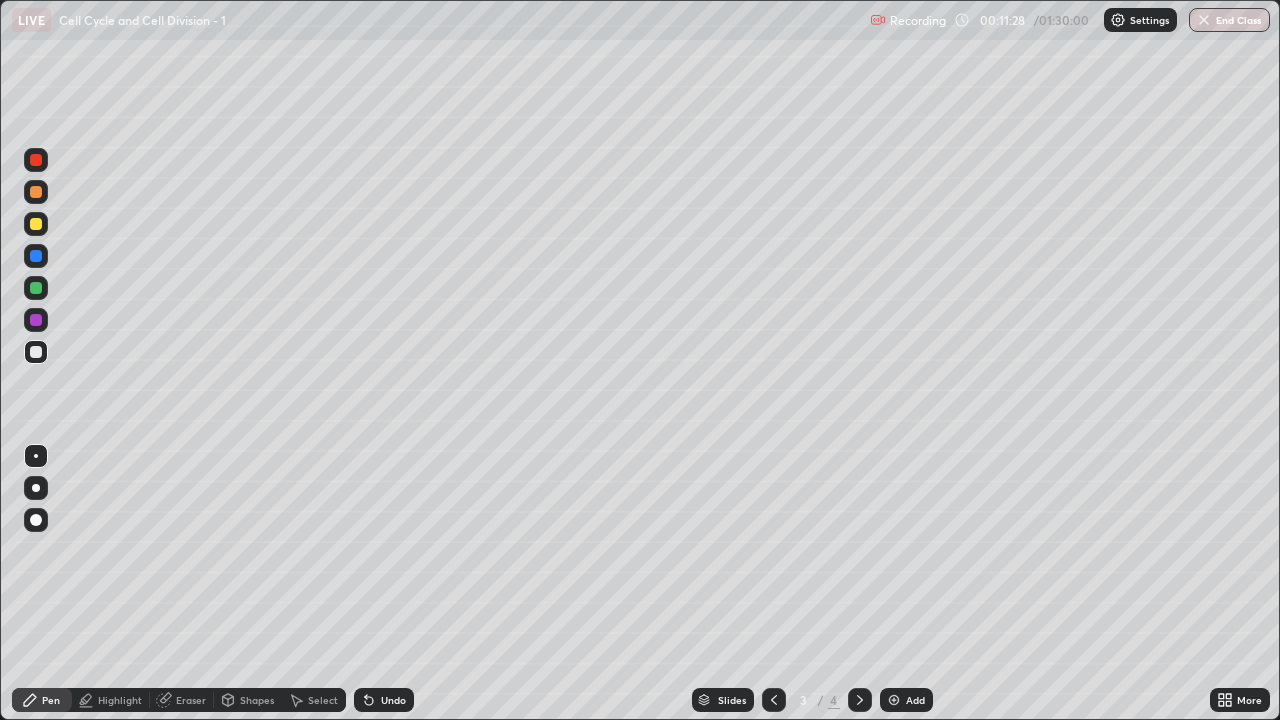 click at bounding box center (36, 456) 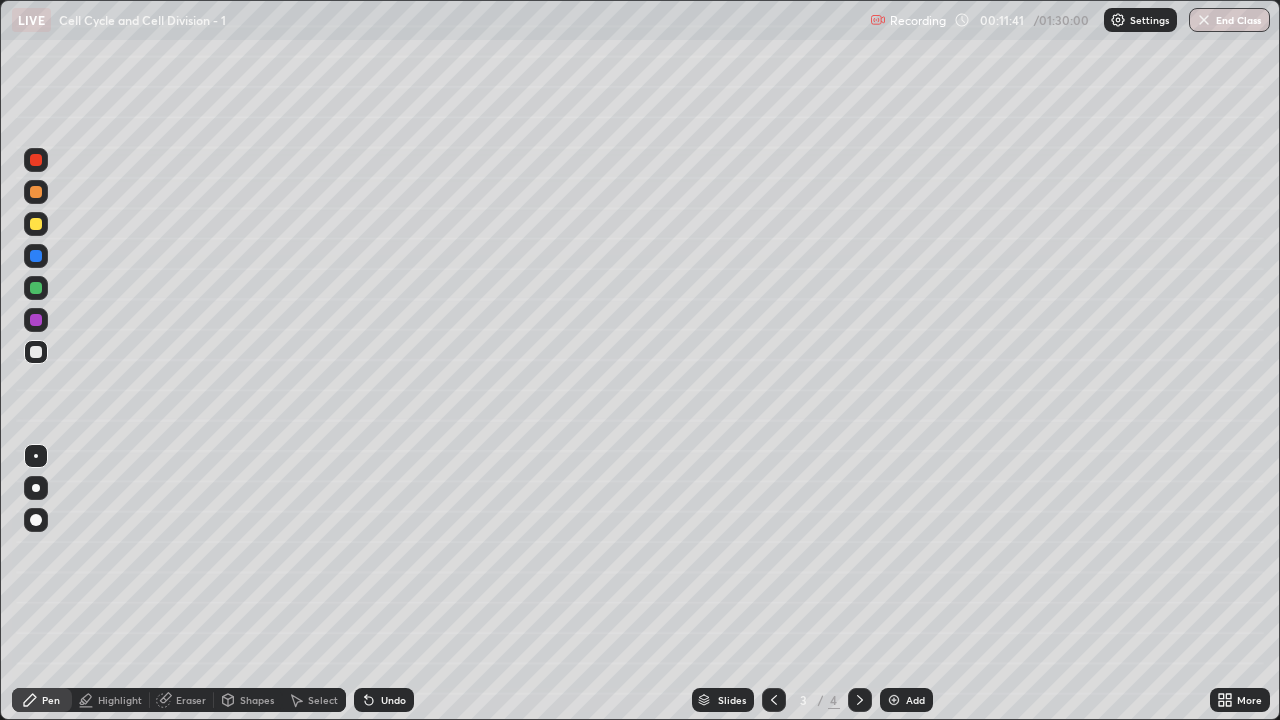 click at bounding box center (36, 192) 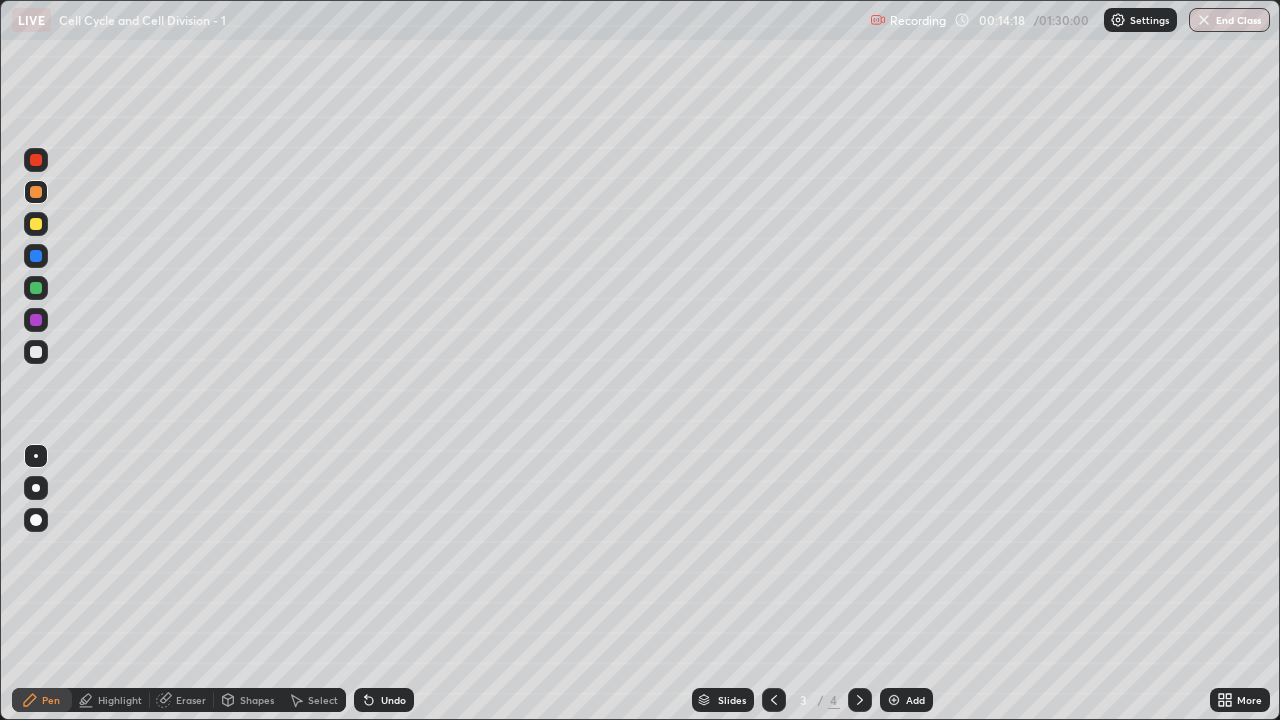 click at bounding box center [36, 288] 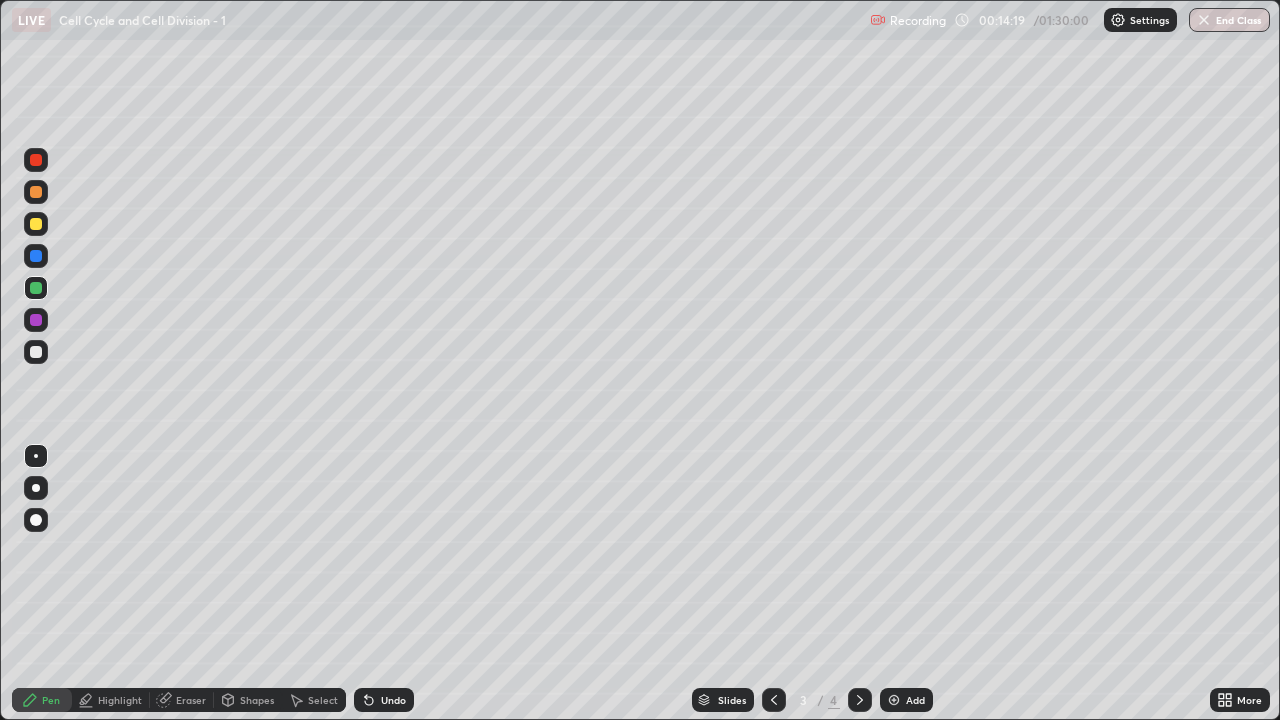 click at bounding box center [36, 352] 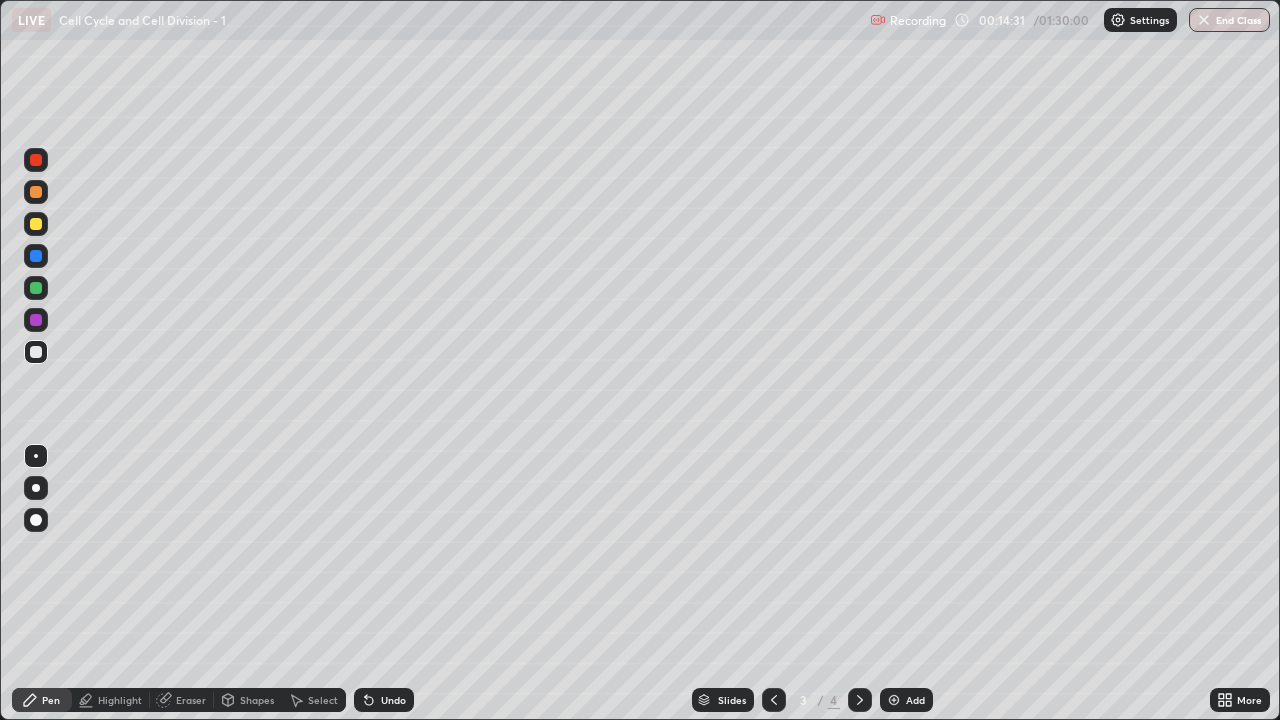 click at bounding box center [36, 192] 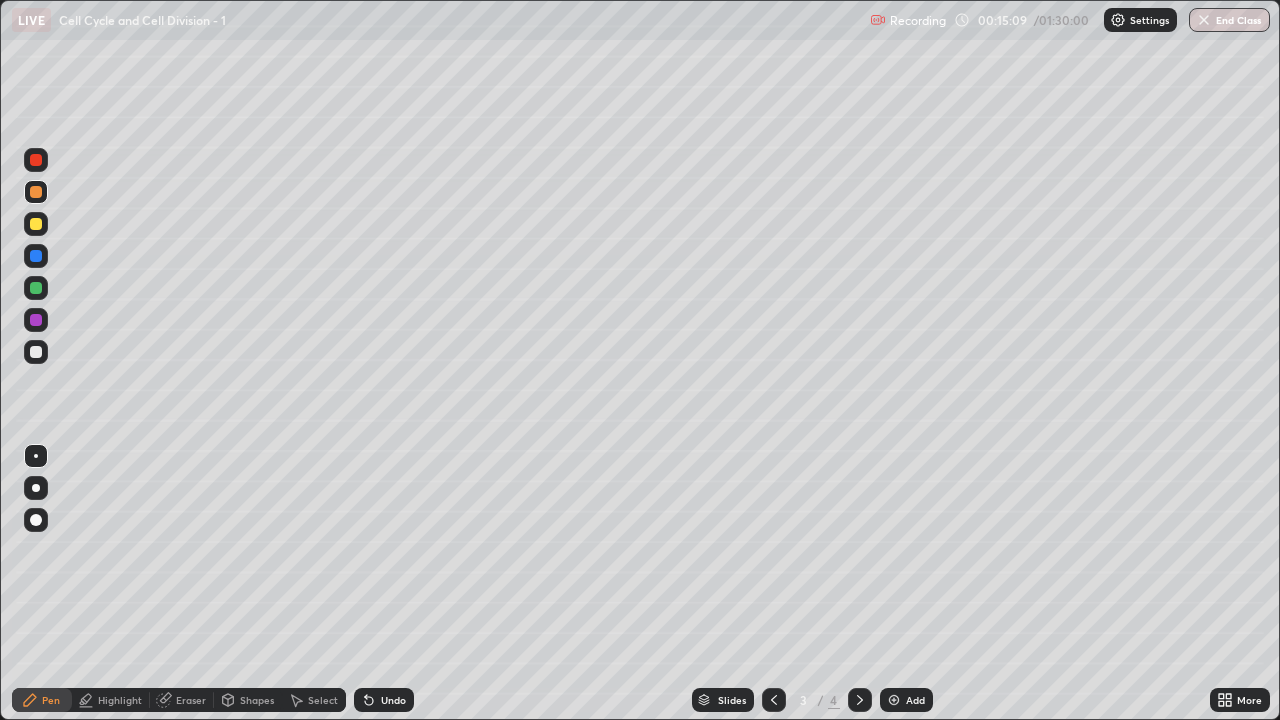 click on "Select" at bounding box center (323, 700) 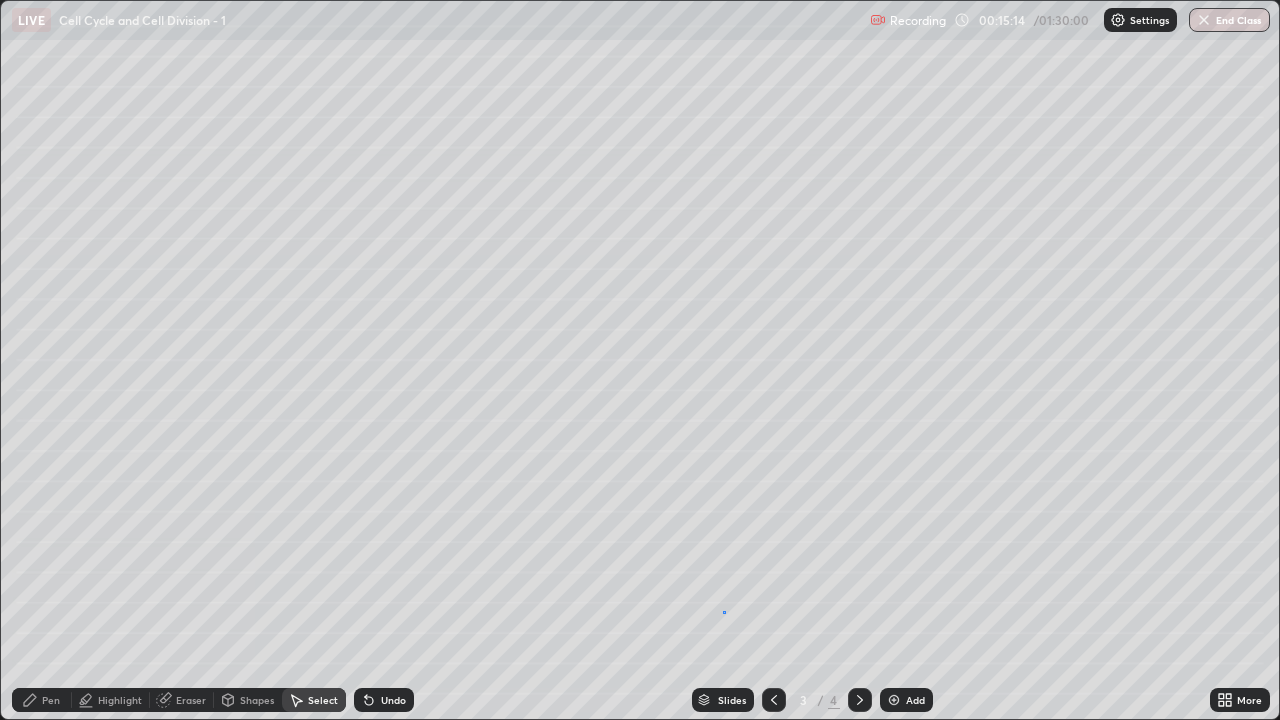 click on "0 ° Undo Copy Duplicate Duplicate to new slide Delete" at bounding box center (640, 360) 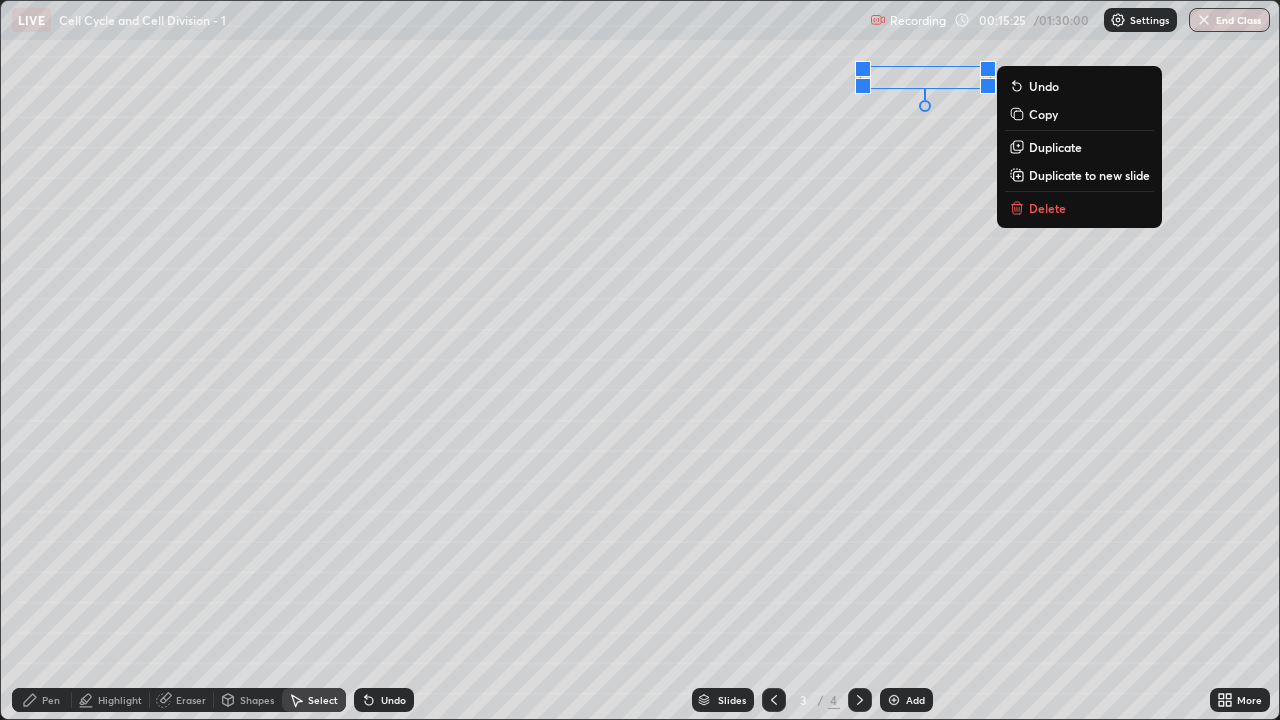 click on "0 ° Undo Copy Duplicate Duplicate to new slide Delete" at bounding box center [640, 360] 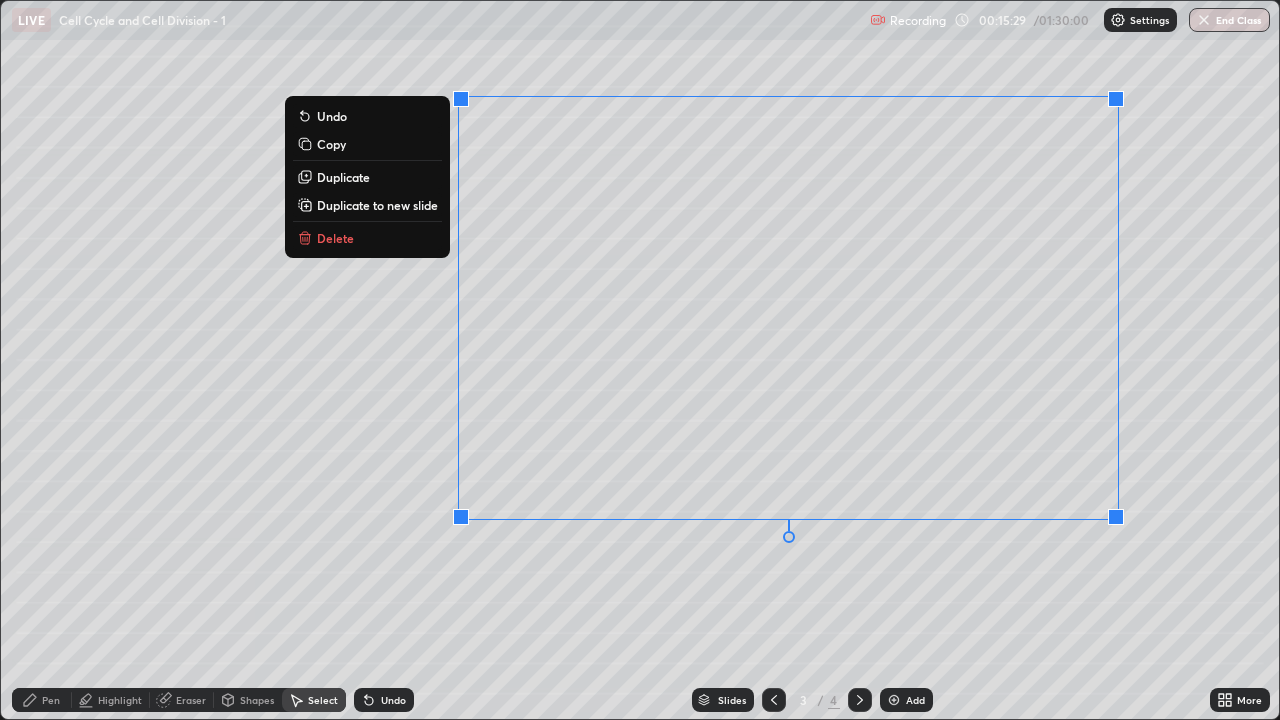click on "0 ° Undo Copy Duplicate Duplicate to new slide Delete" at bounding box center (640, 360) 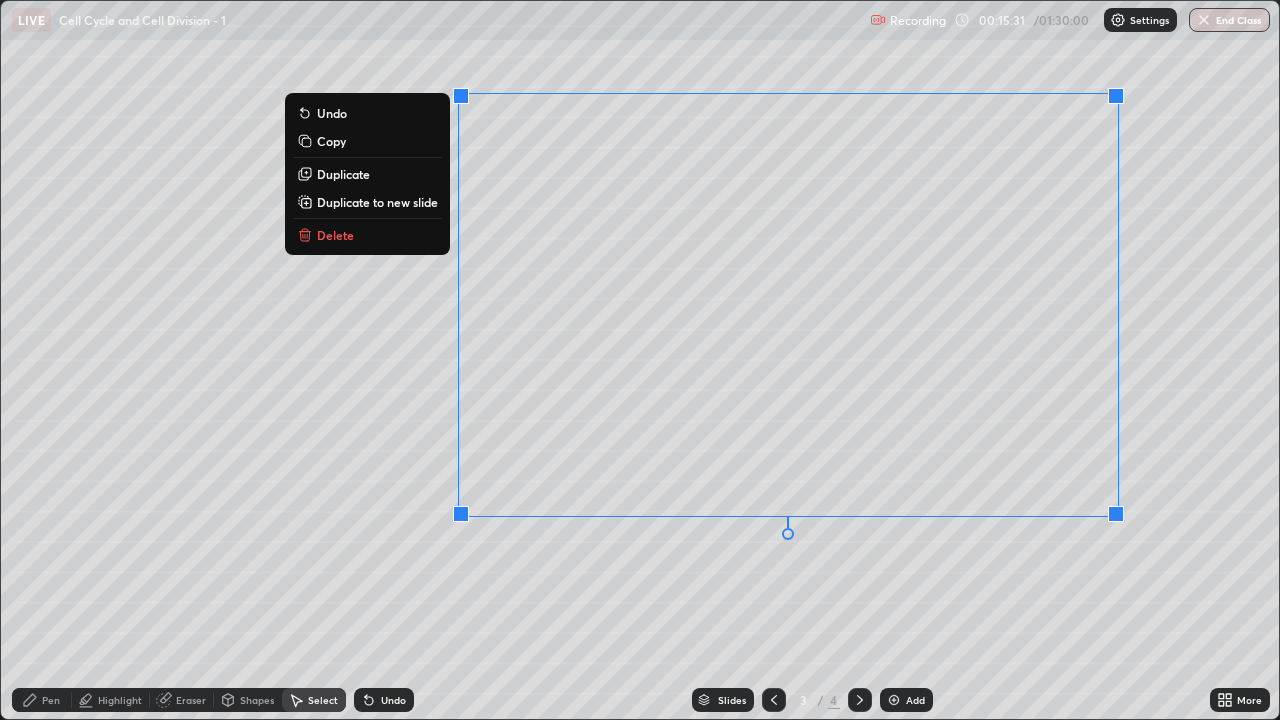 click on "0 ° Undo Copy Duplicate Duplicate to new slide Delete" at bounding box center (640, 360) 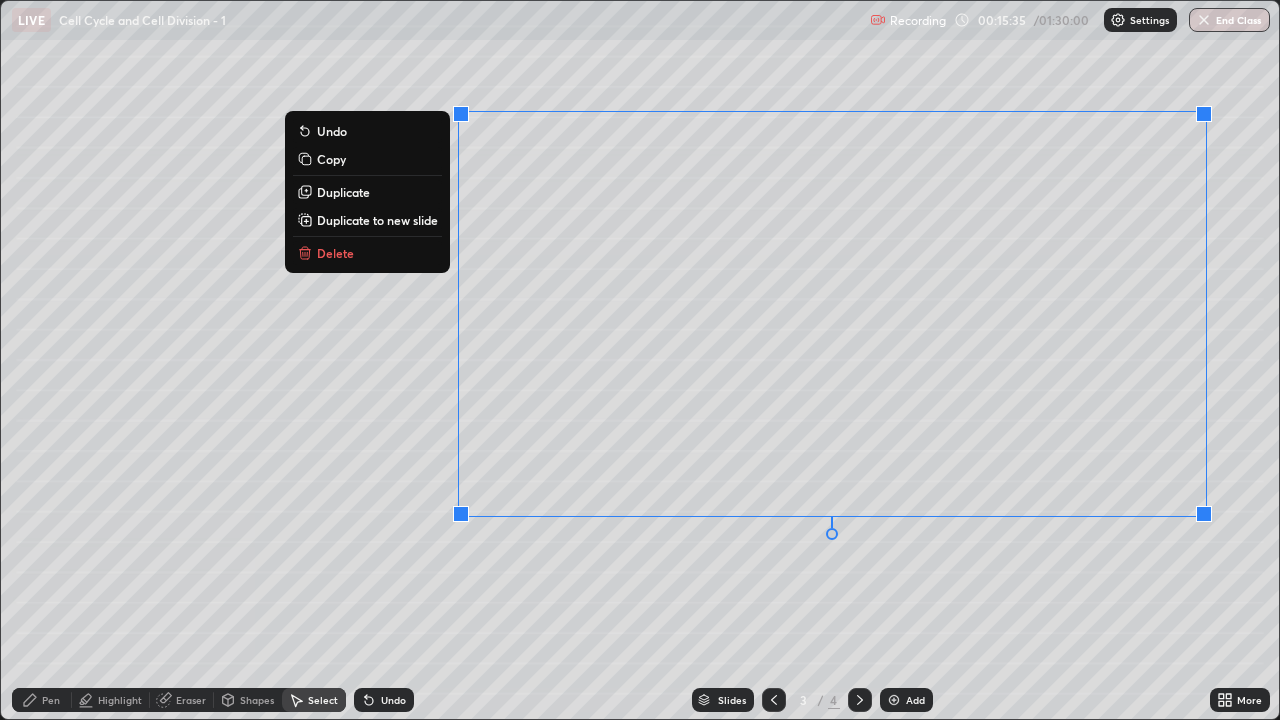 click on "0 ° Undo Copy Duplicate Duplicate to new slide Delete" at bounding box center (640, 360) 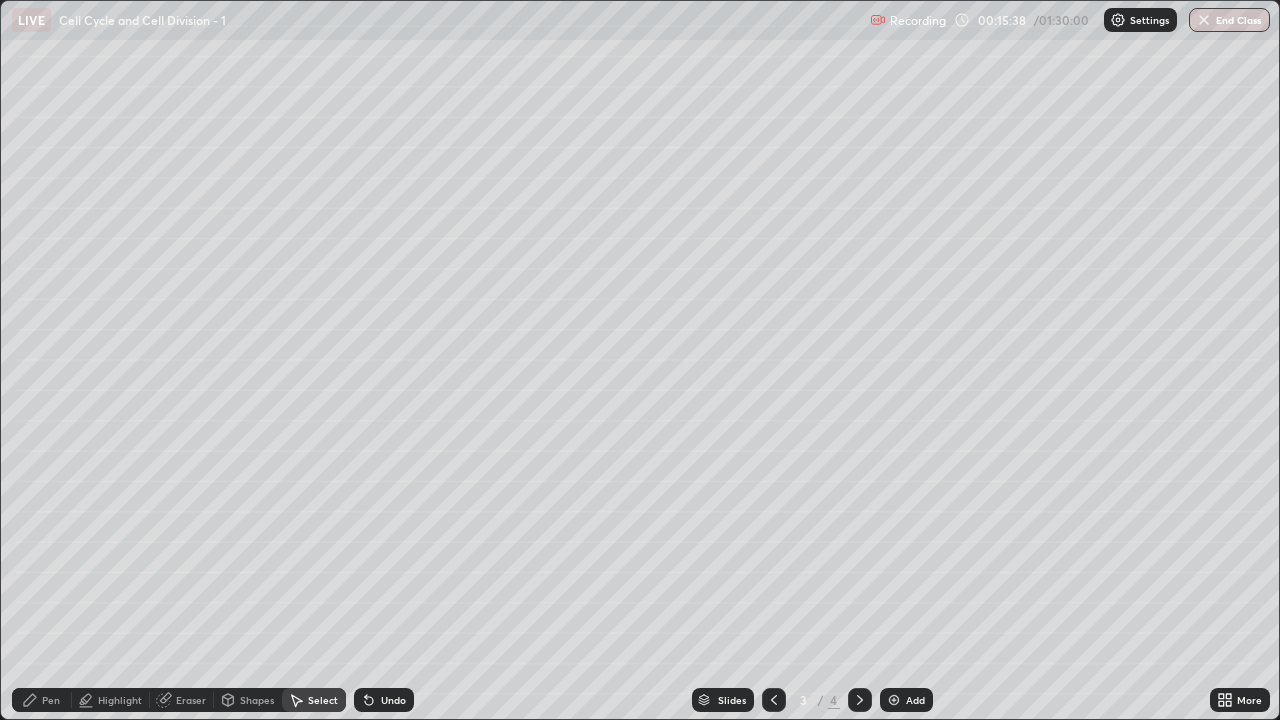 click on "Undo" at bounding box center [393, 700] 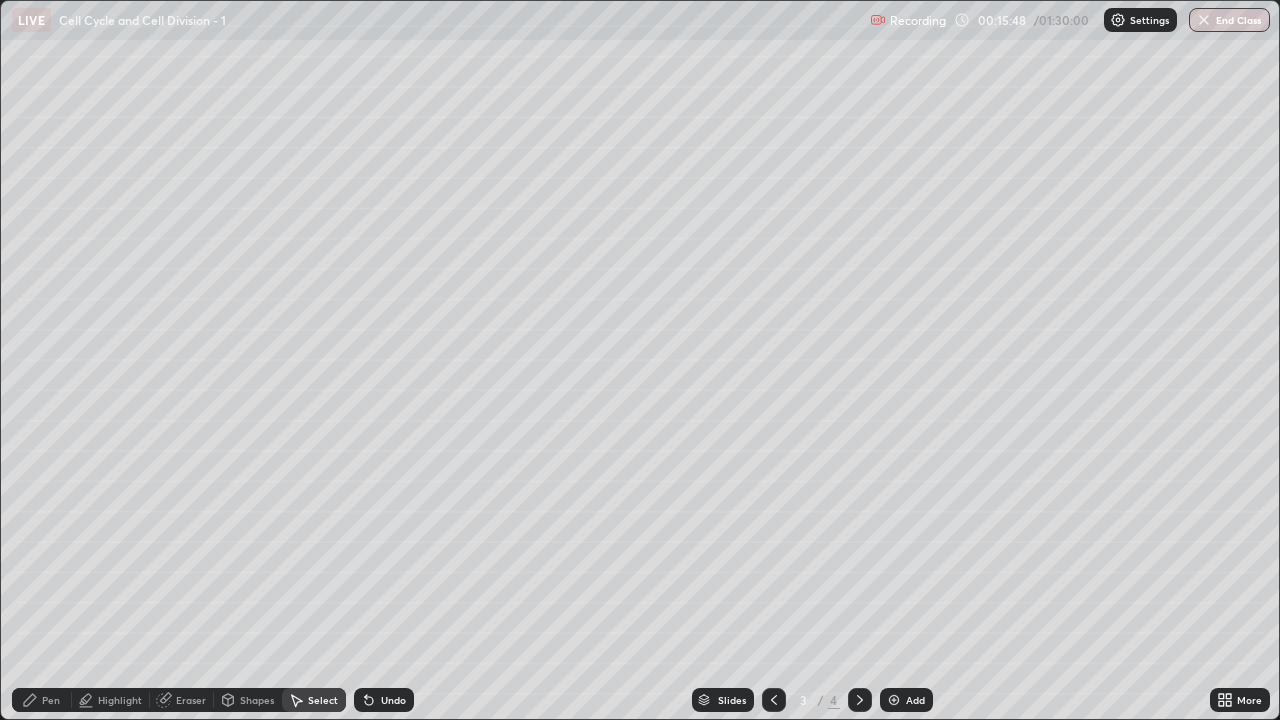 click on "Eraser" at bounding box center (191, 700) 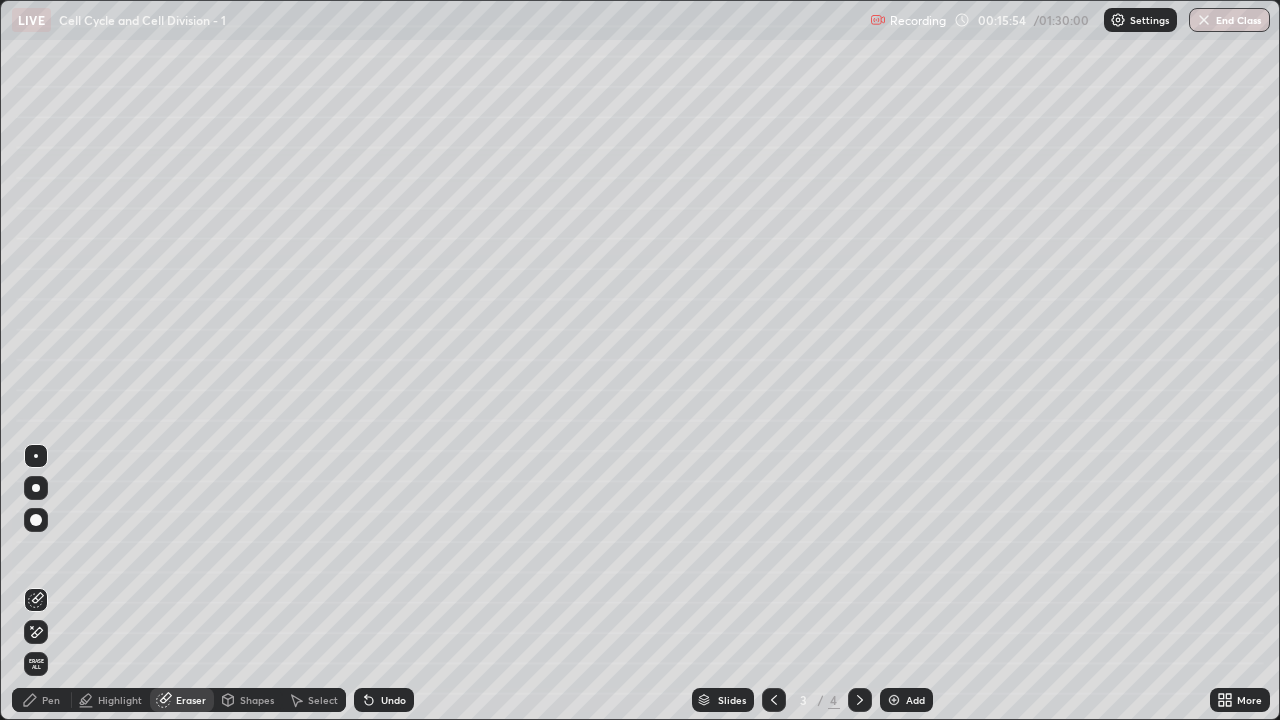 click on "Pen" at bounding box center [51, 700] 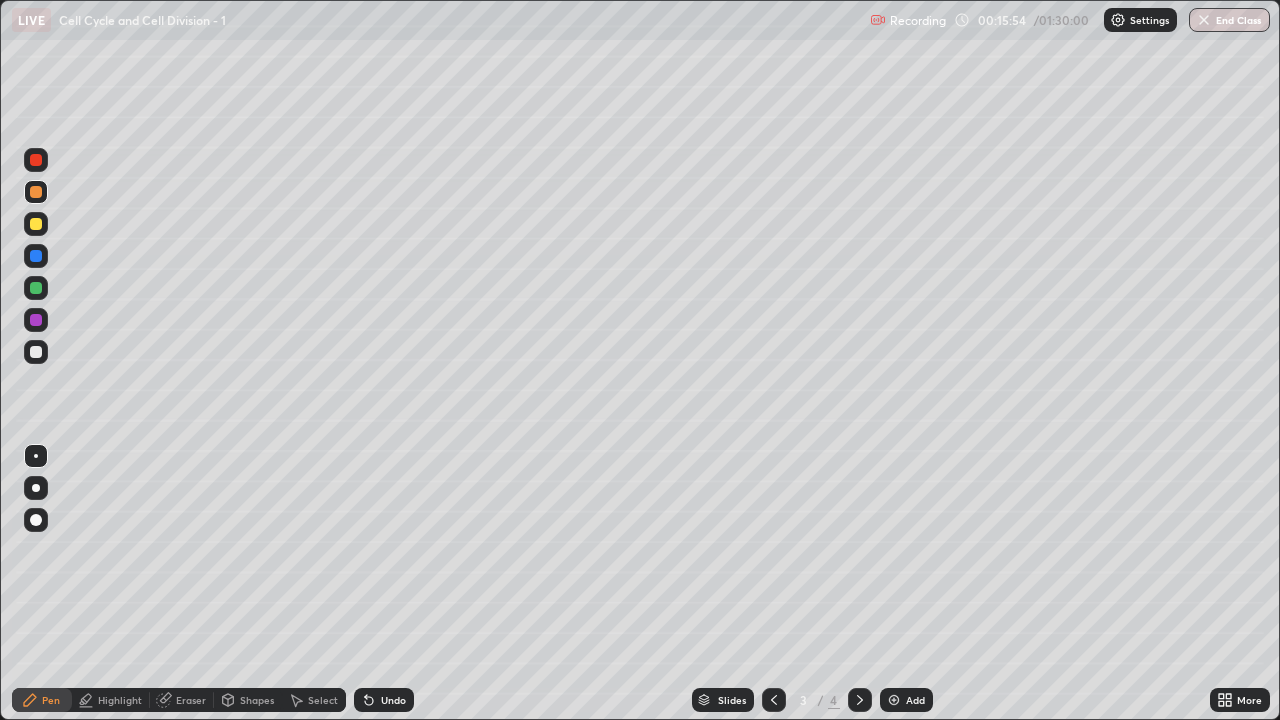 click at bounding box center (36, 352) 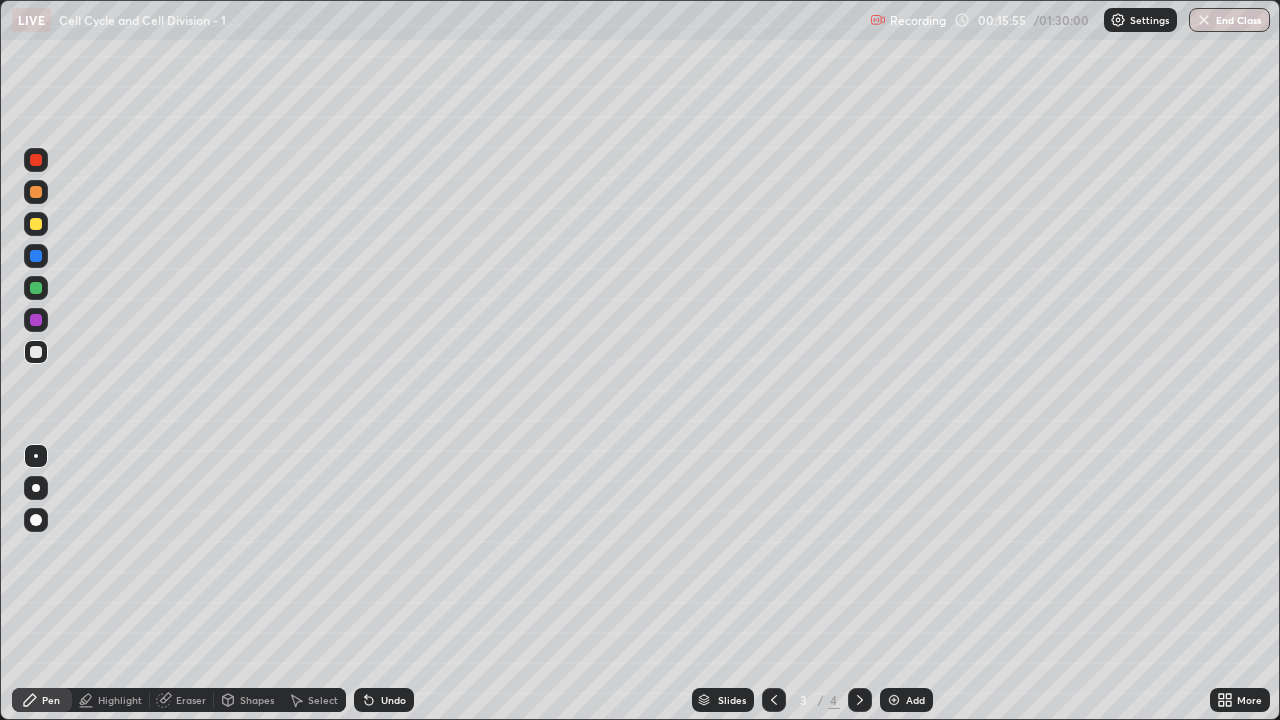 click at bounding box center (36, 456) 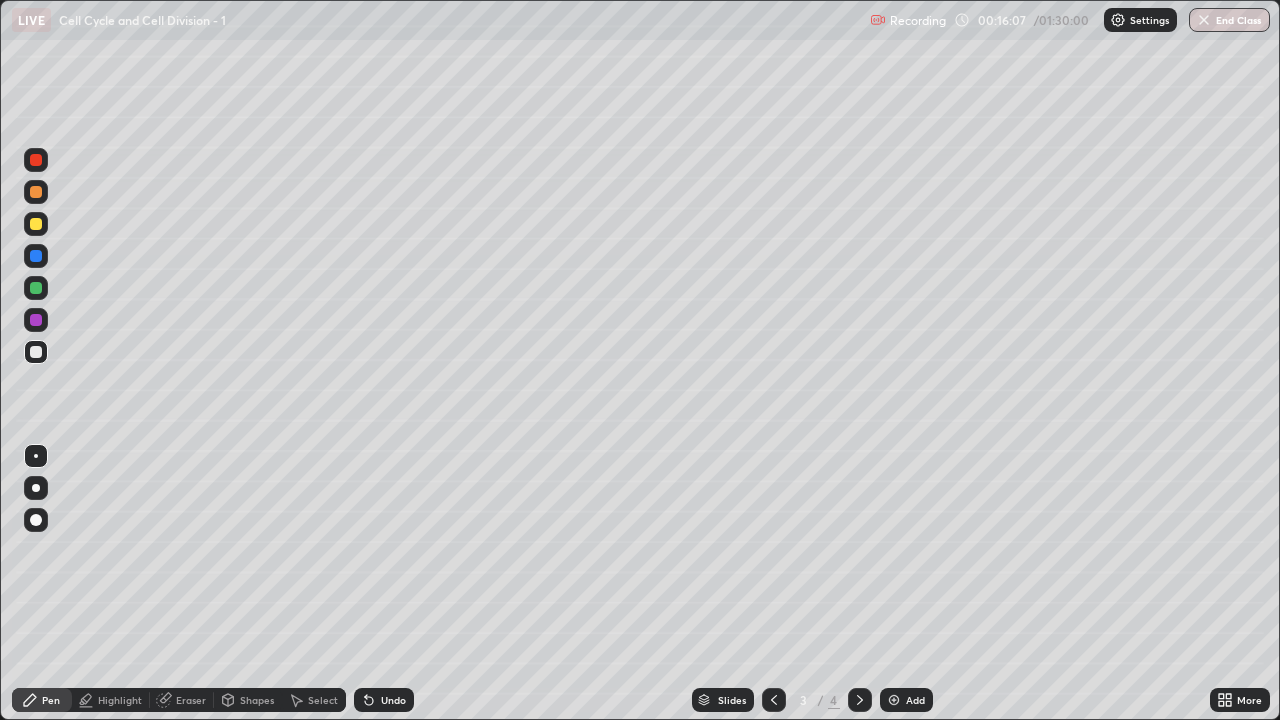 click at bounding box center [36, 224] 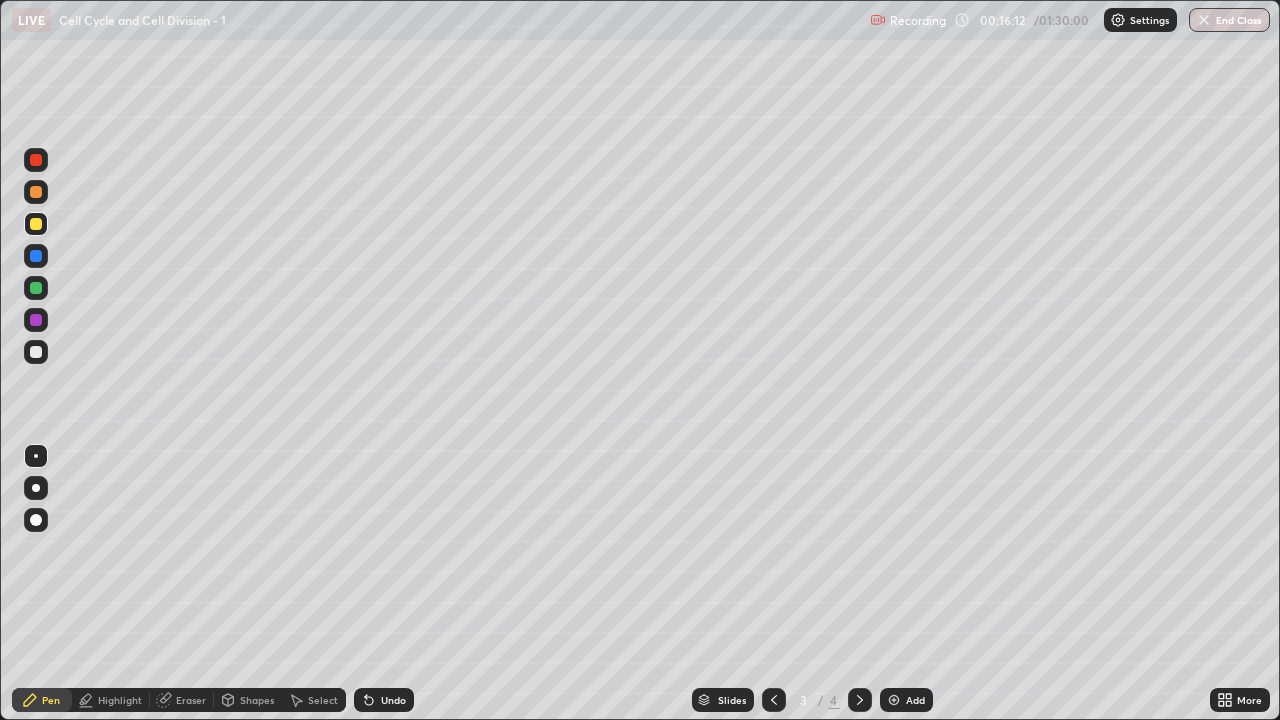 click at bounding box center (36, 192) 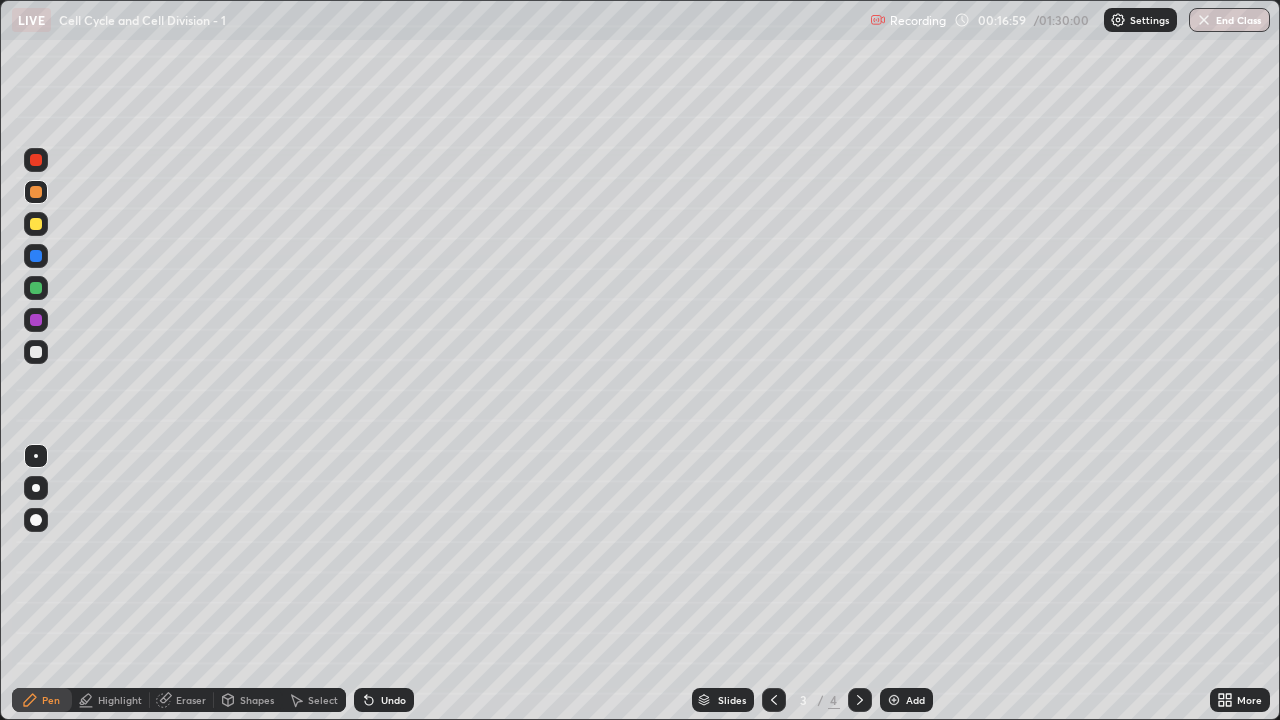 click at bounding box center (36, 352) 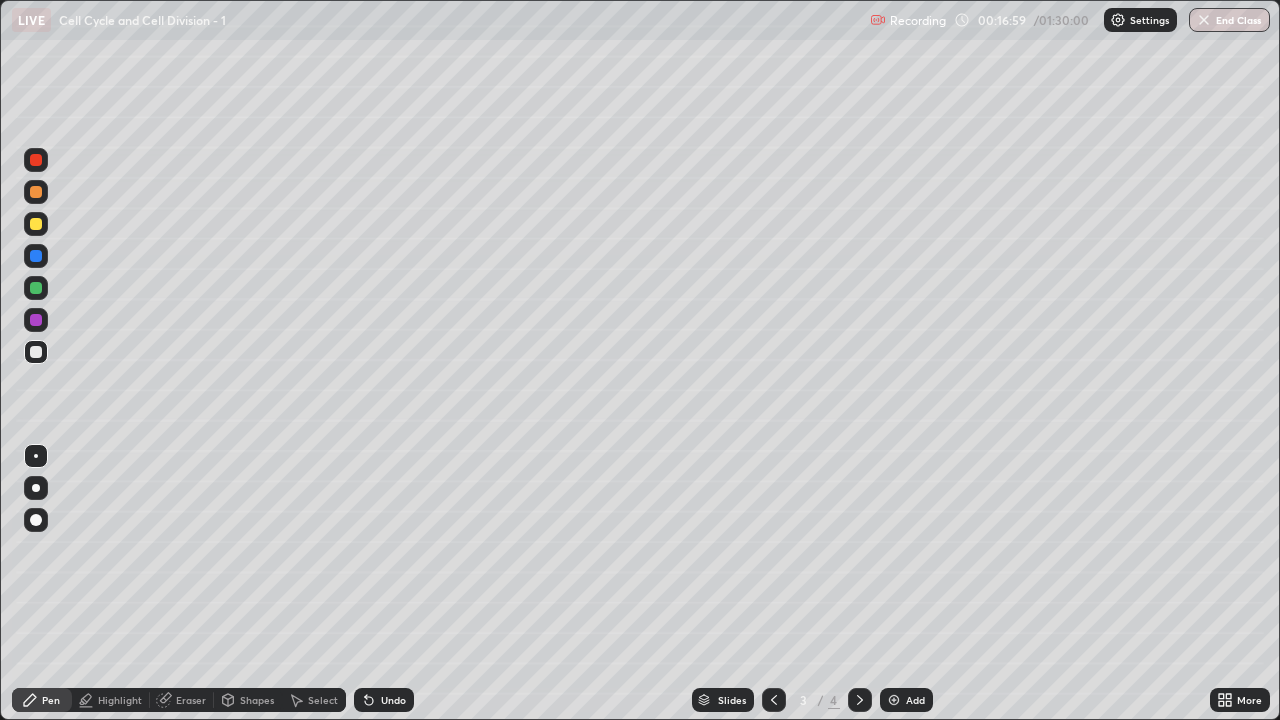click at bounding box center (36, 456) 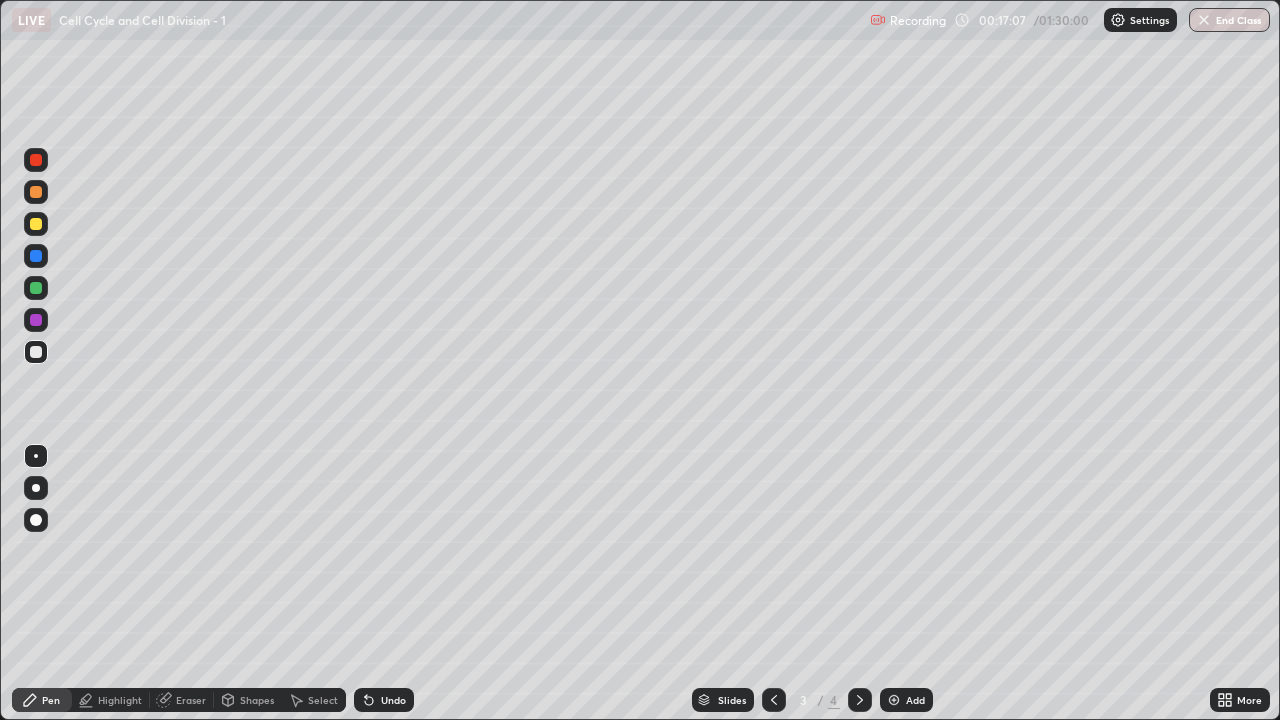 click 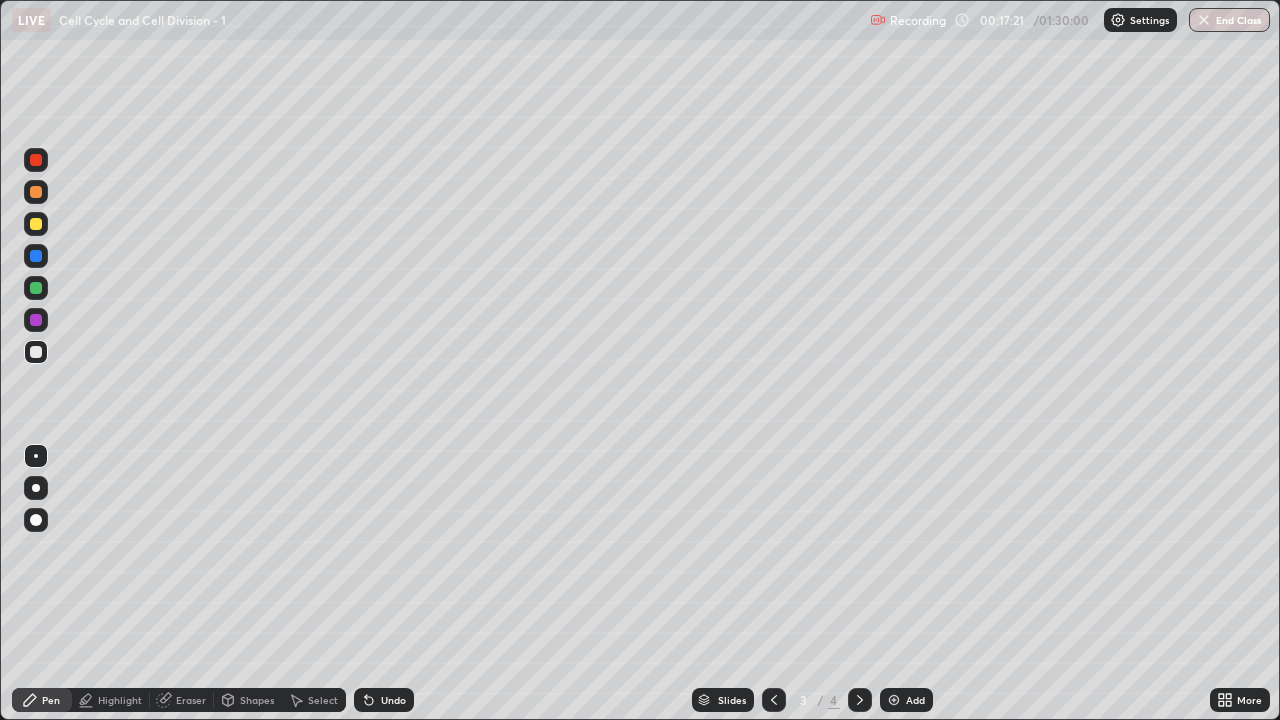 click at bounding box center (36, 192) 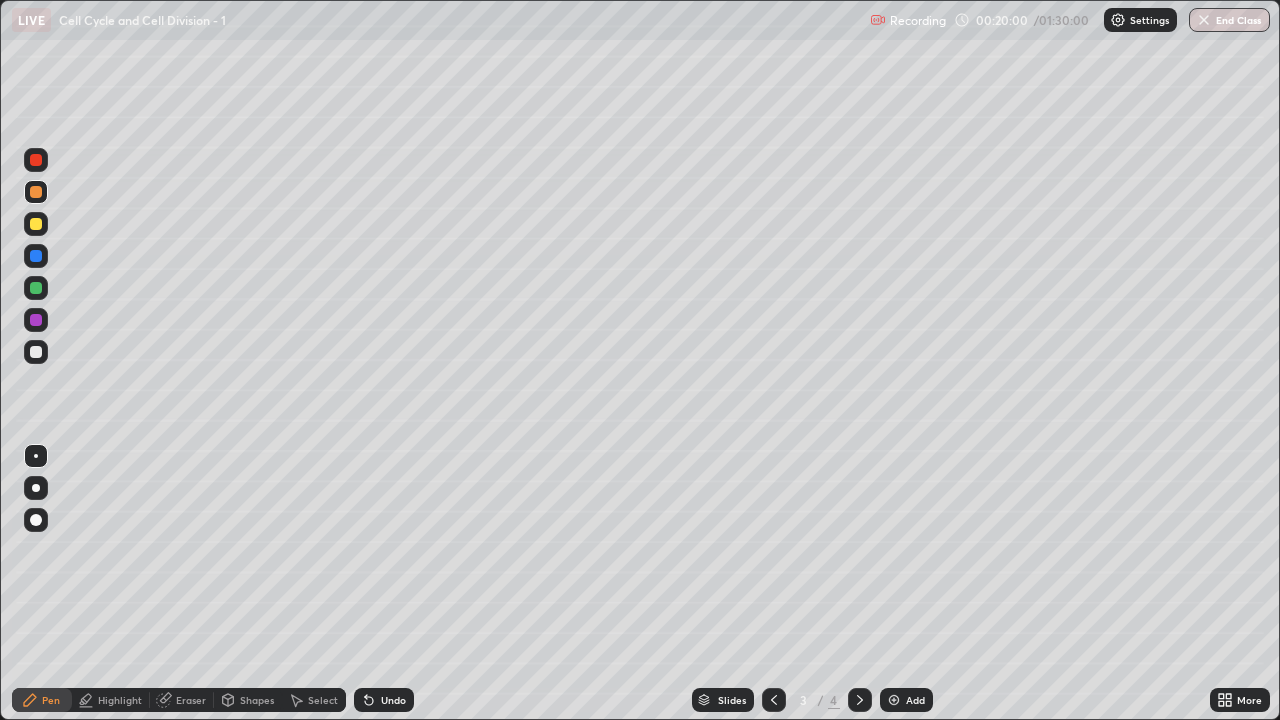 click at bounding box center [36, 288] 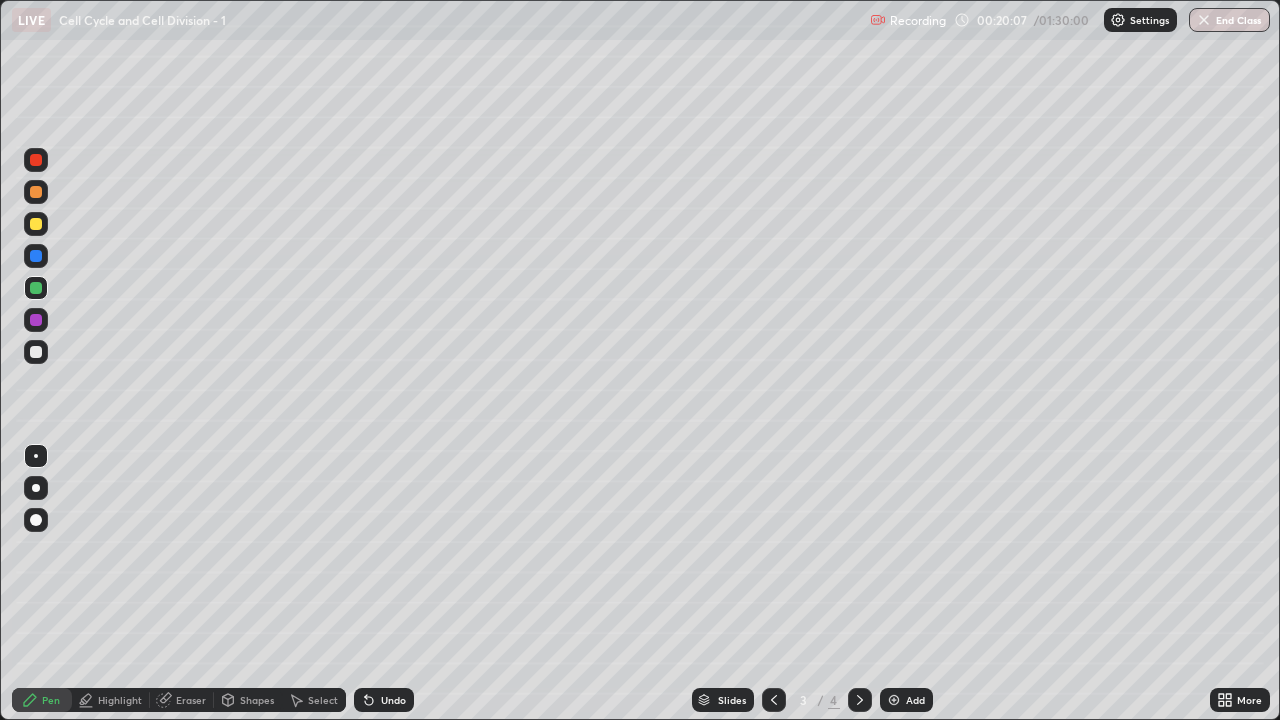 click at bounding box center (36, 352) 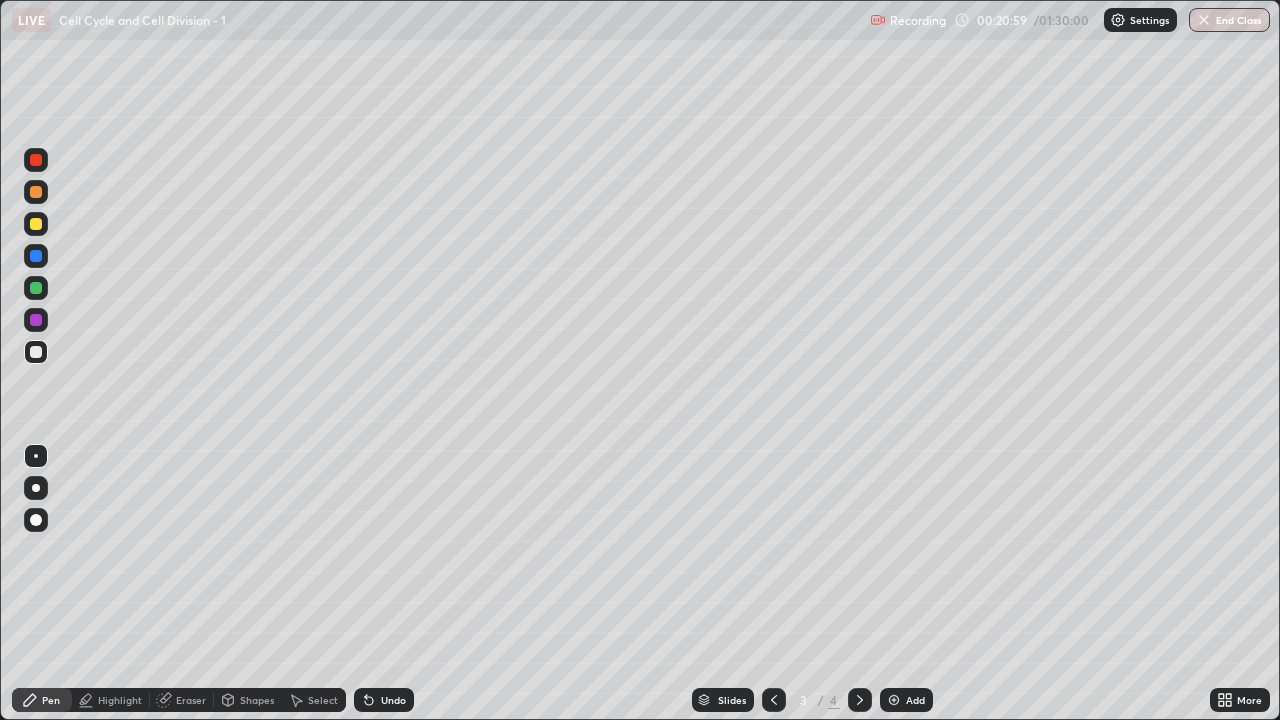 click at bounding box center [36, 224] 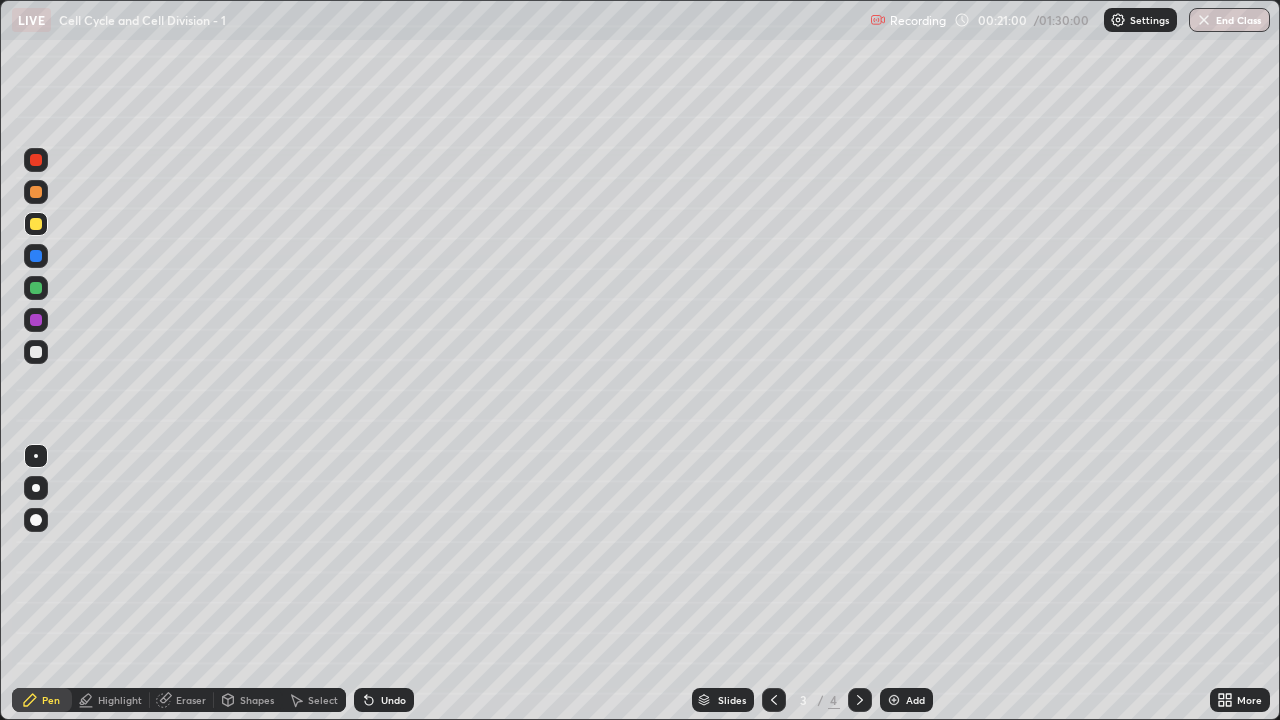 click at bounding box center (36, 456) 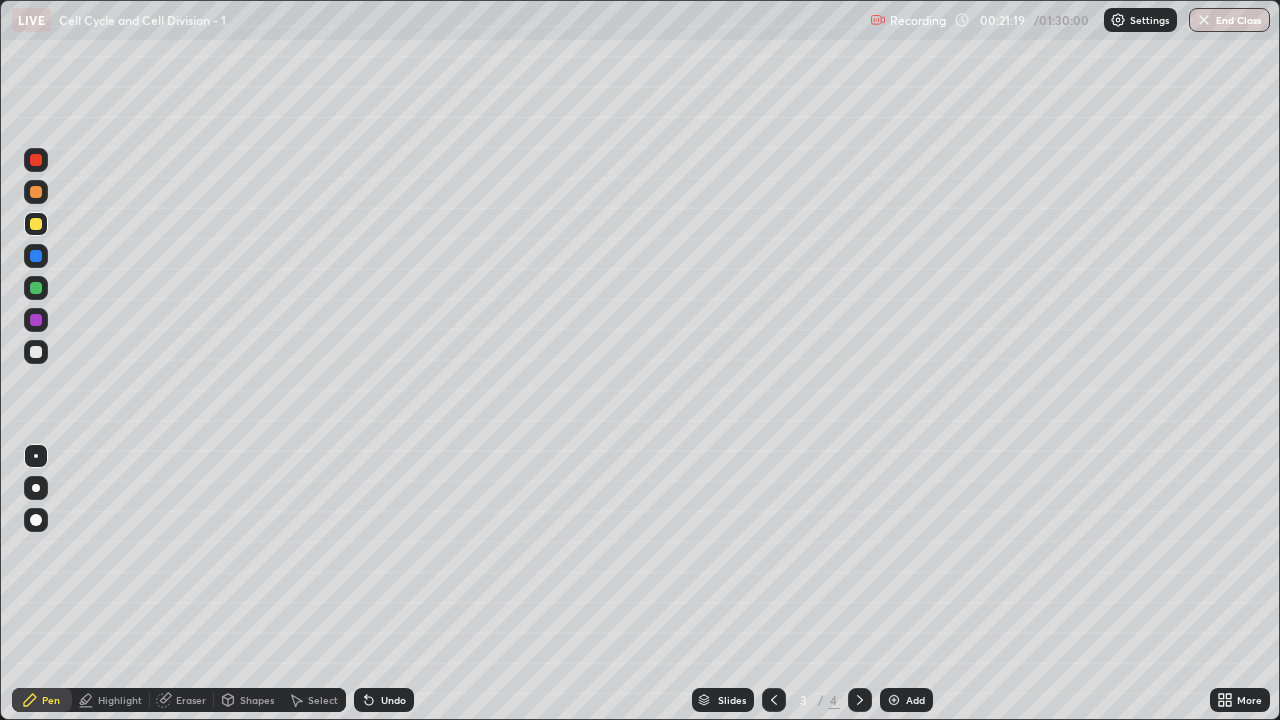 click on "Undo" at bounding box center (393, 700) 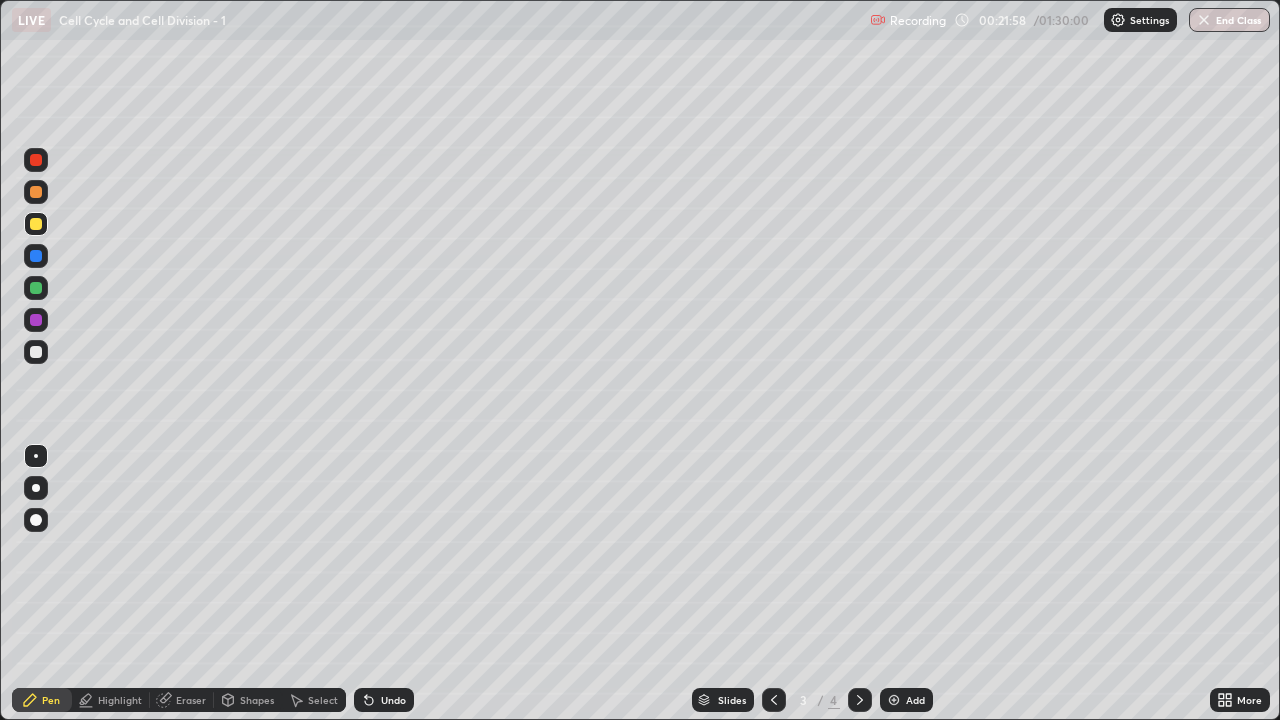 click at bounding box center [36, 288] 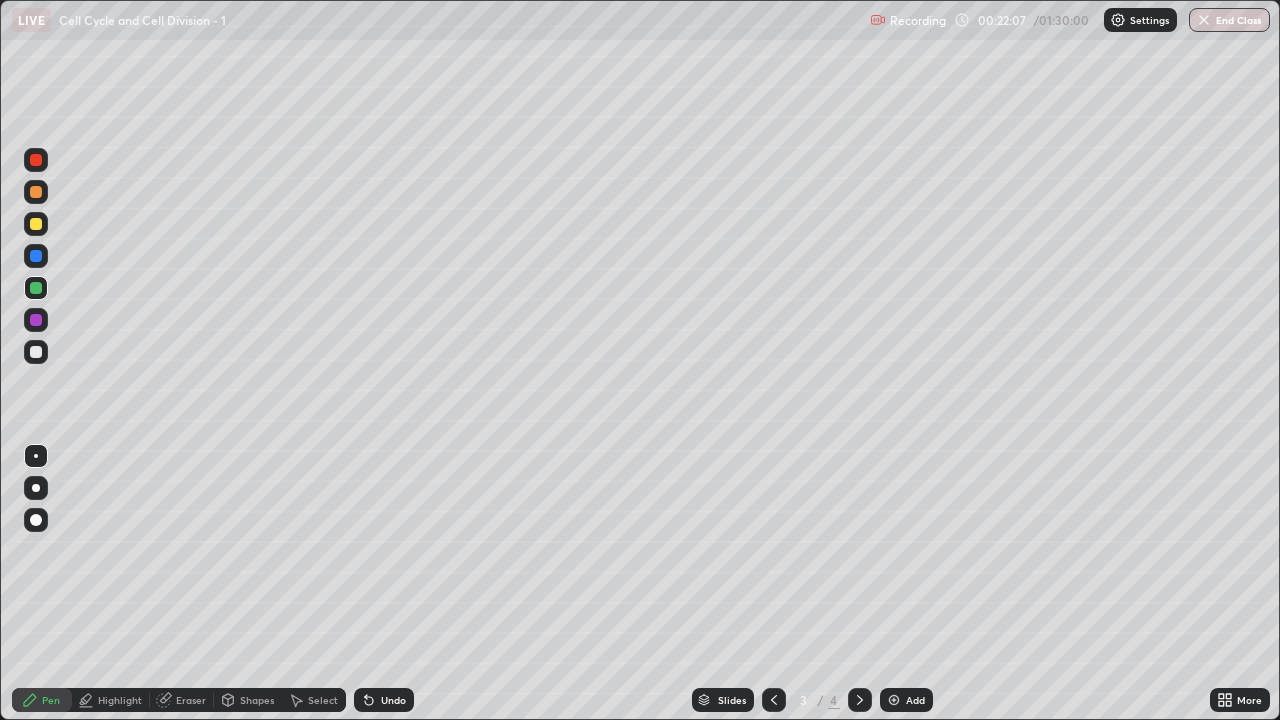 click on "Undo" at bounding box center [393, 700] 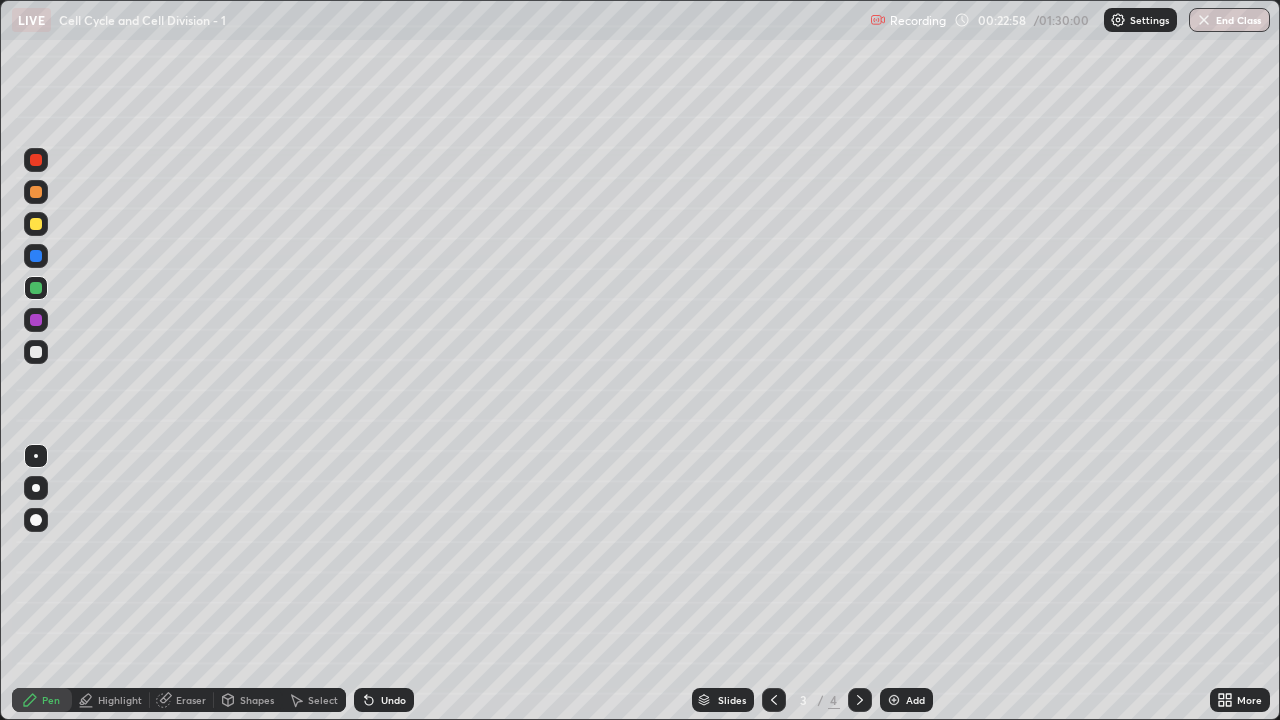 click at bounding box center (36, 352) 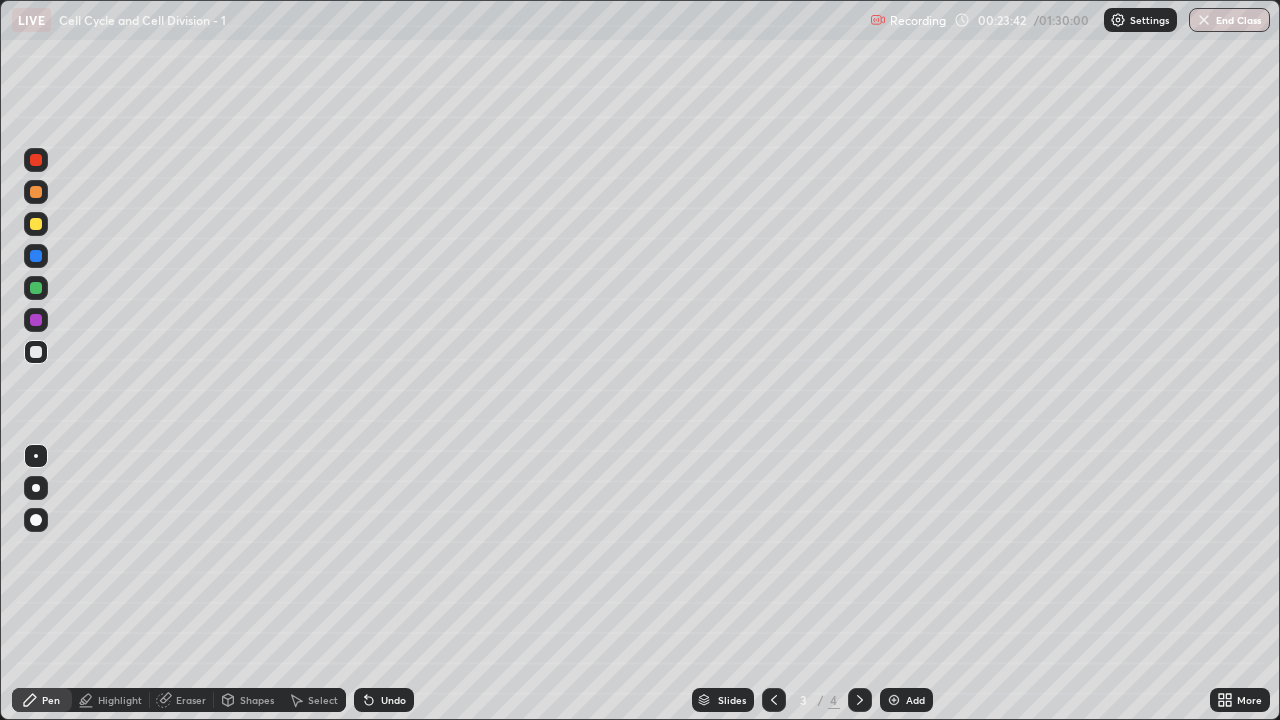 click on "Undo" at bounding box center [384, 700] 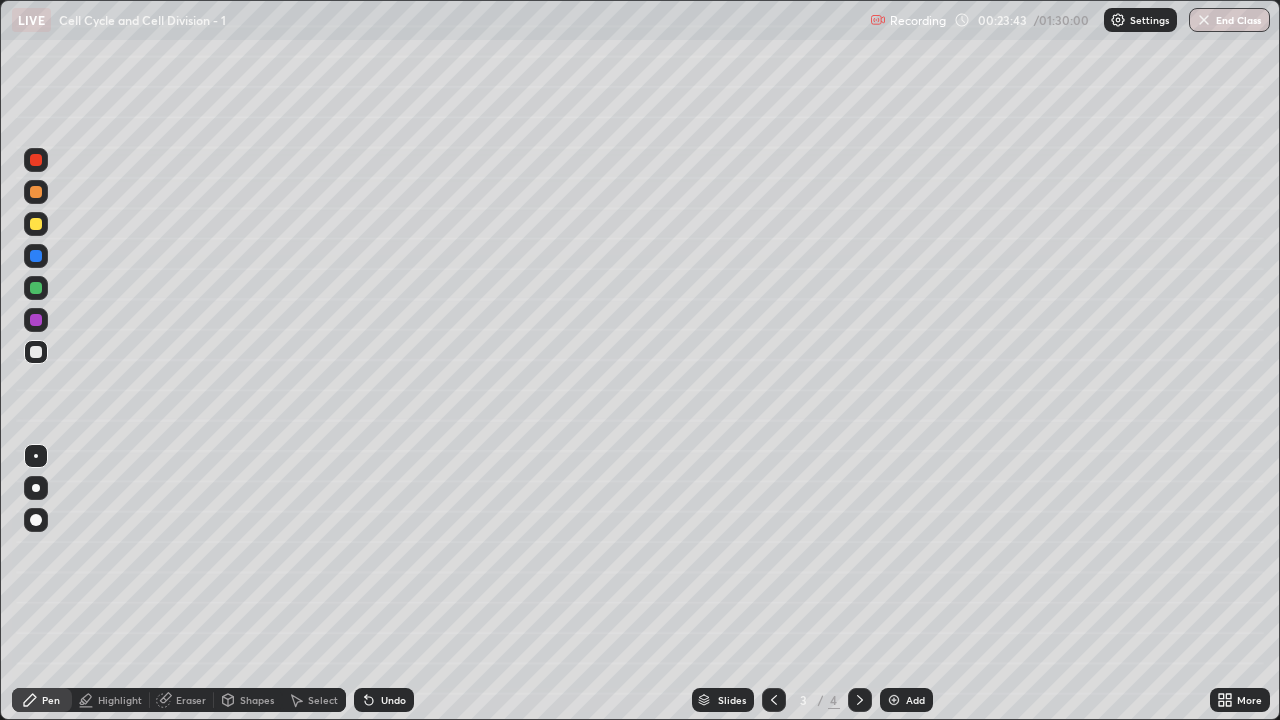 click at bounding box center (36, 288) 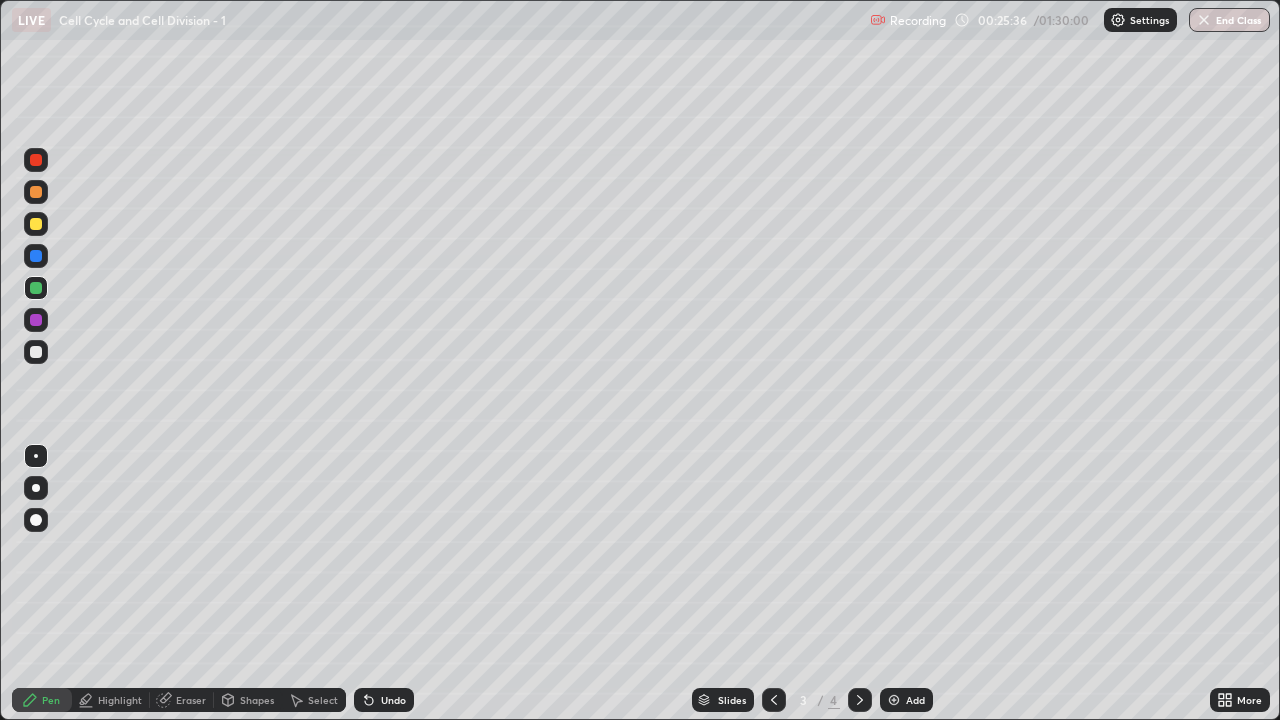 click at bounding box center [36, 352] 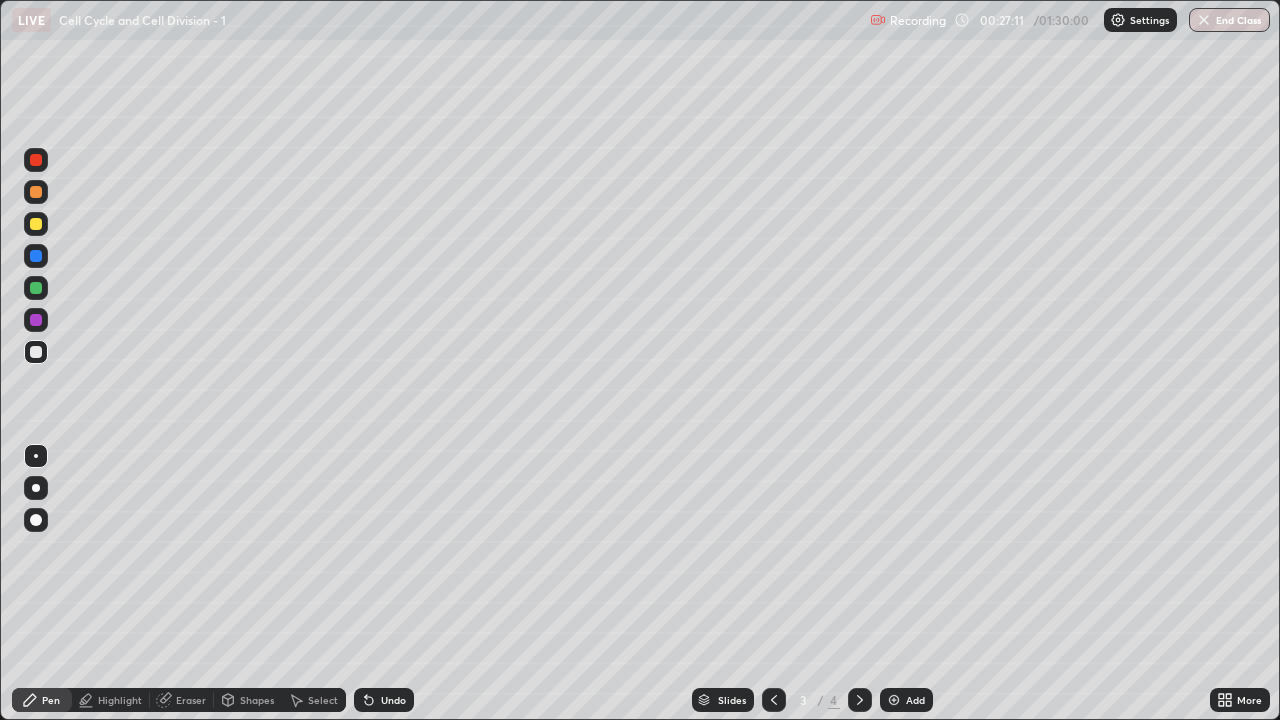 click on "Undo" at bounding box center [384, 700] 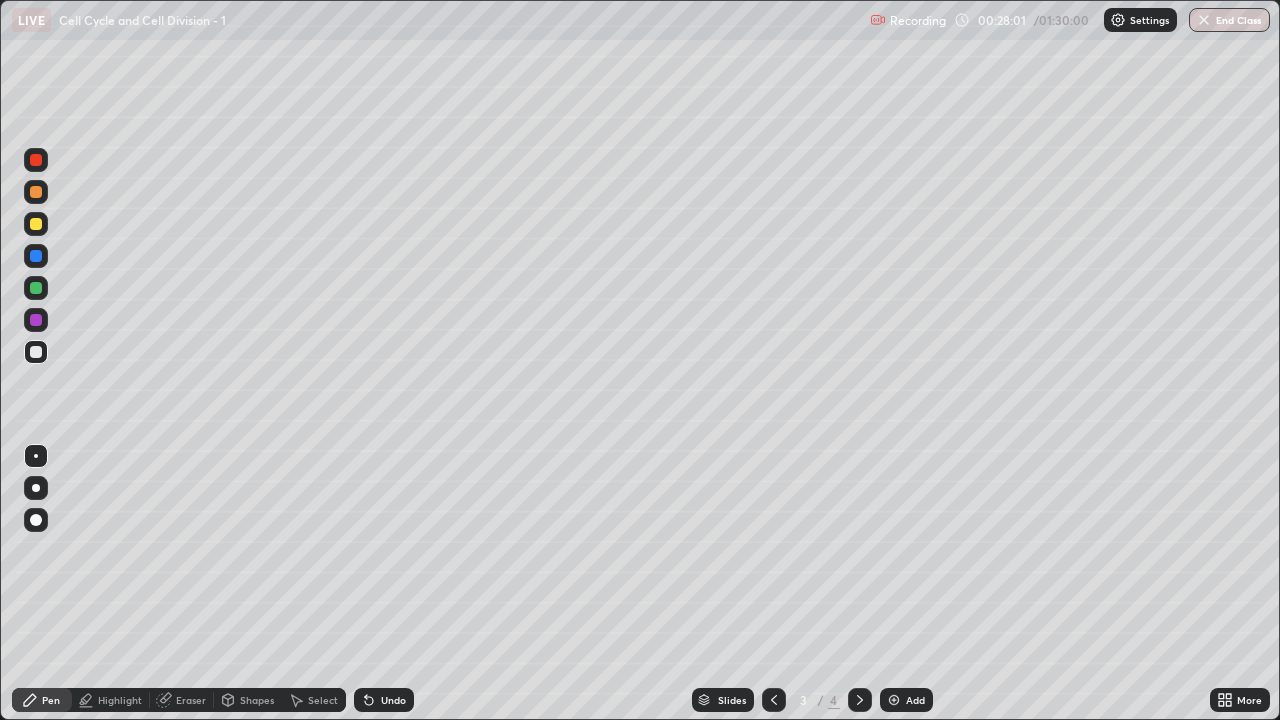 click at bounding box center [36, 320] 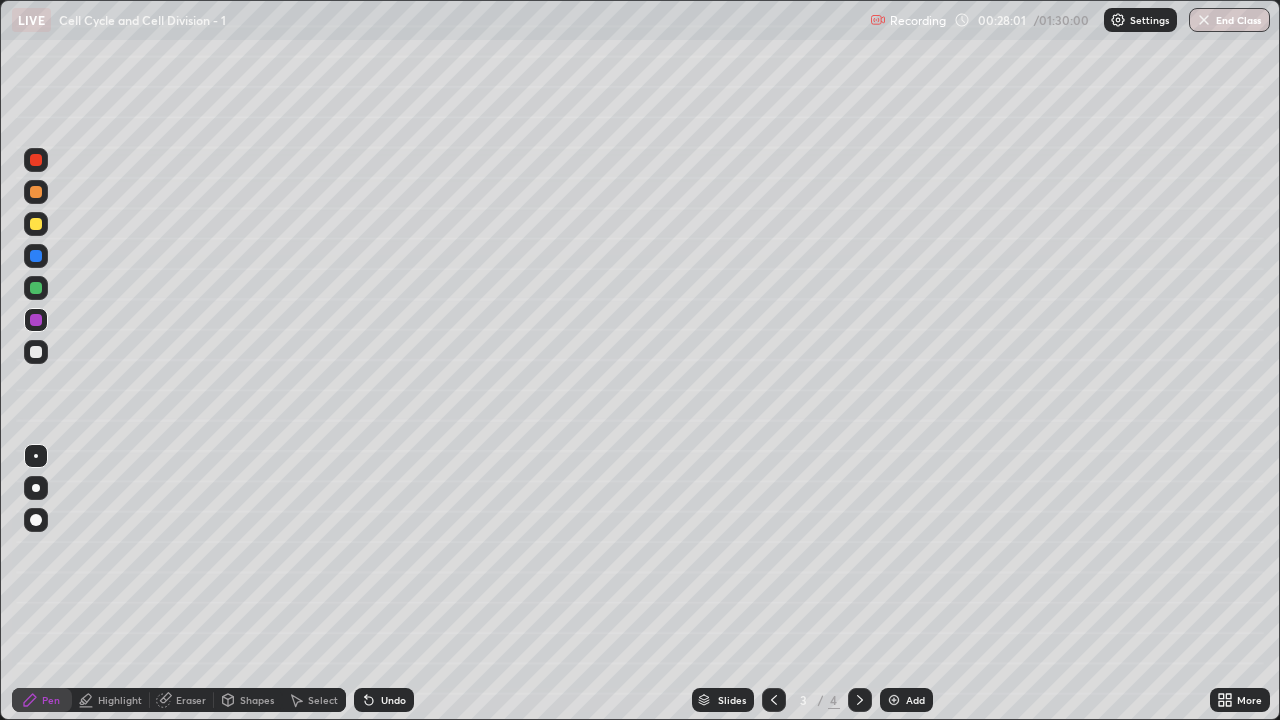 click at bounding box center [36, 488] 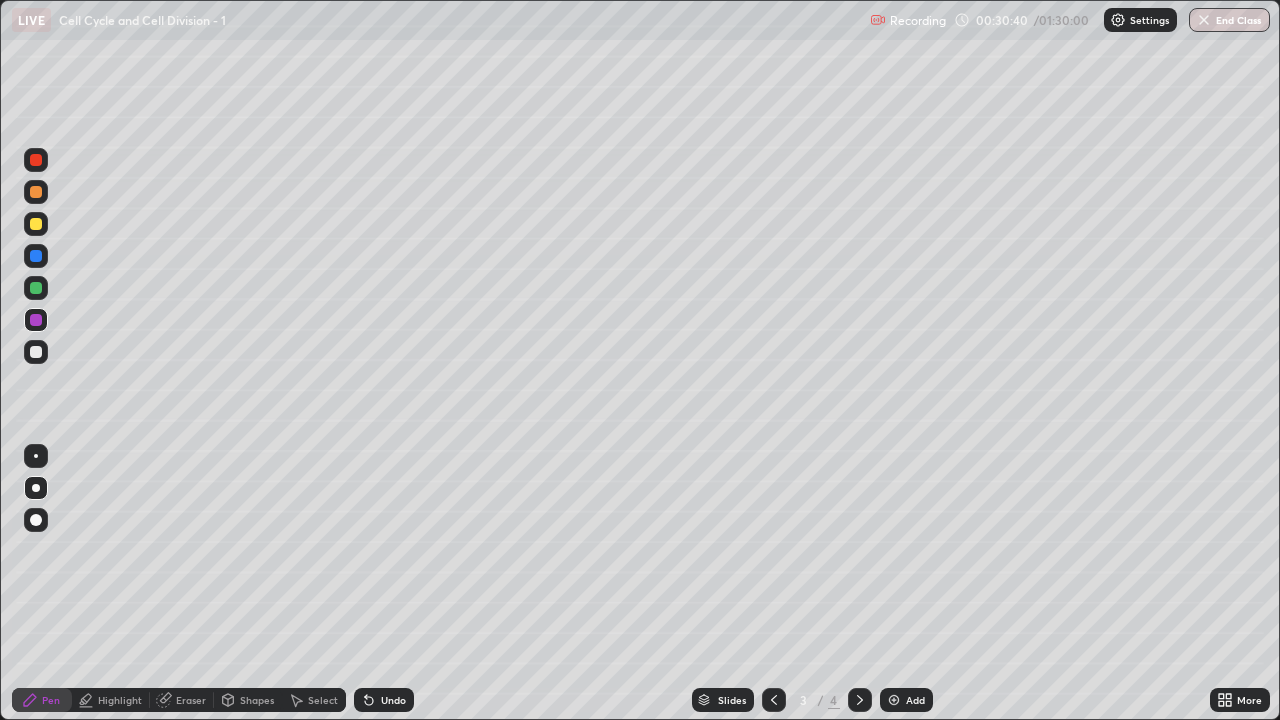 click 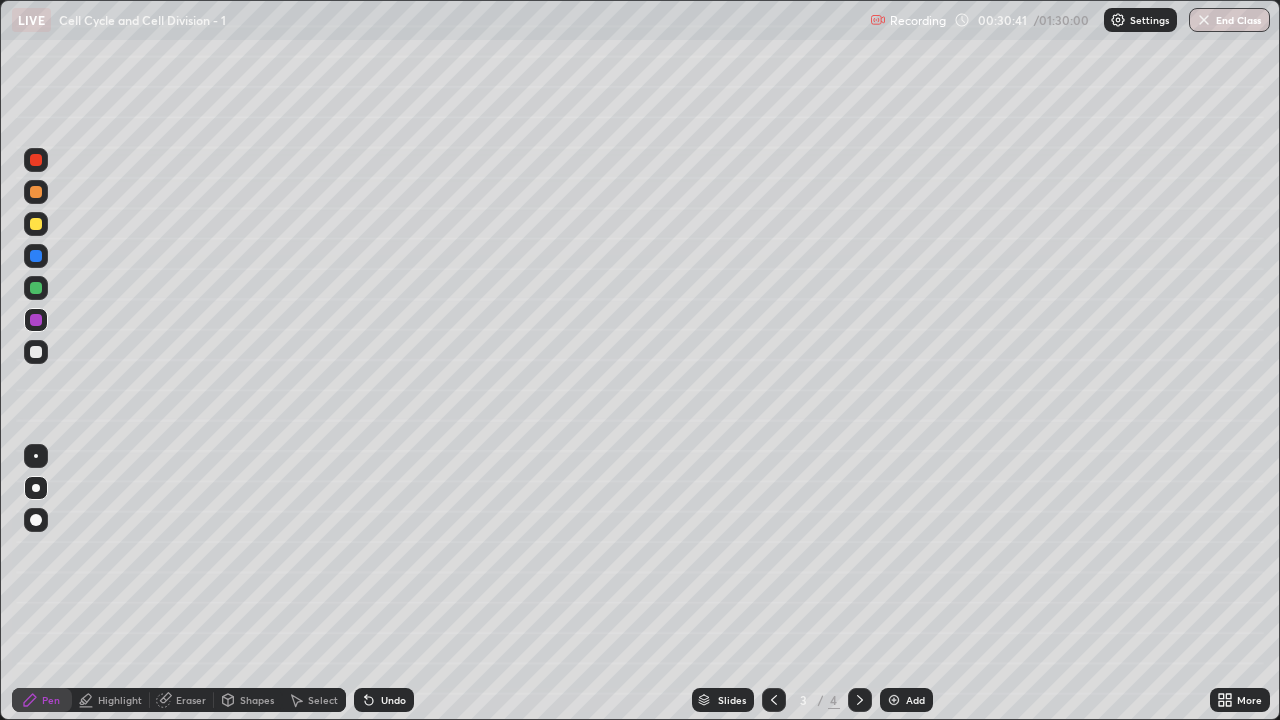 click 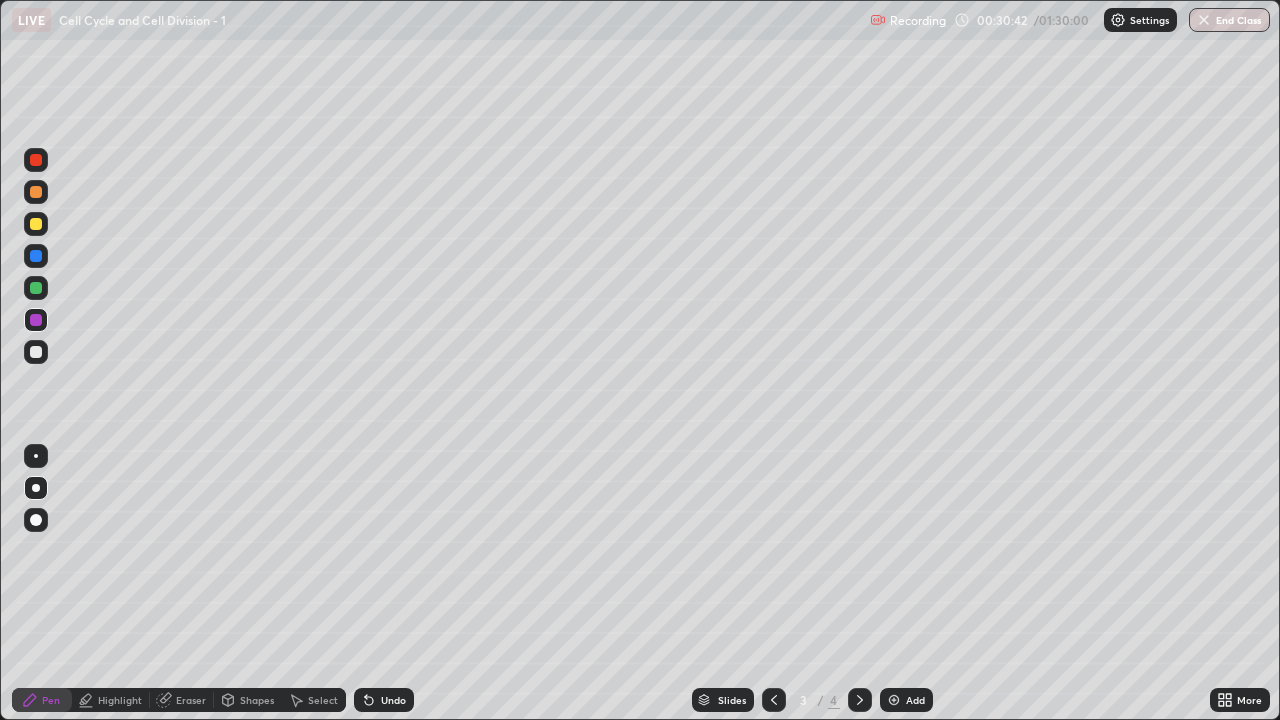click 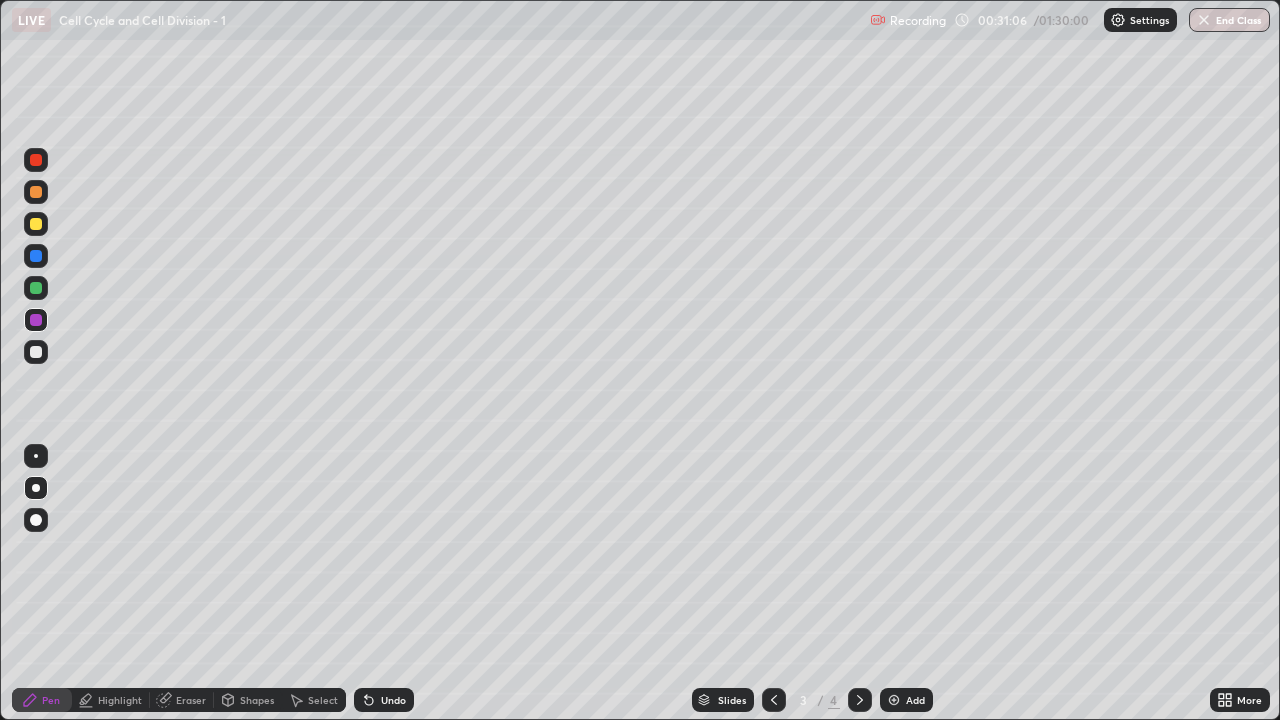 click 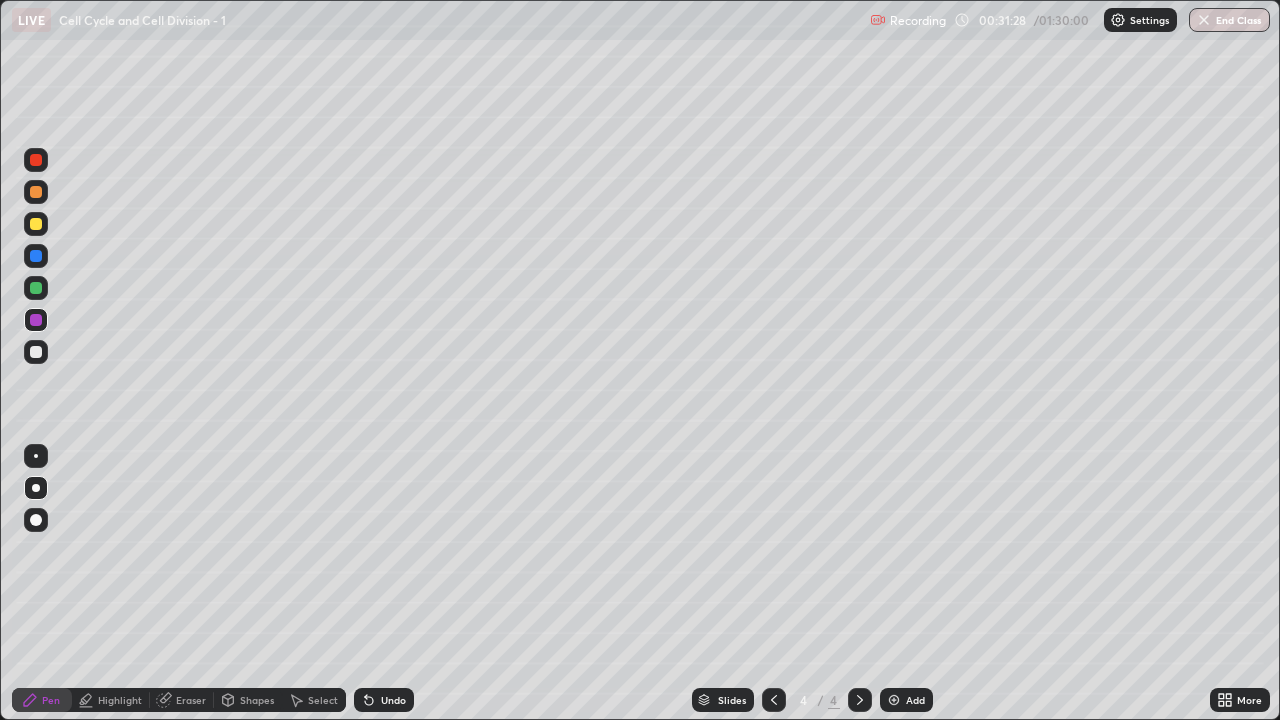 click 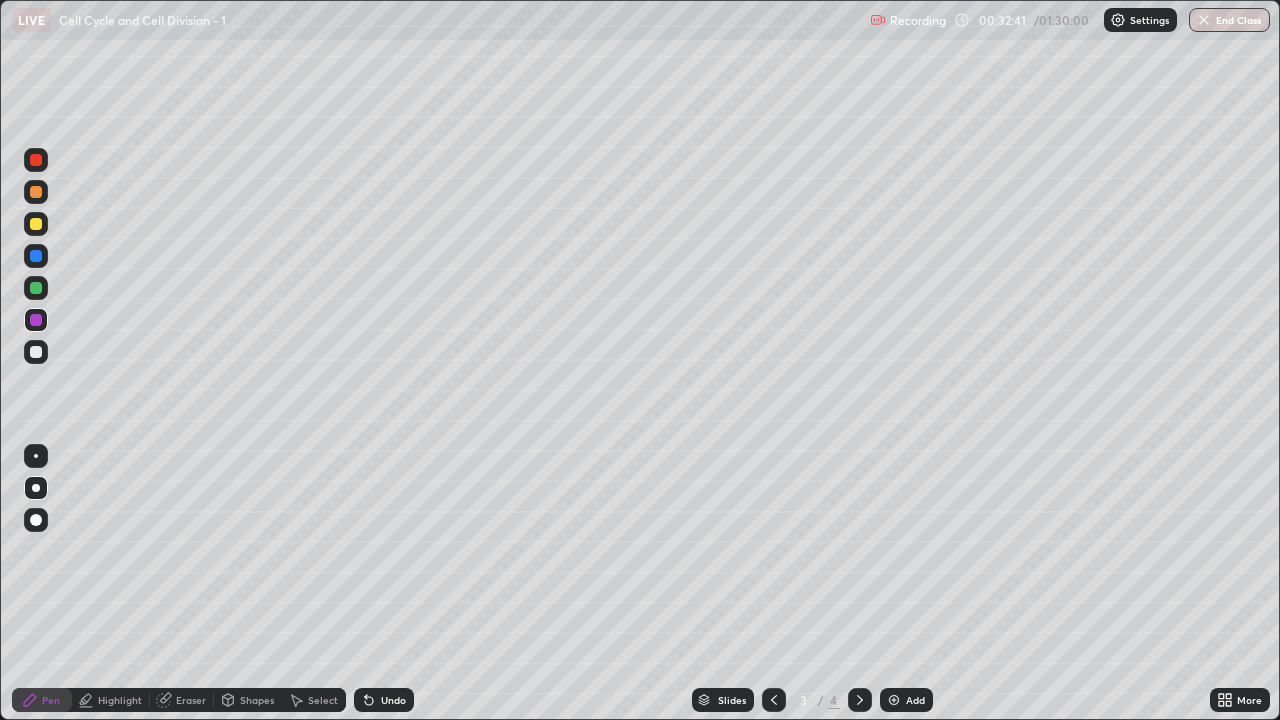 click 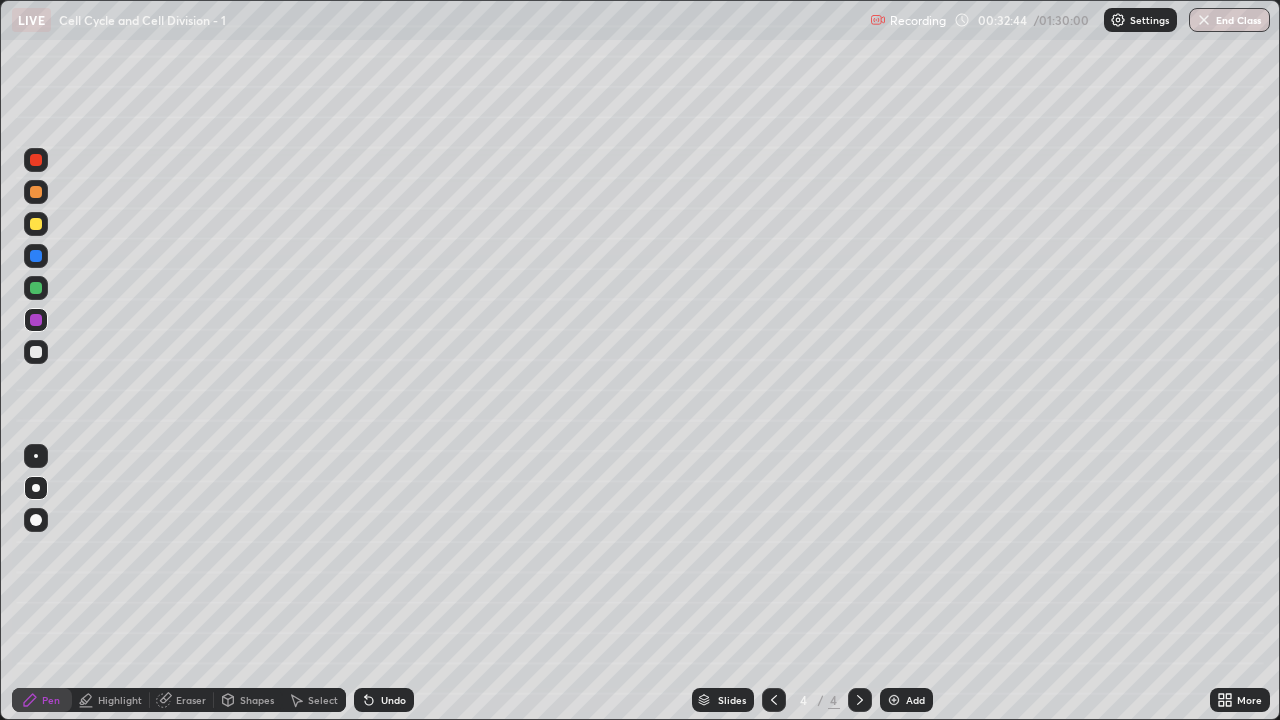 click at bounding box center [36, 352] 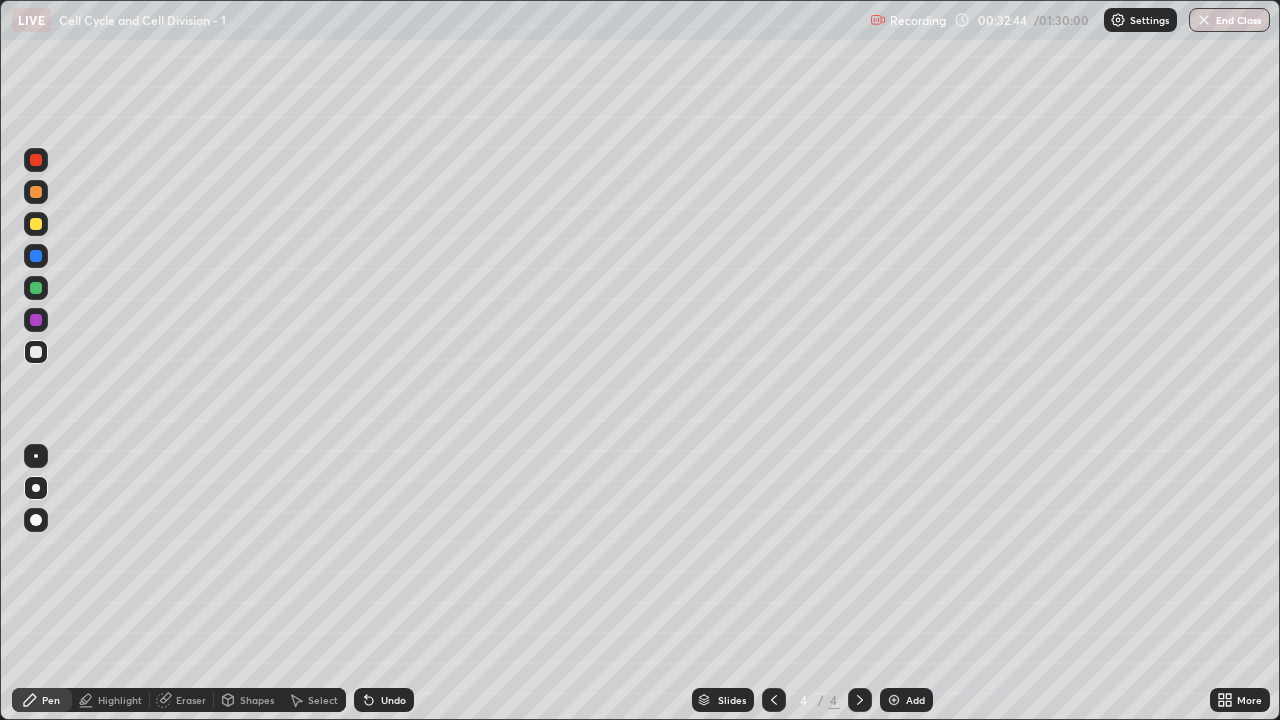 click at bounding box center [36, 456] 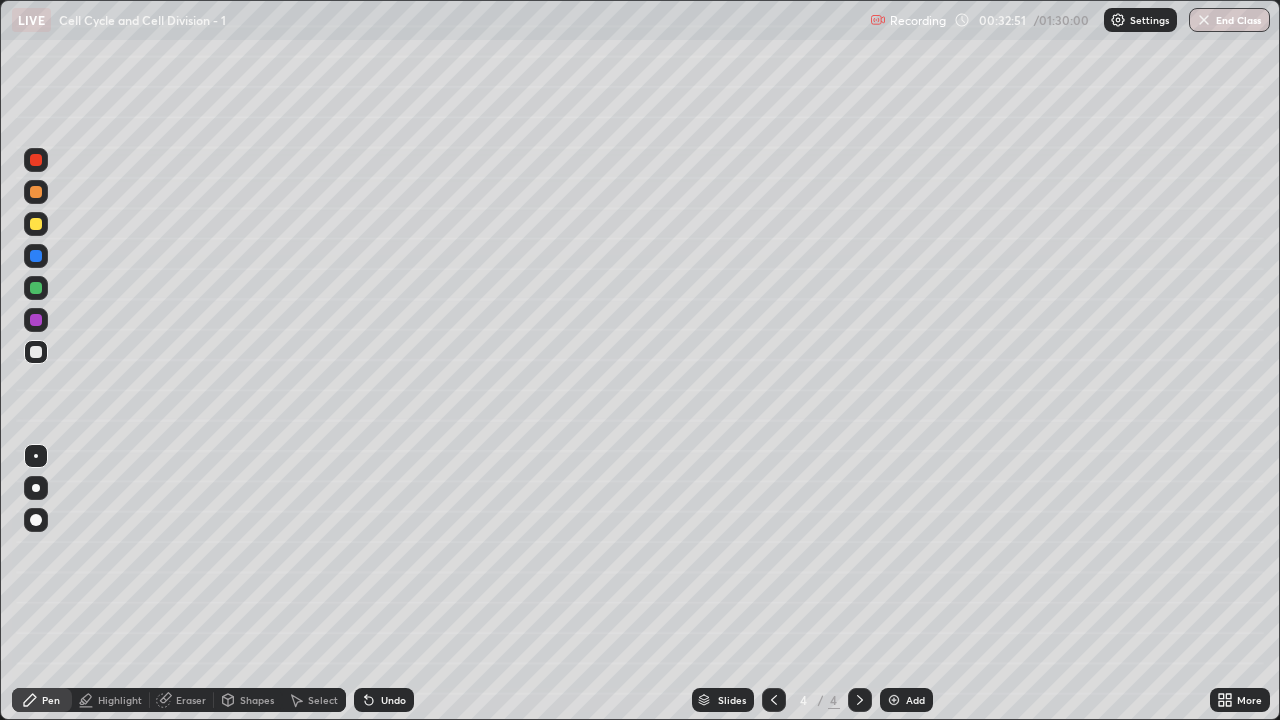 click at bounding box center [36, 224] 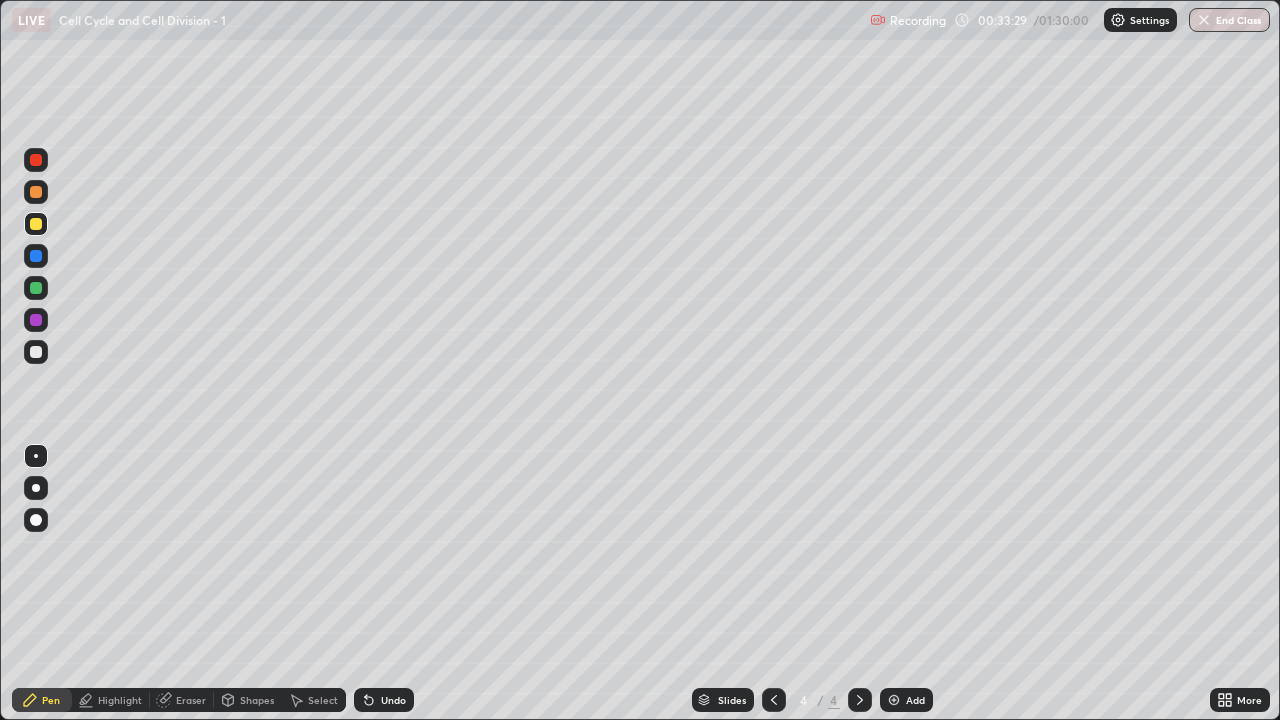 click at bounding box center (36, 224) 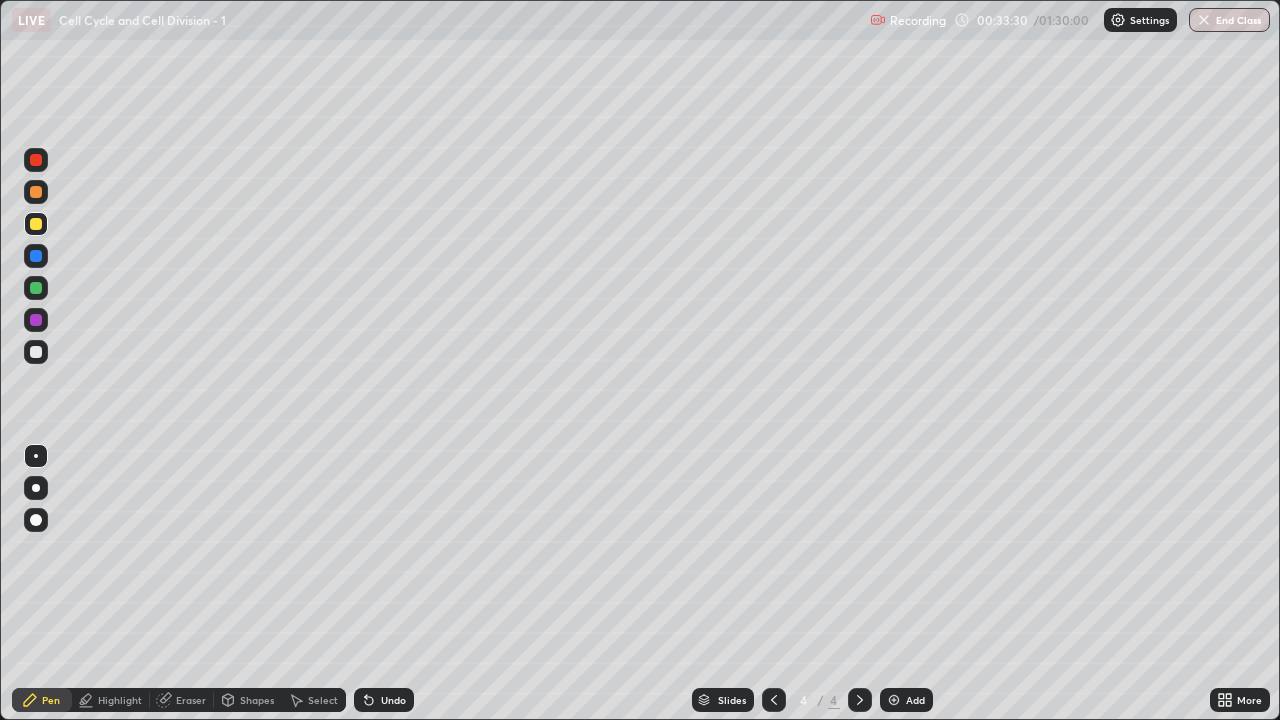 click at bounding box center [36, 488] 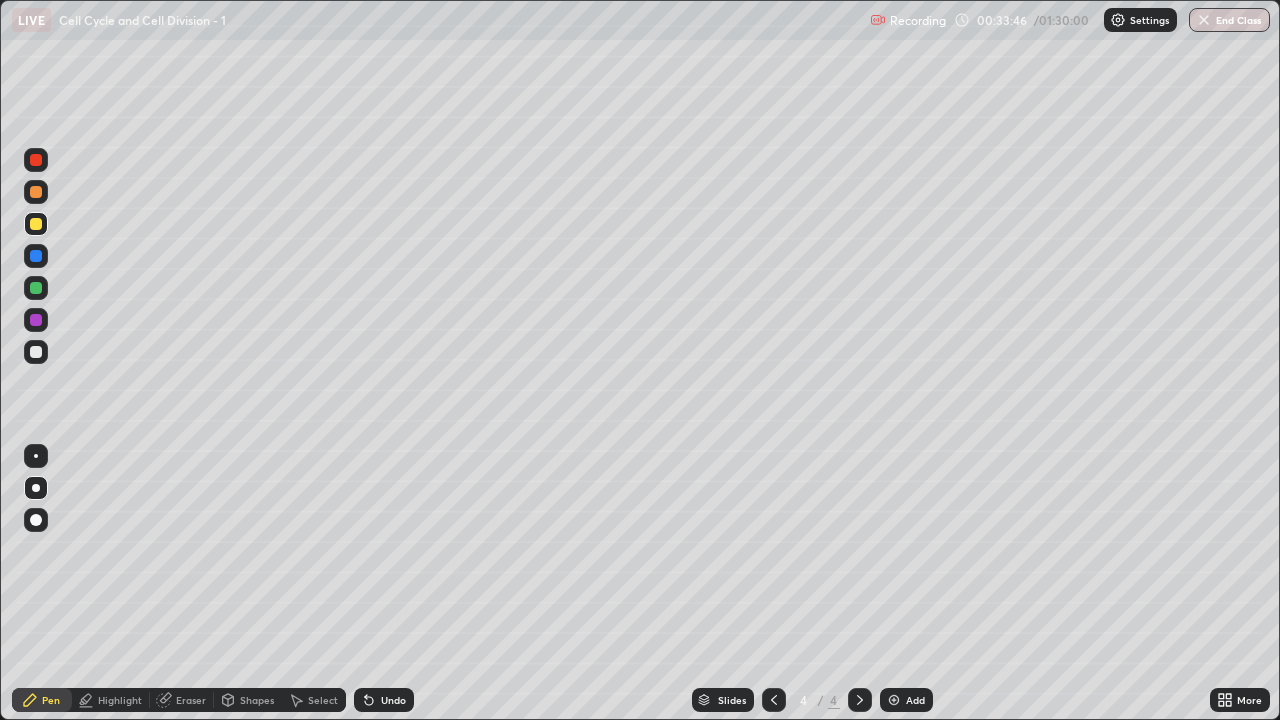 click at bounding box center [36, 352] 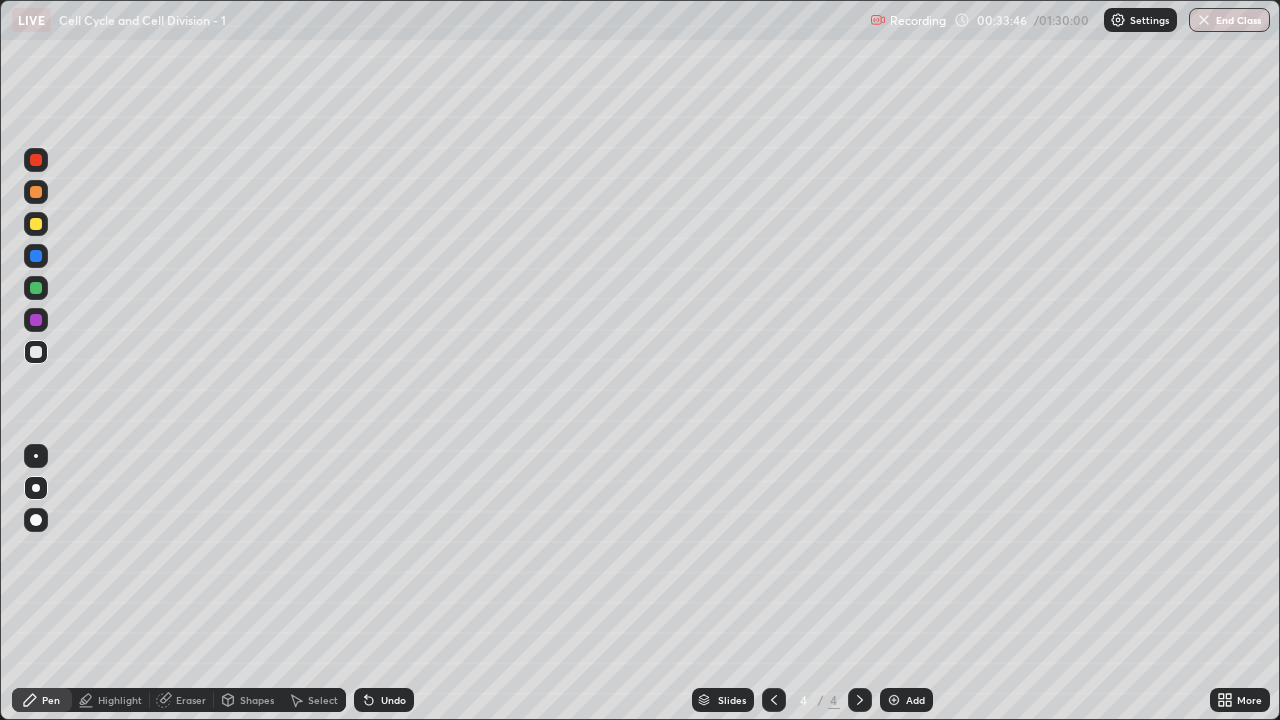 click at bounding box center (36, 456) 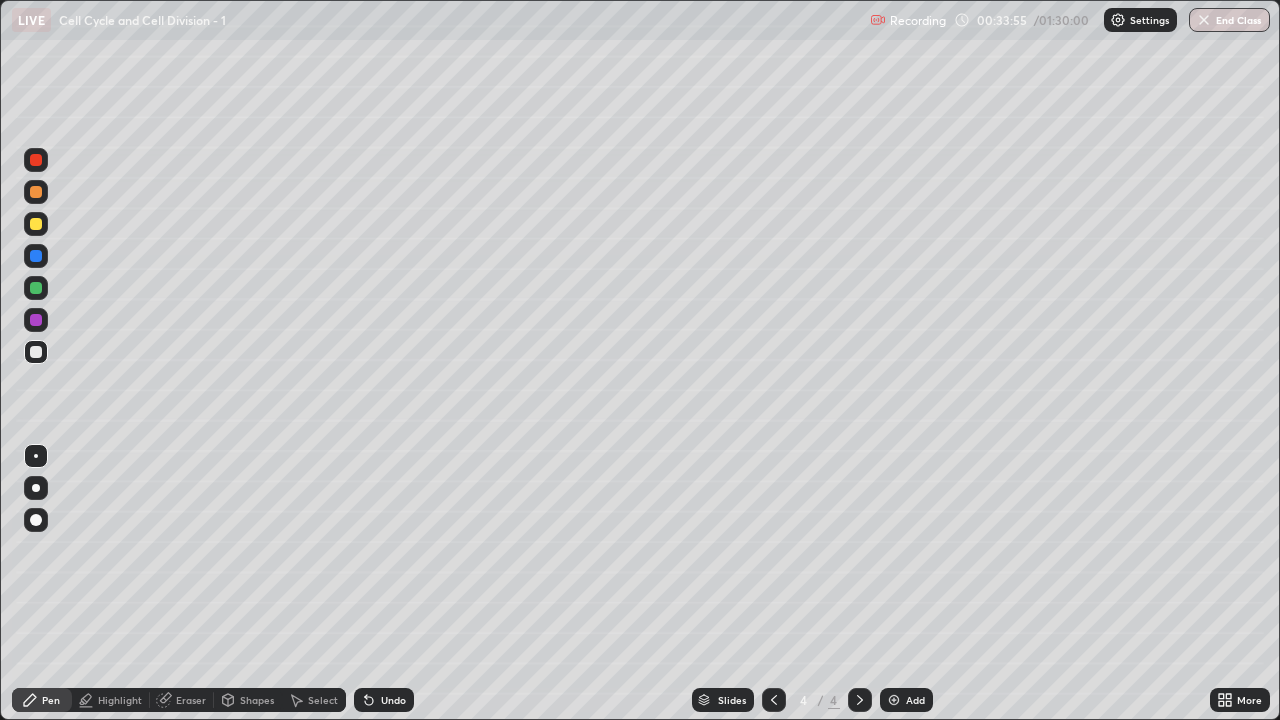 click at bounding box center (36, 456) 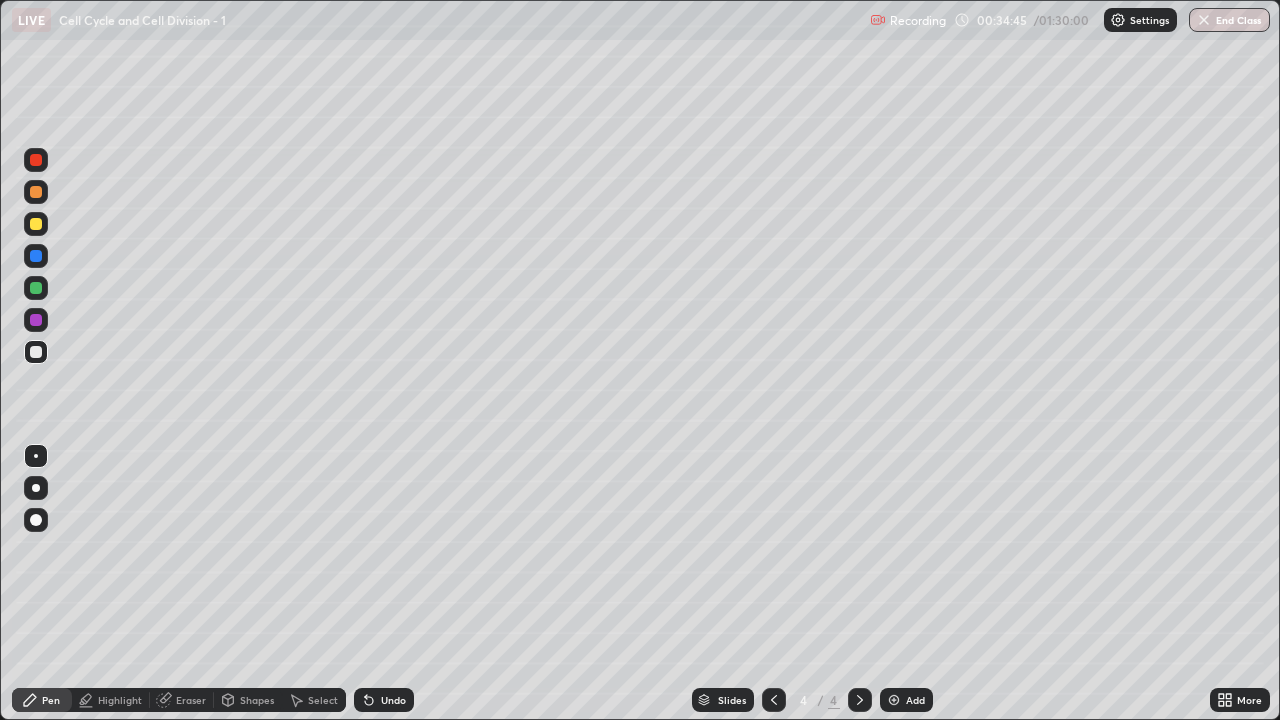 click at bounding box center [36, 224] 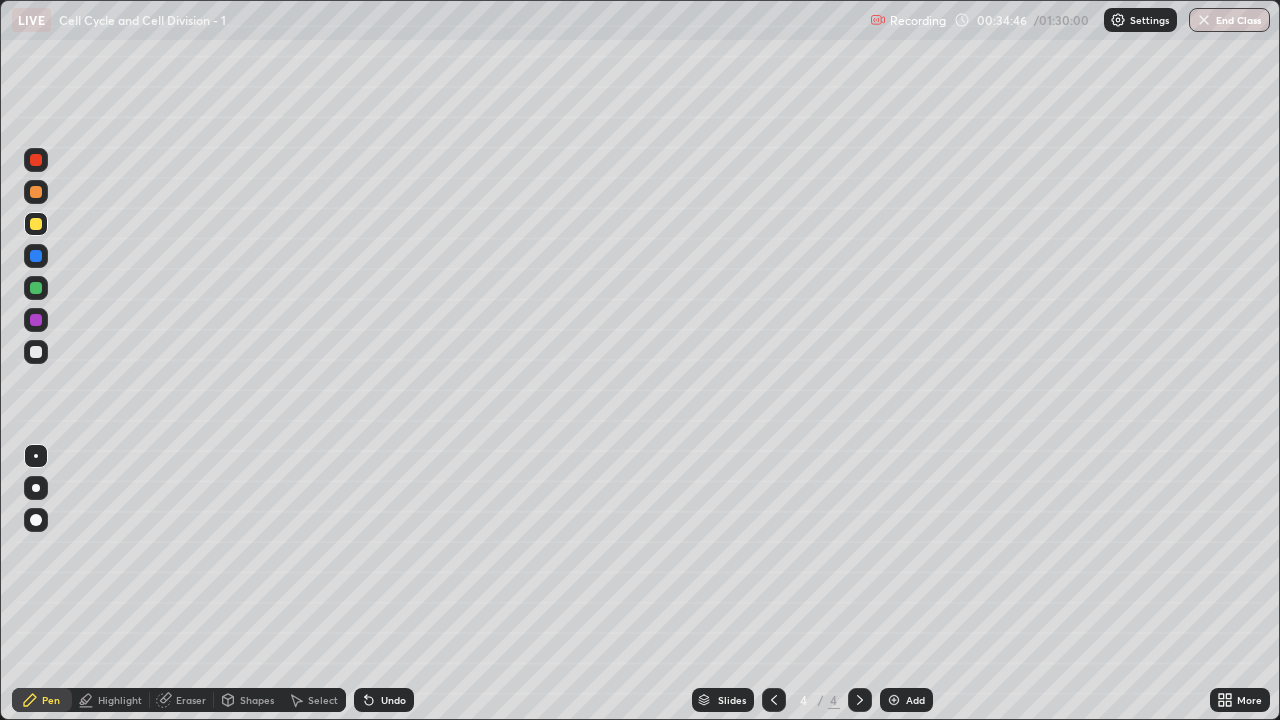 click at bounding box center (36, 488) 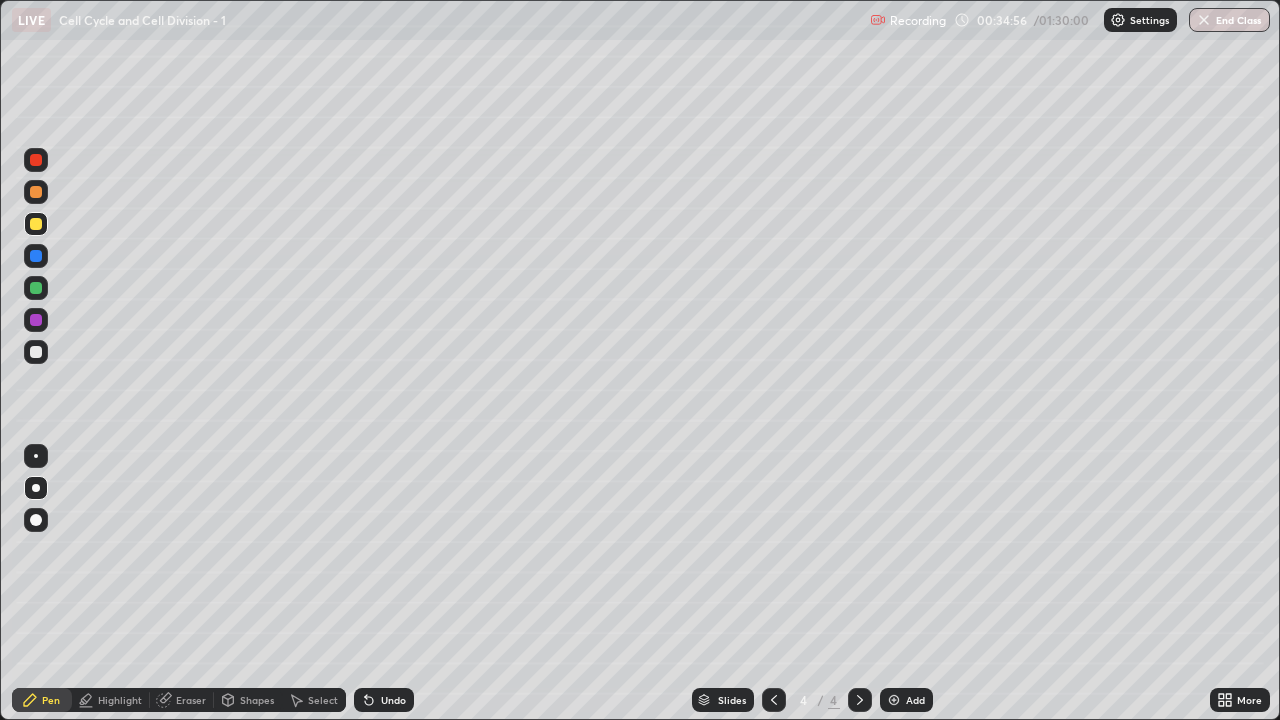 click at bounding box center (36, 352) 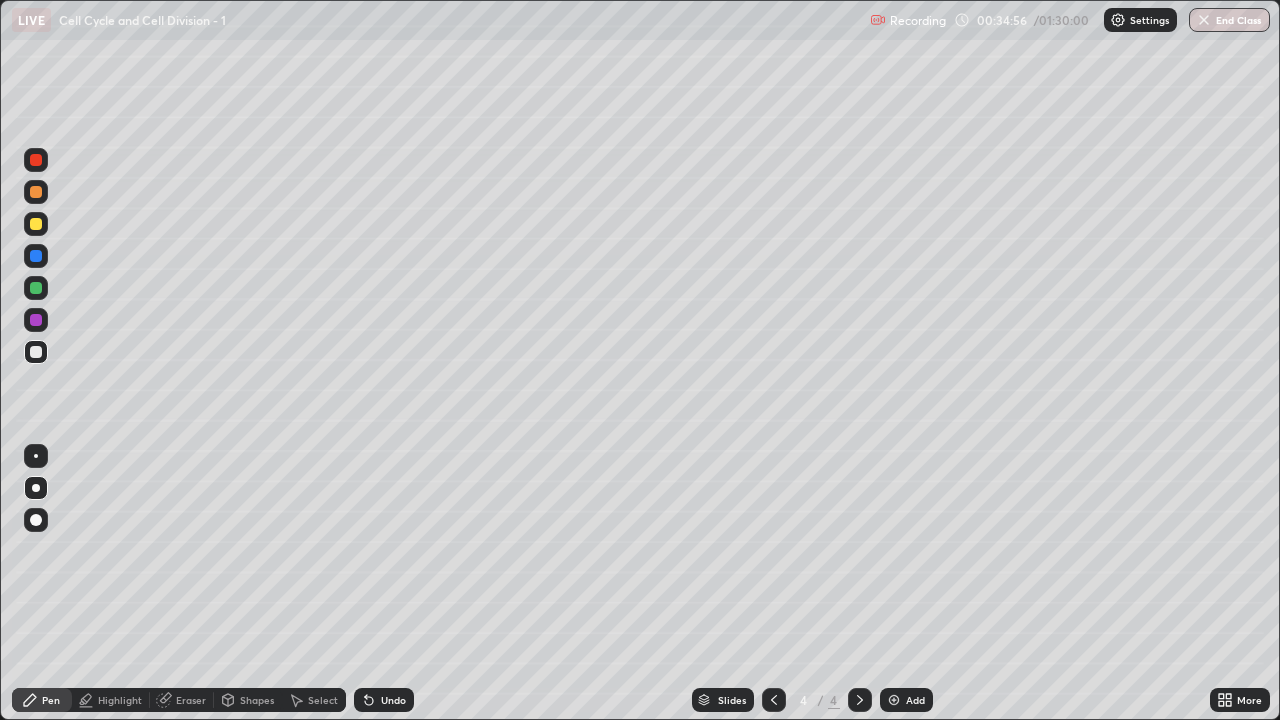 click at bounding box center (36, 456) 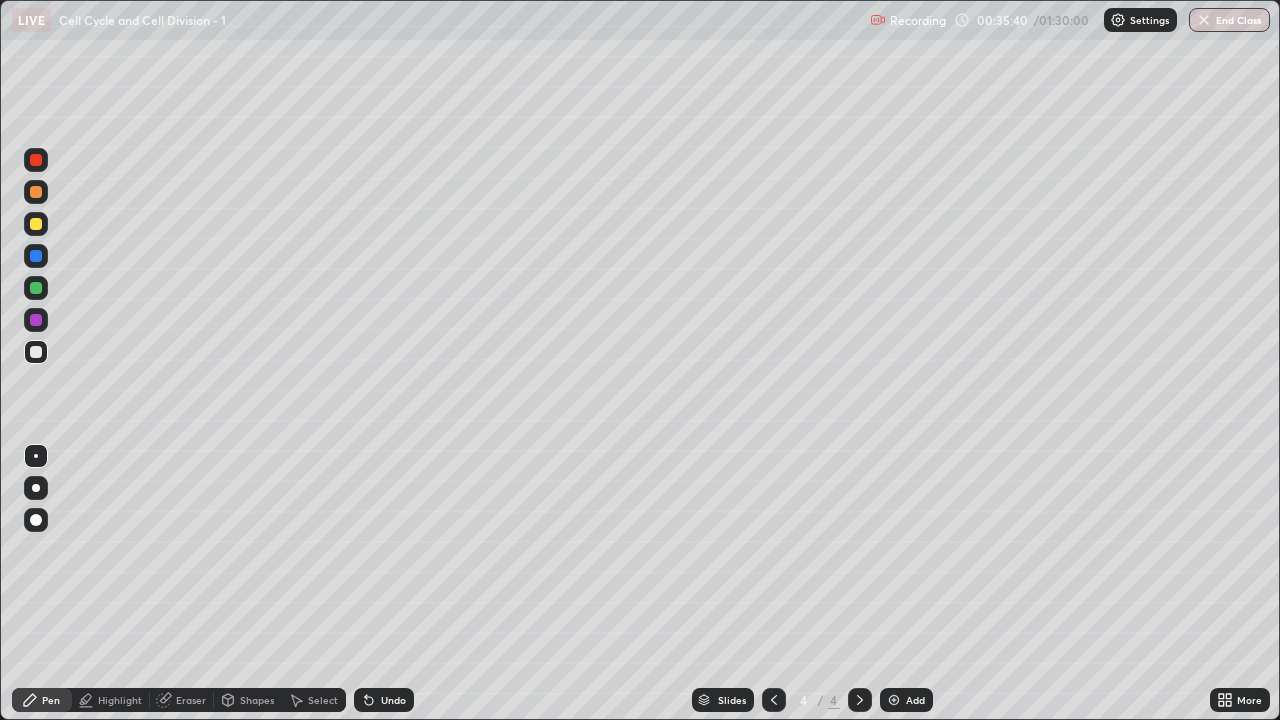 click at bounding box center [36, 224] 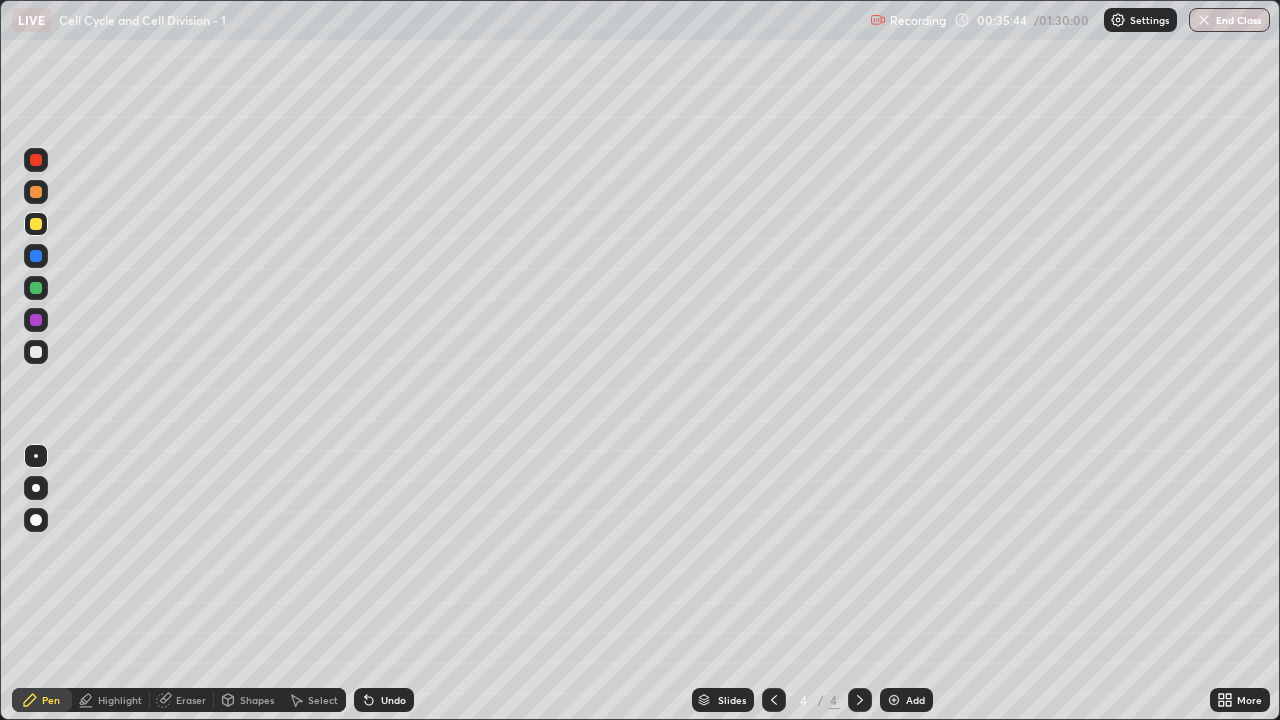 click on "Undo" at bounding box center (384, 700) 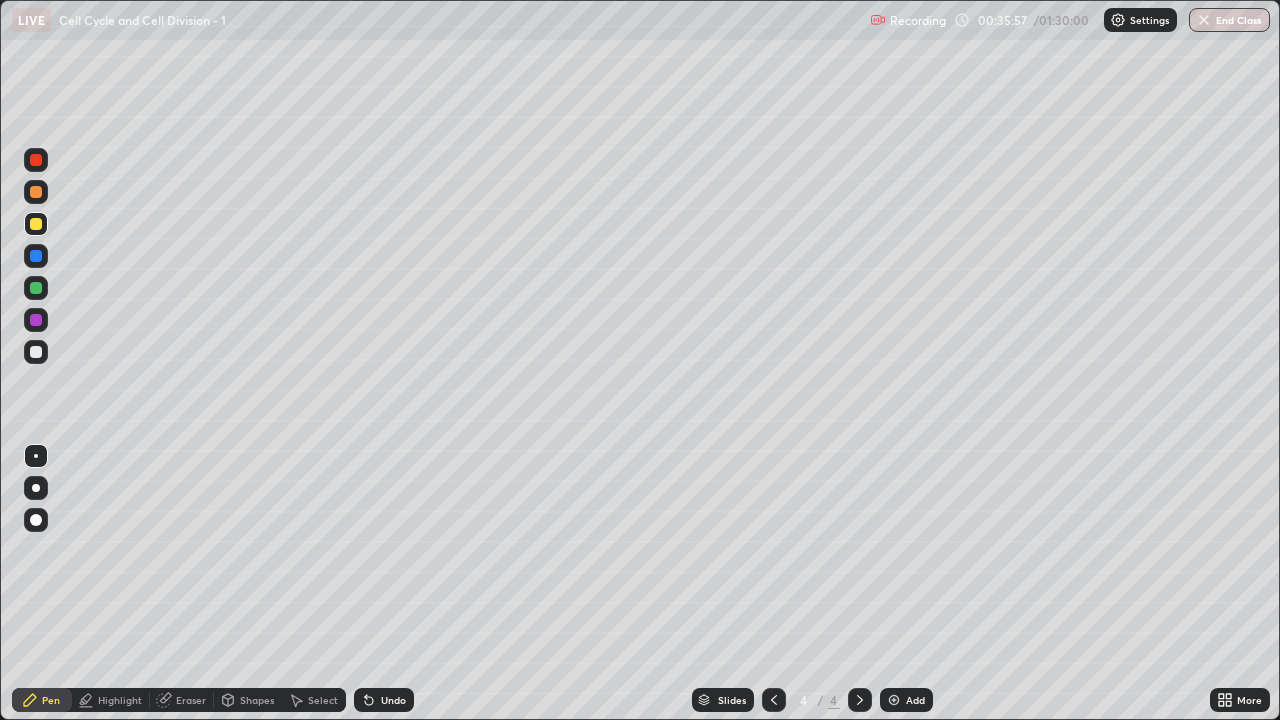 click on "Eraser" at bounding box center (191, 700) 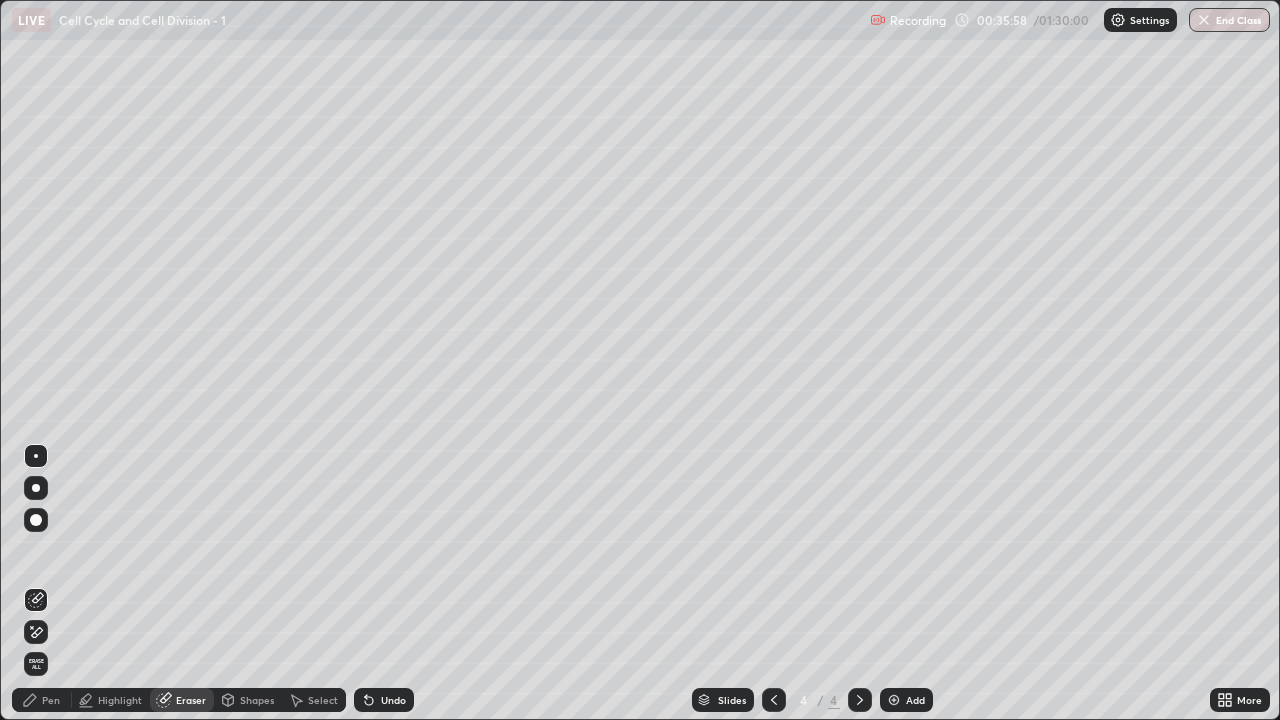 click on "Eraser" at bounding box center [191, 700] 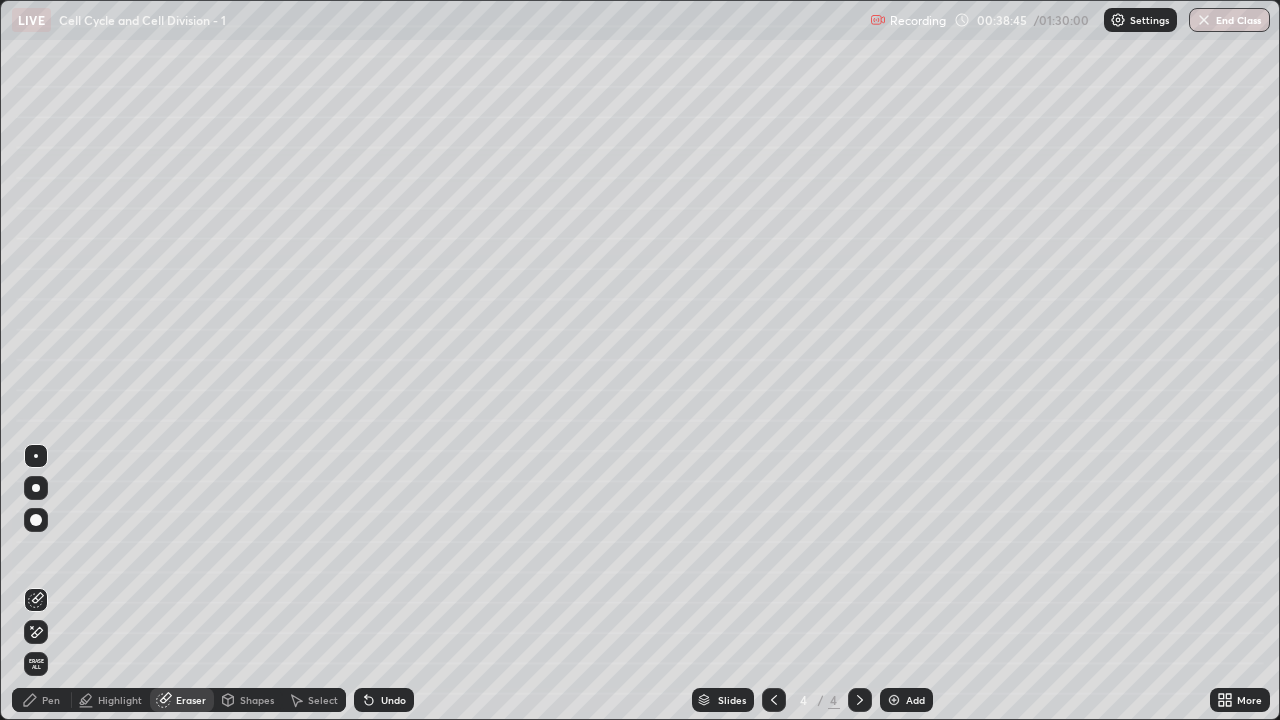 click 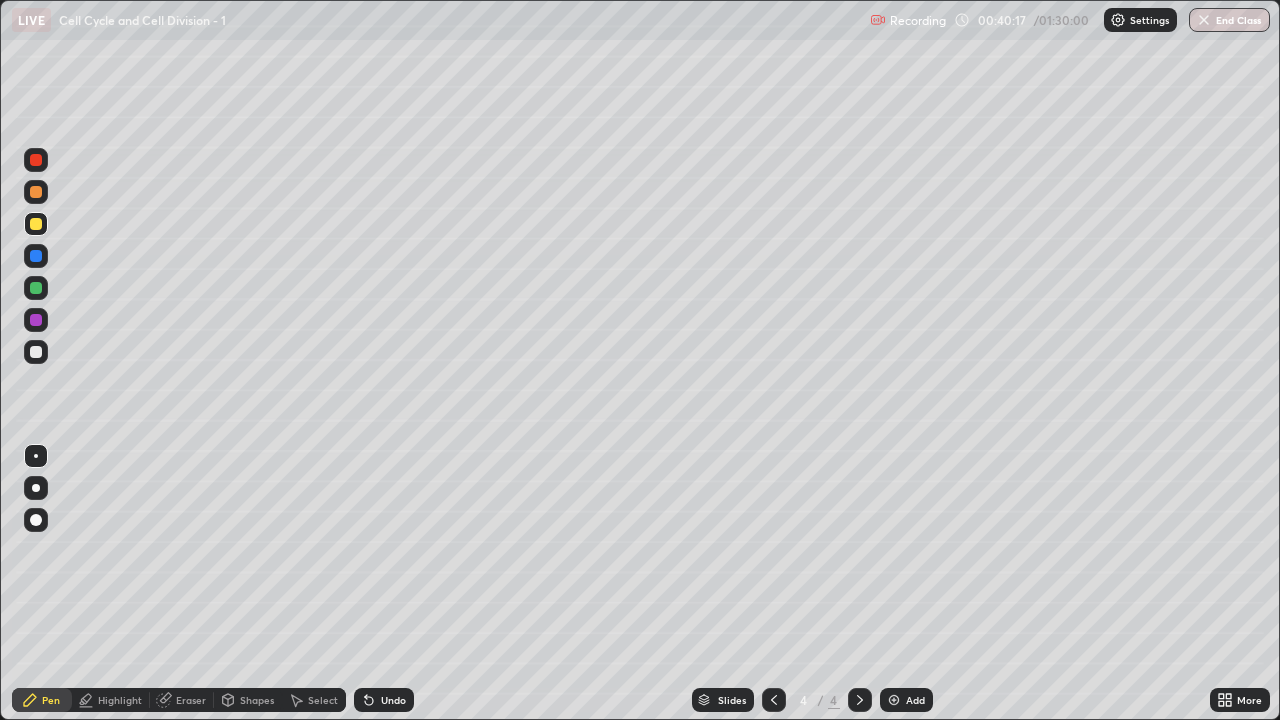 click at bounding box center (36, 160) 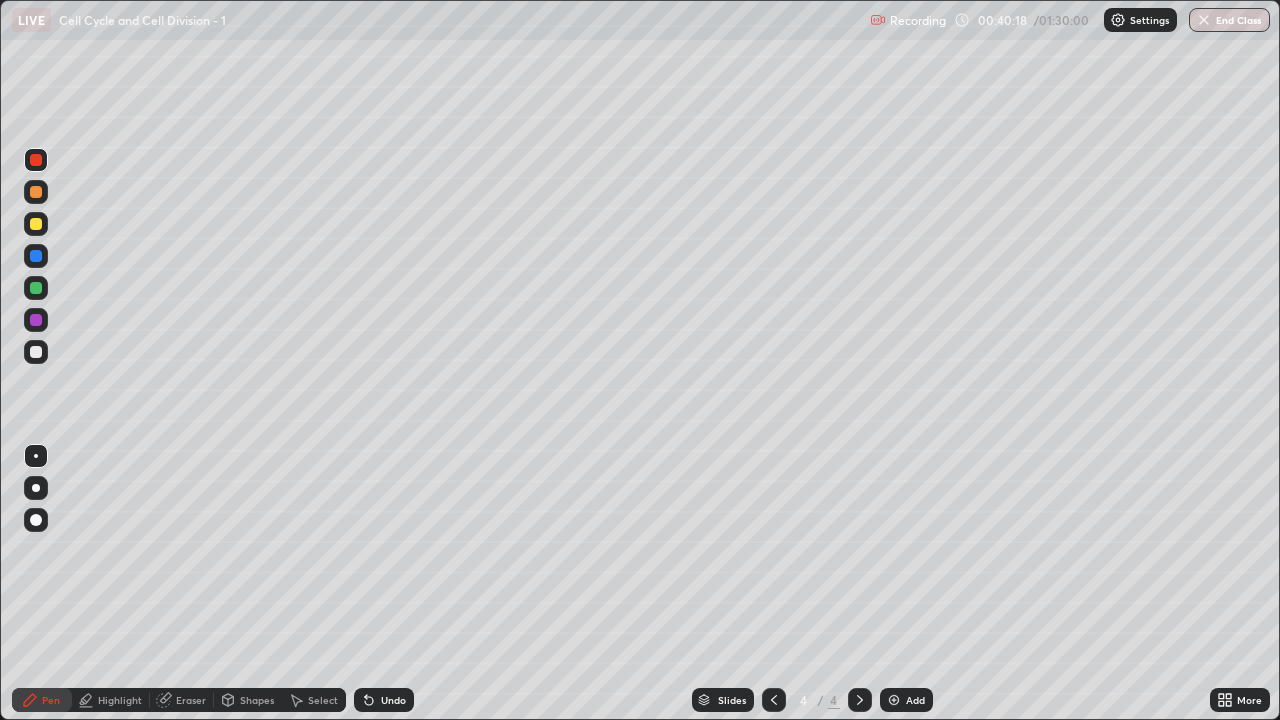 click at bounding box center [36, 488] 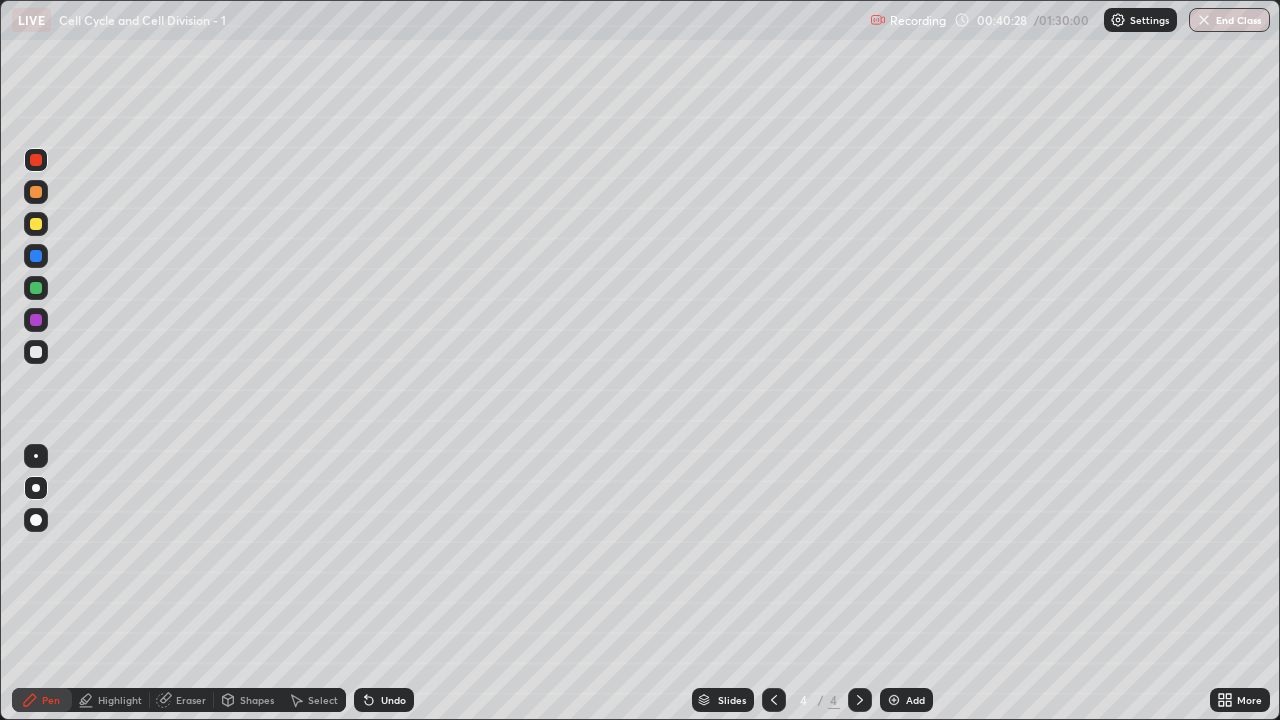 click on "Highlight" at bounding box center [120, 700] 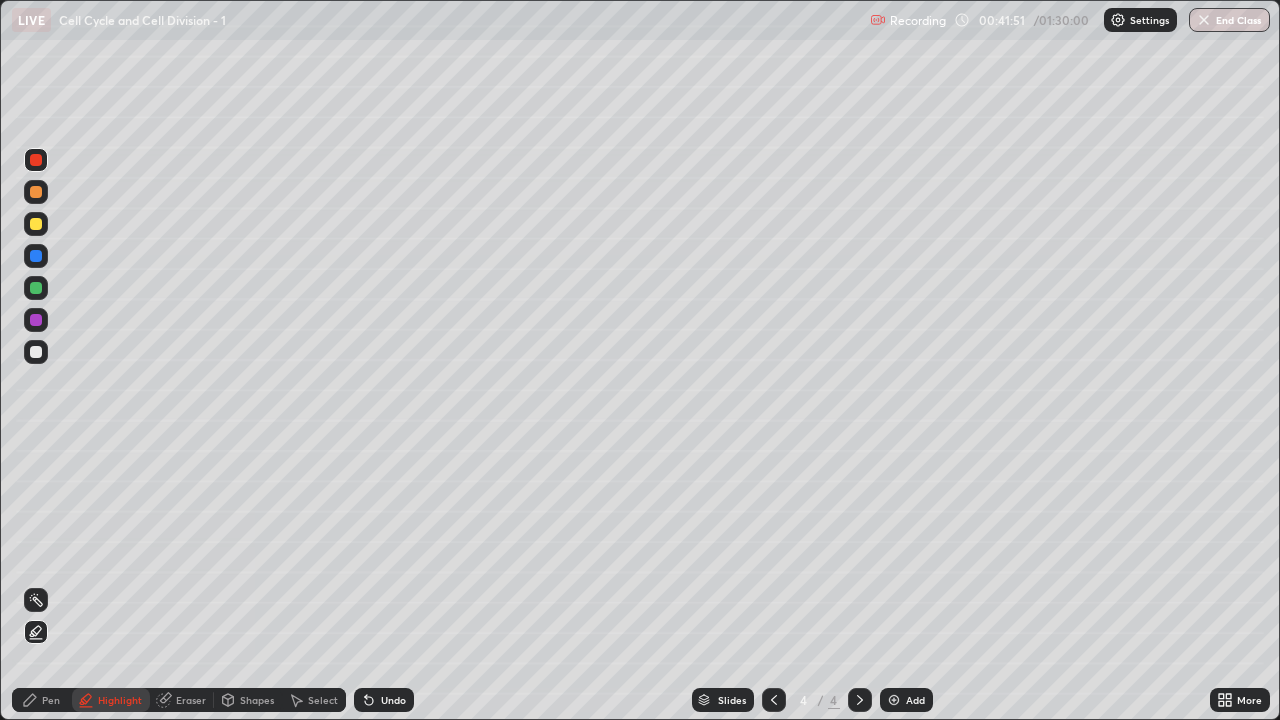 click on "Undo" at bounding box center [384, 700] 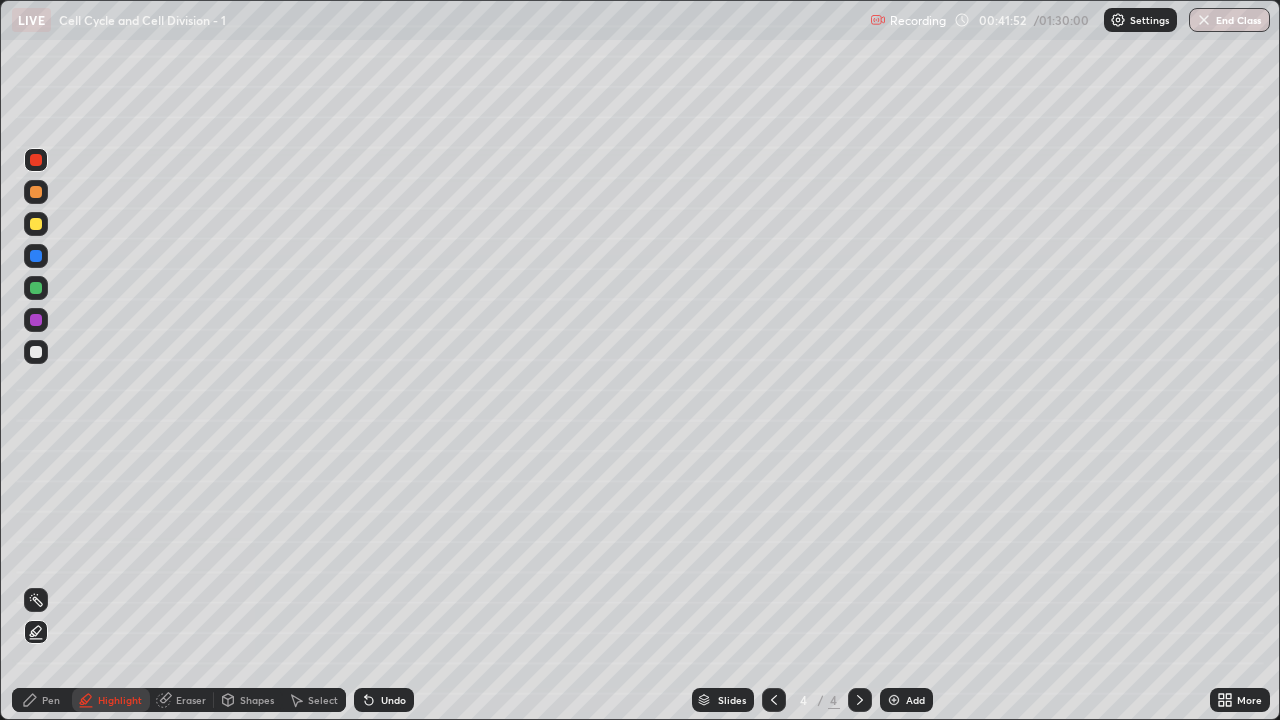 click on "Pen" at bounding box center [51, 700] 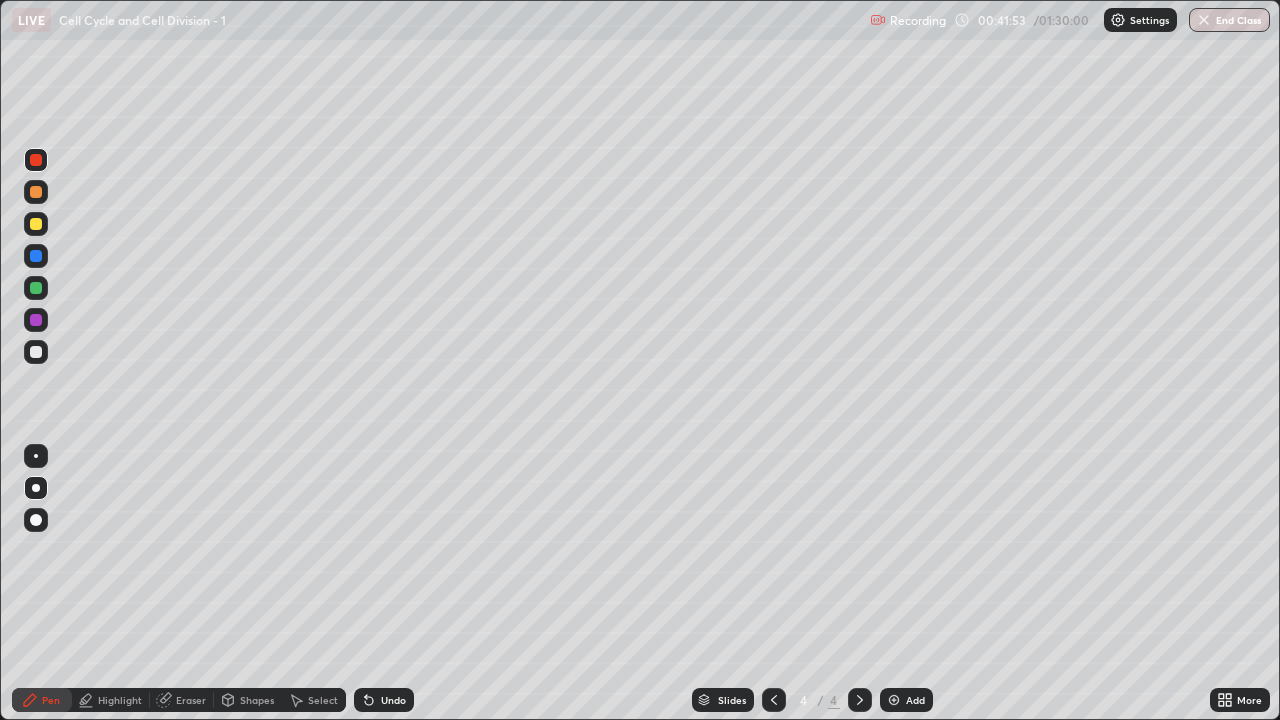 click at bounding box center [36, 160] 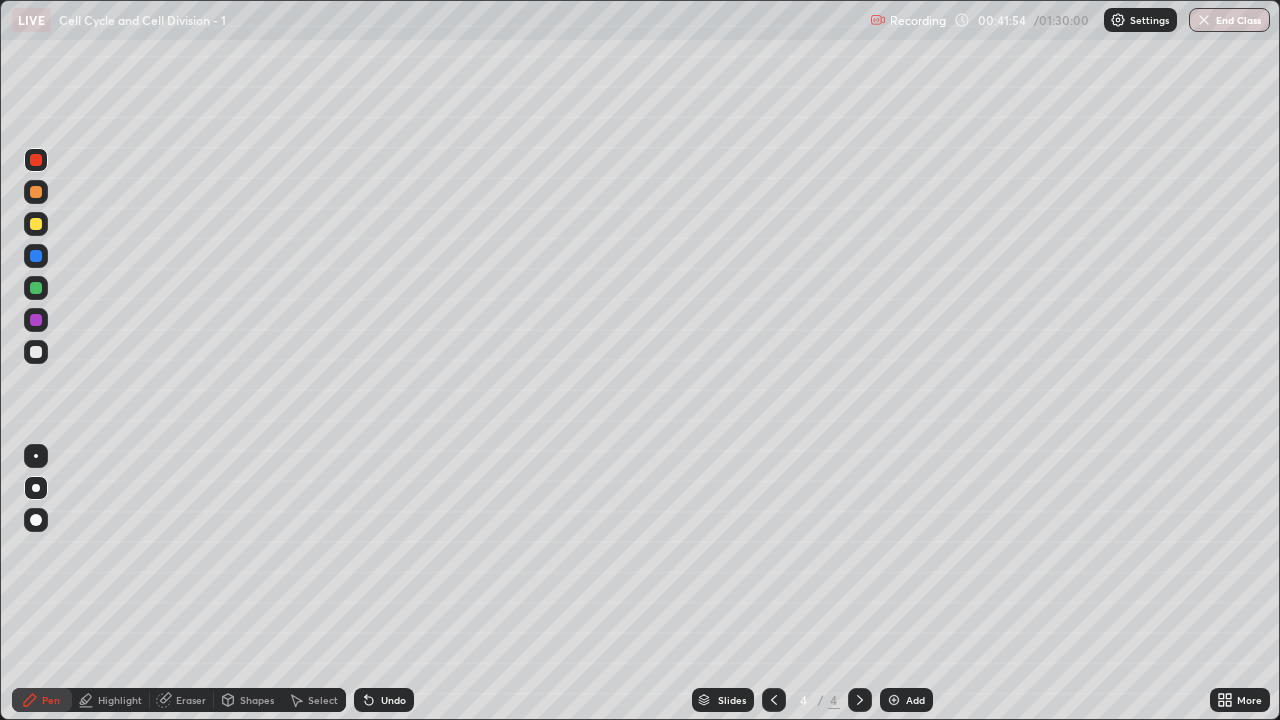 click at bounding box center (36, 488) 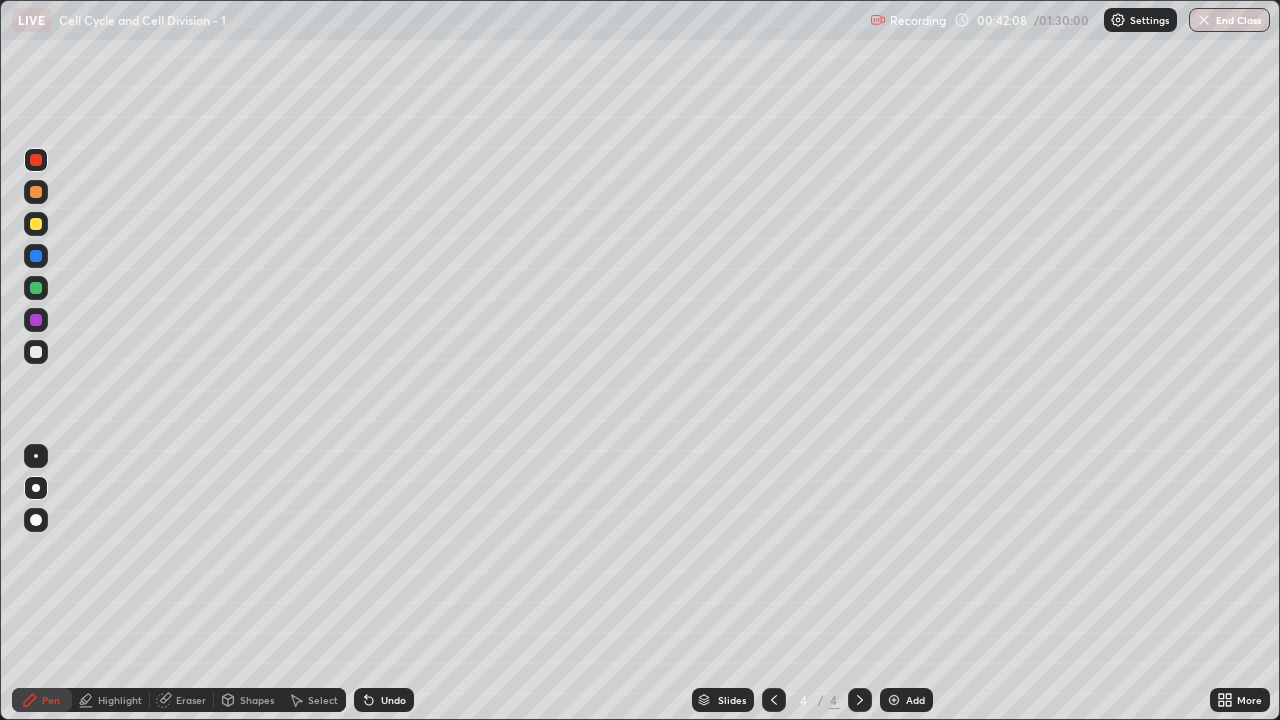 click on "Highlight" at bounding box center (120, 700) 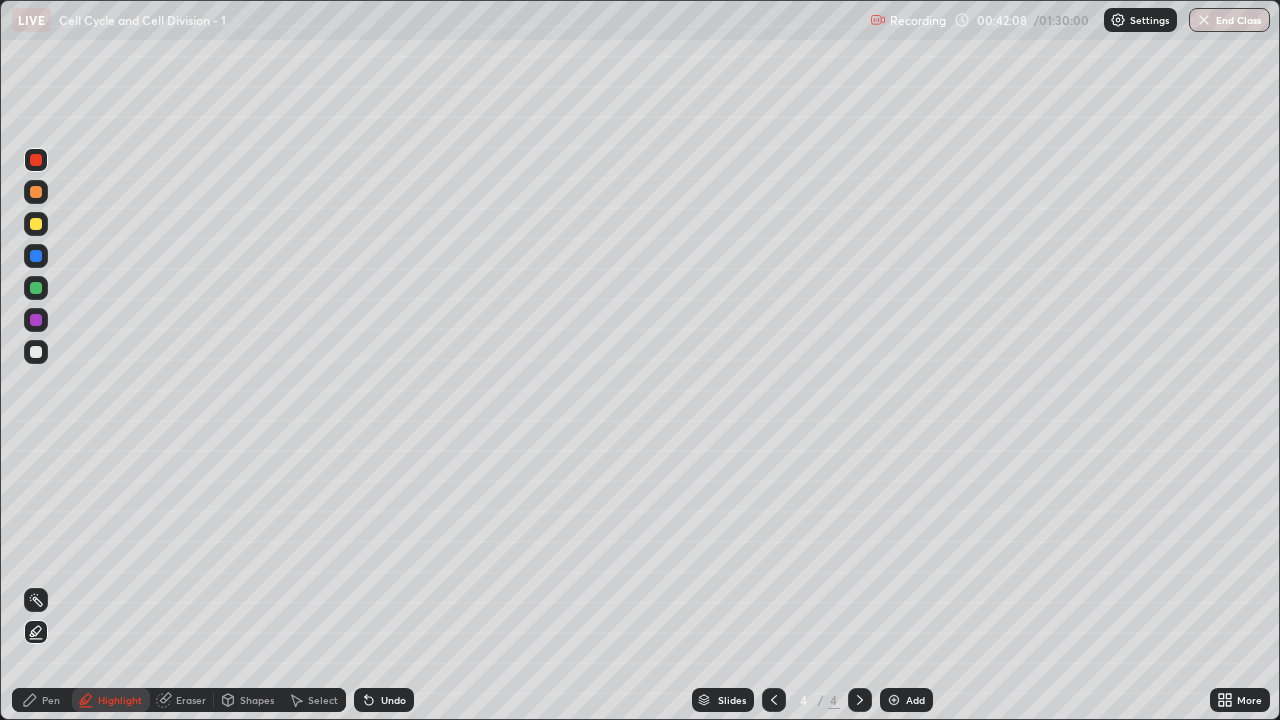 click 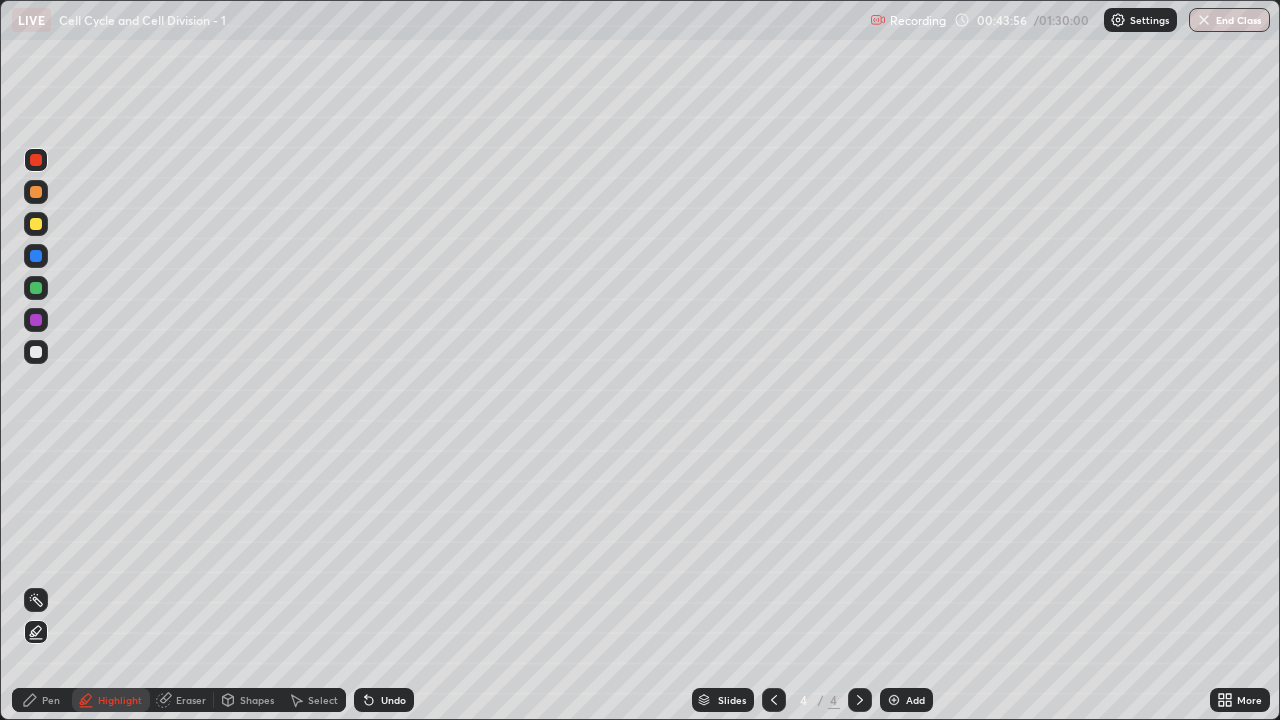 click at bounding box center [36, 160] 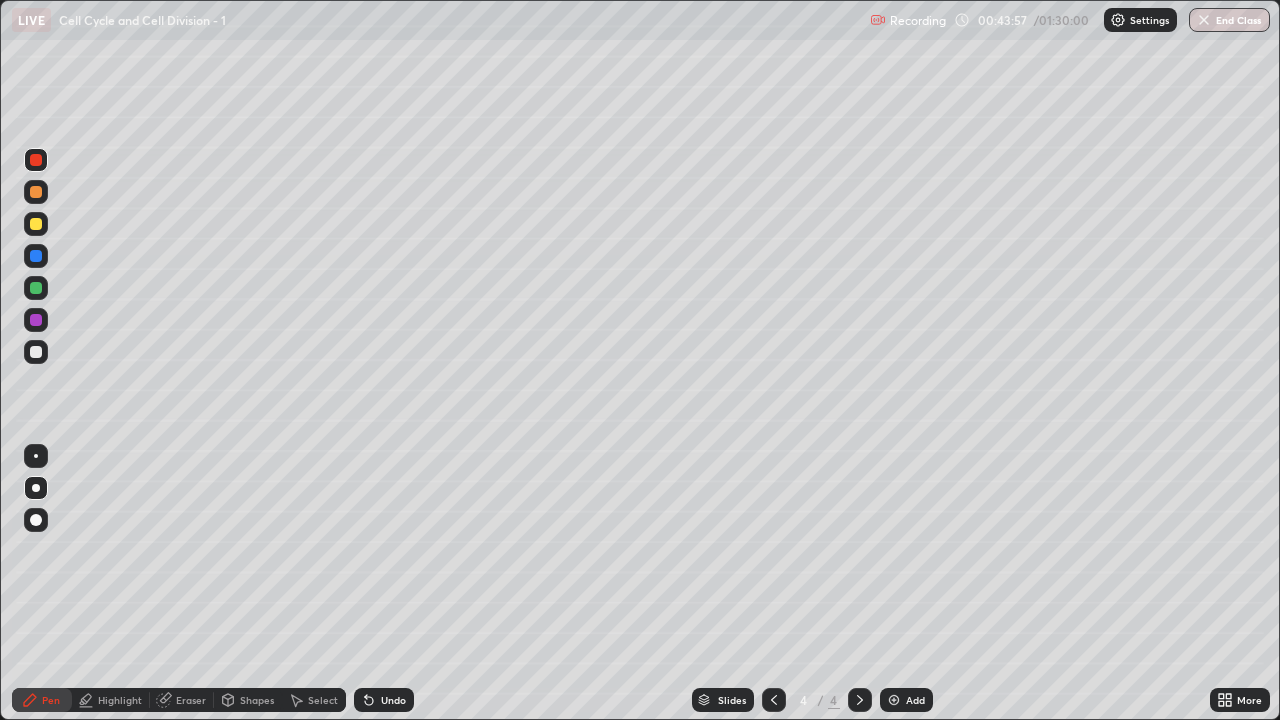 click at bounding box center (36, 456) 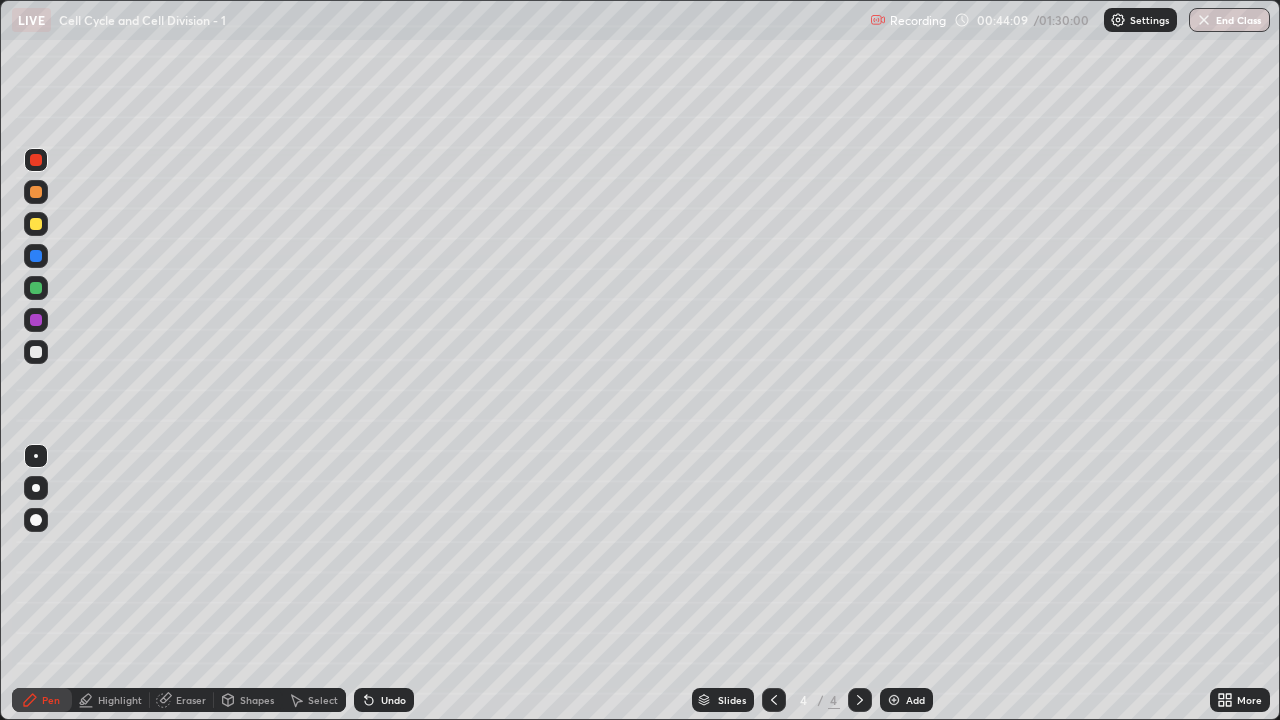 click on "Highlight" at bounding box center (111, 700) 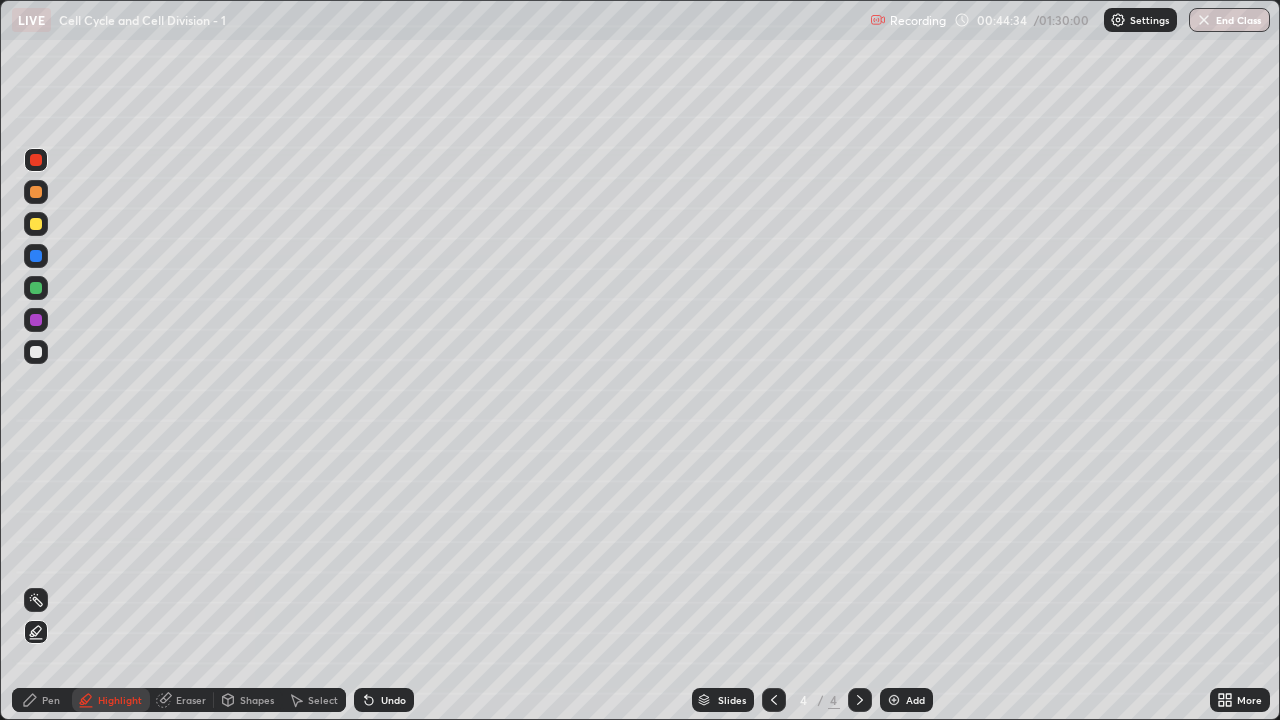 click at bounding box center (36, 352) 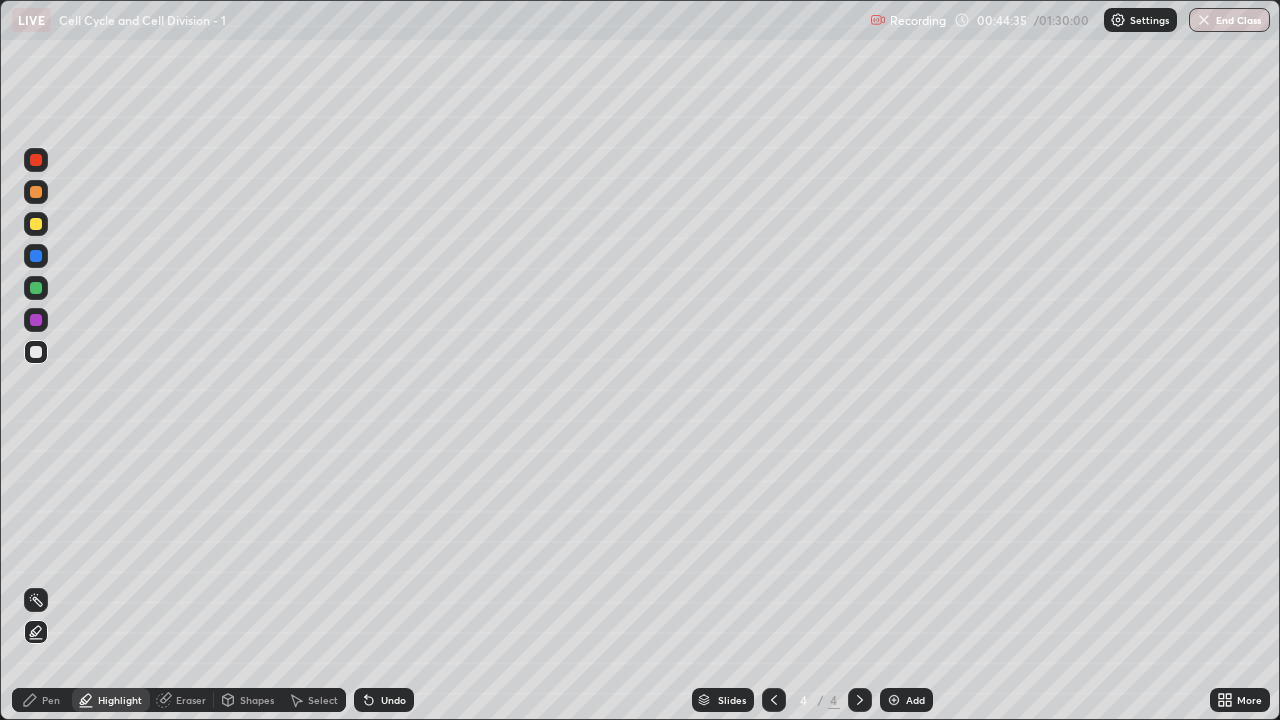 click on "Pen" at bounding box center (51, 700) 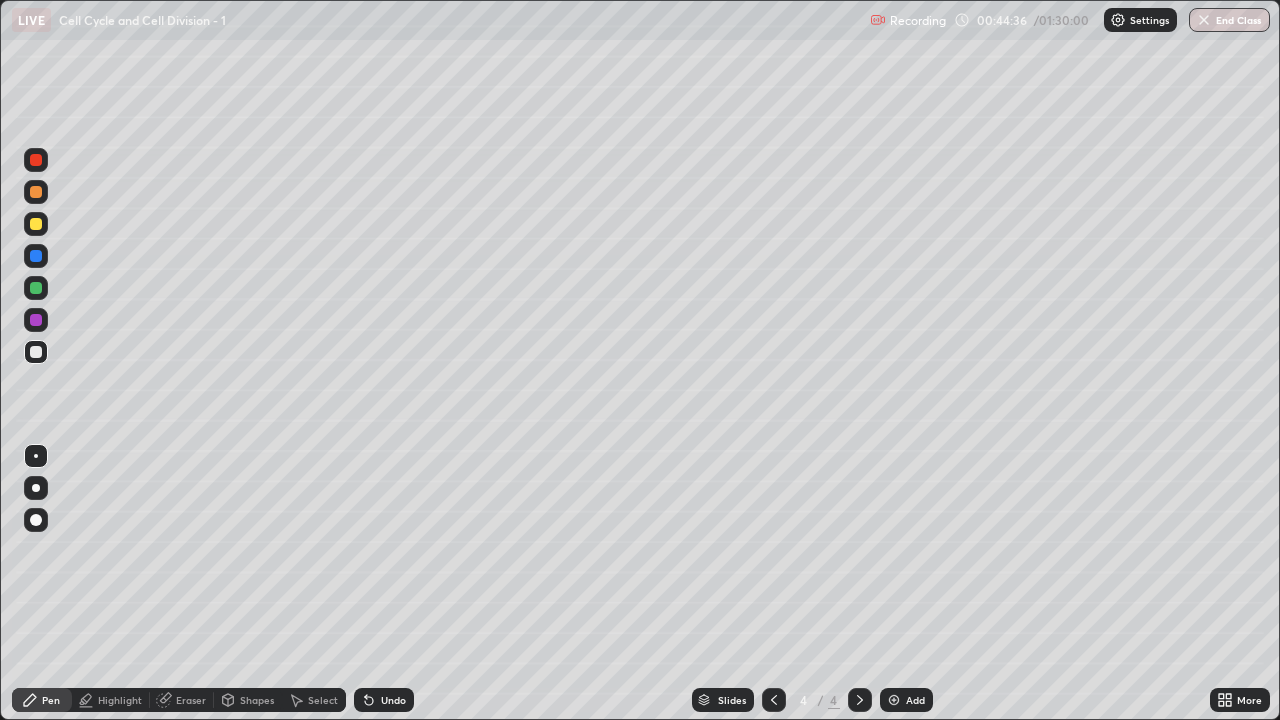 click at bounding box center [36, 352] 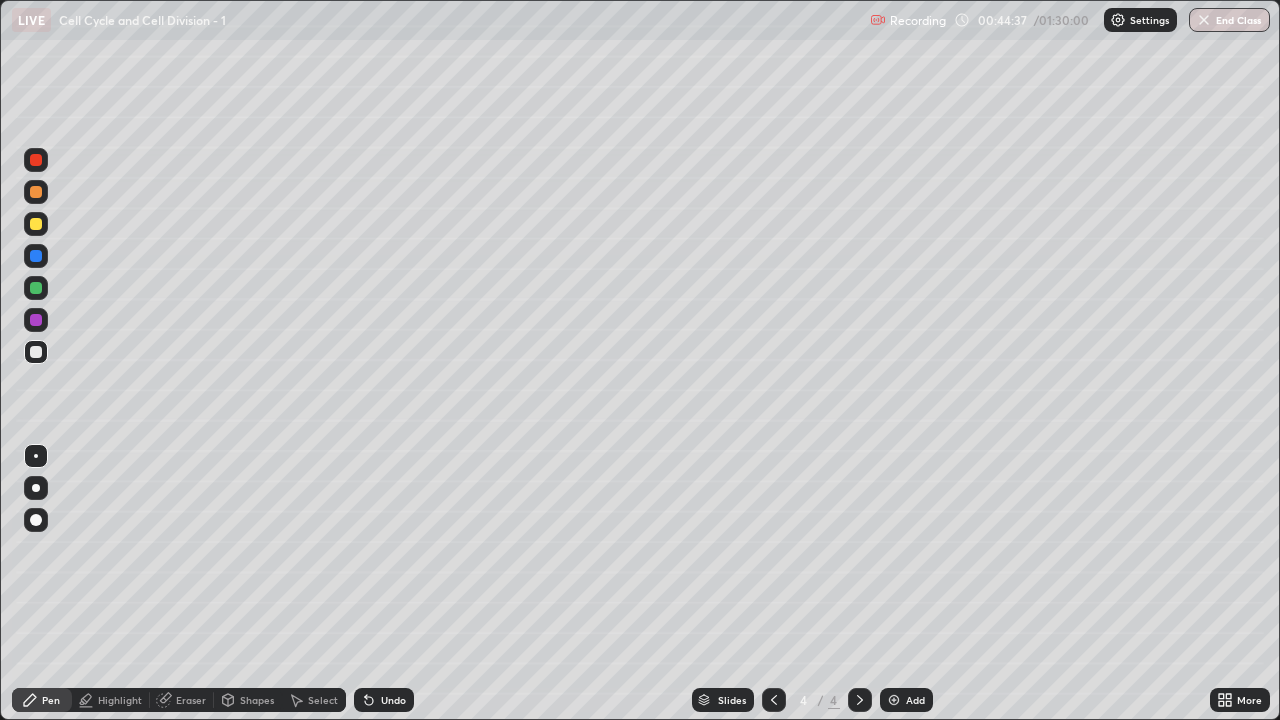 click at bounding box center [36, 456] 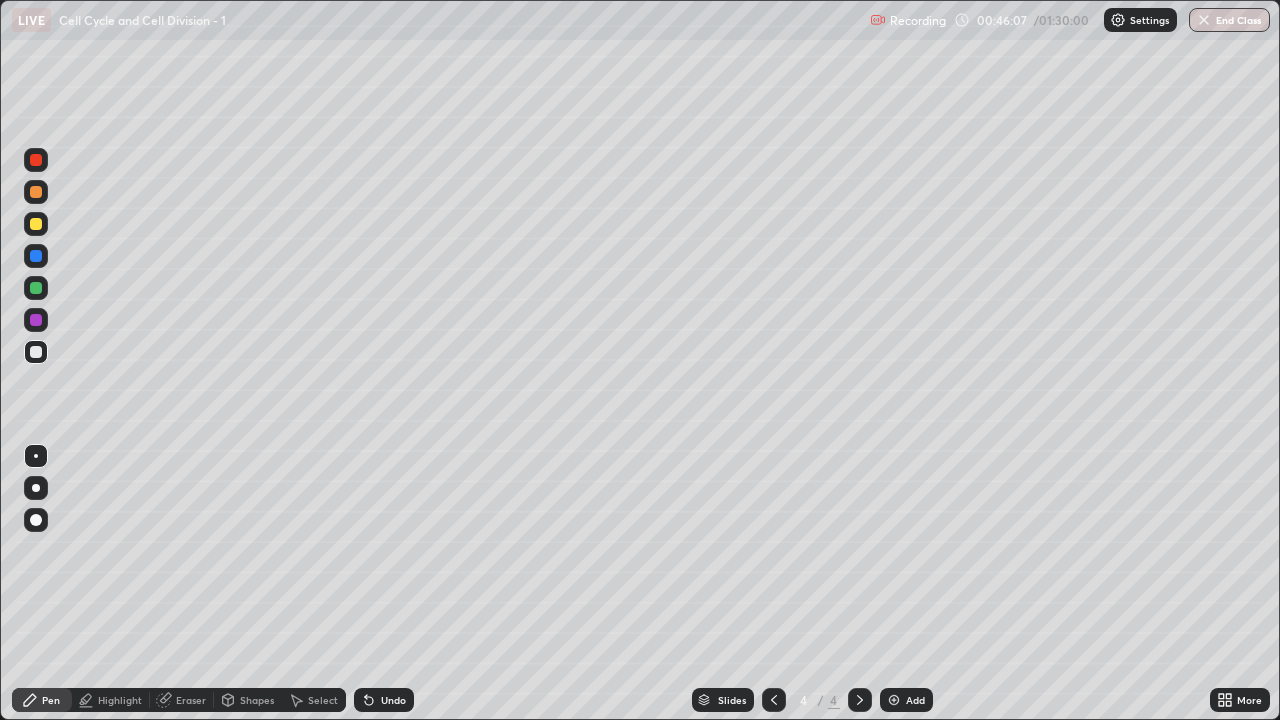 click at bounding box center [36, 352] 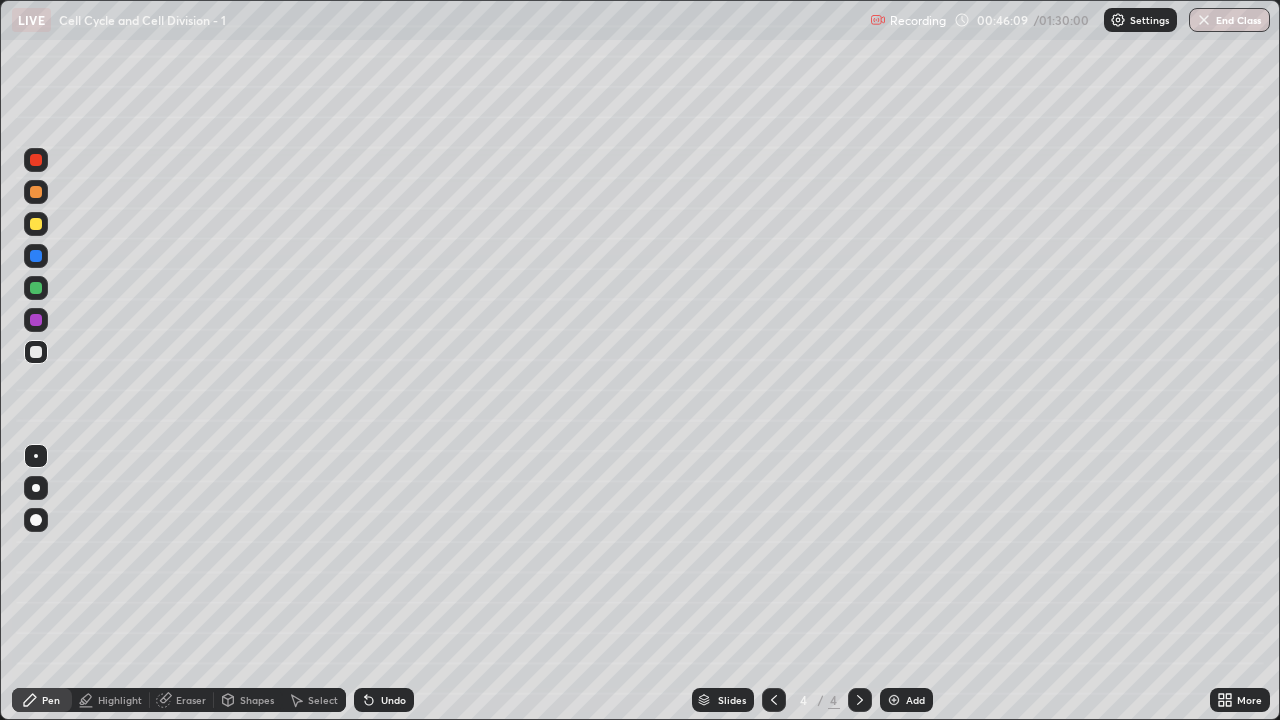 click at bounding box center (36, 192) 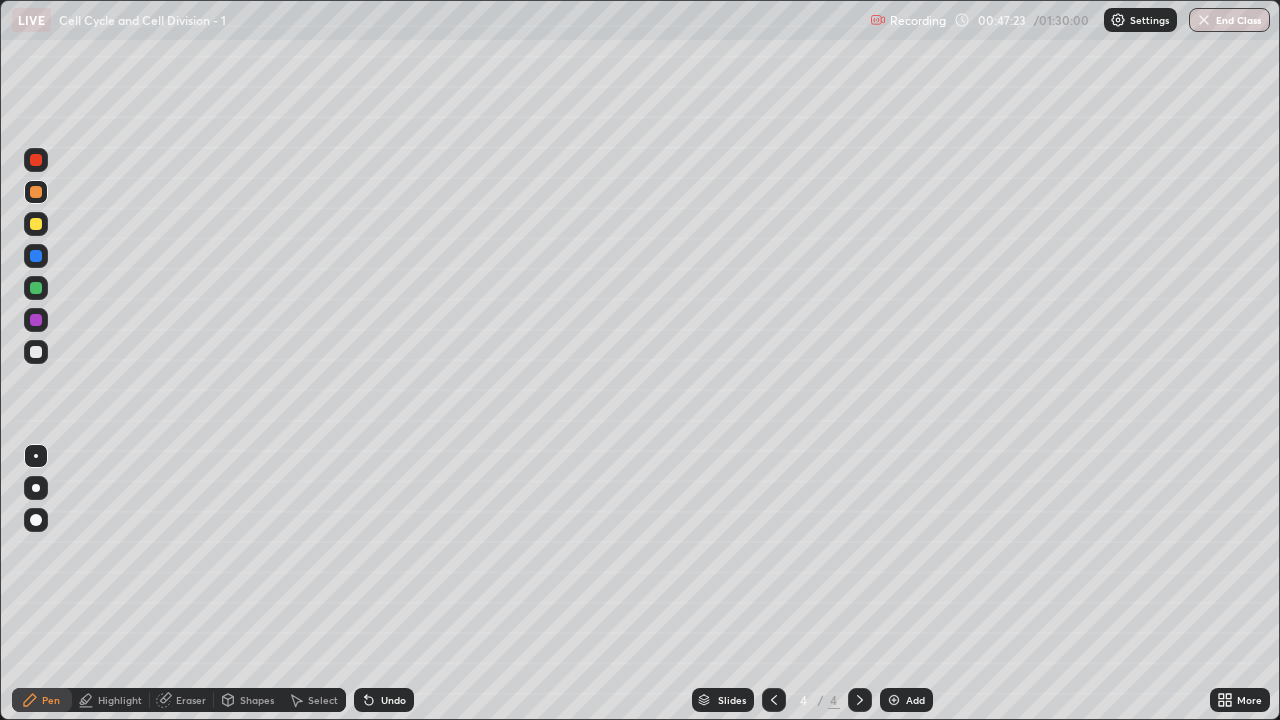 click at bounding box center (36, 224) 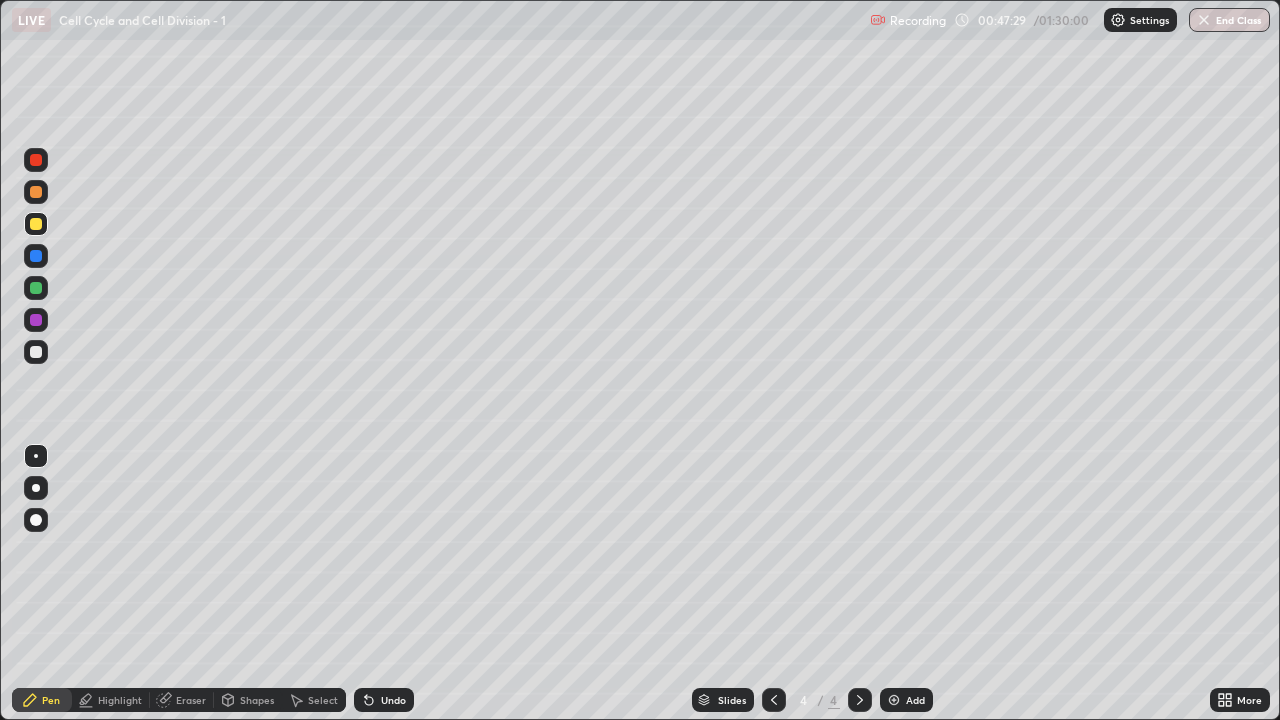 click on "Undo" at bounding box center (393, 700) 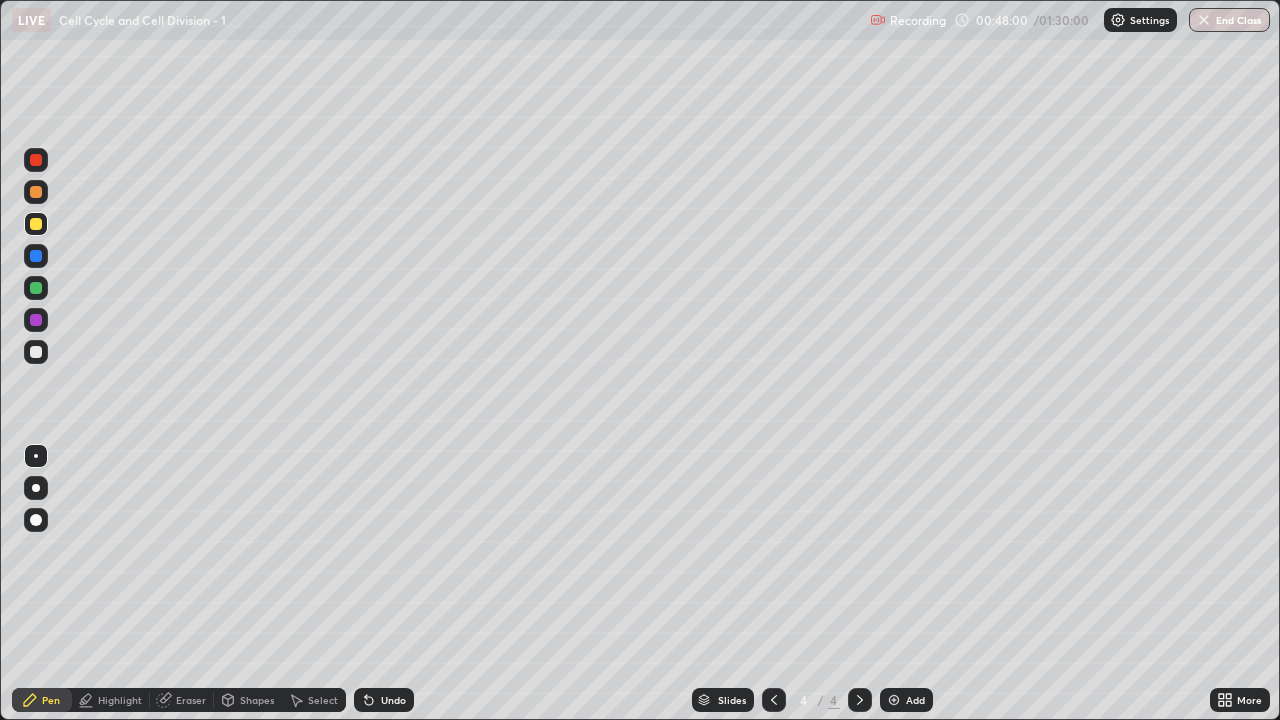 click on "Undo" at bounding box center (393, 700) 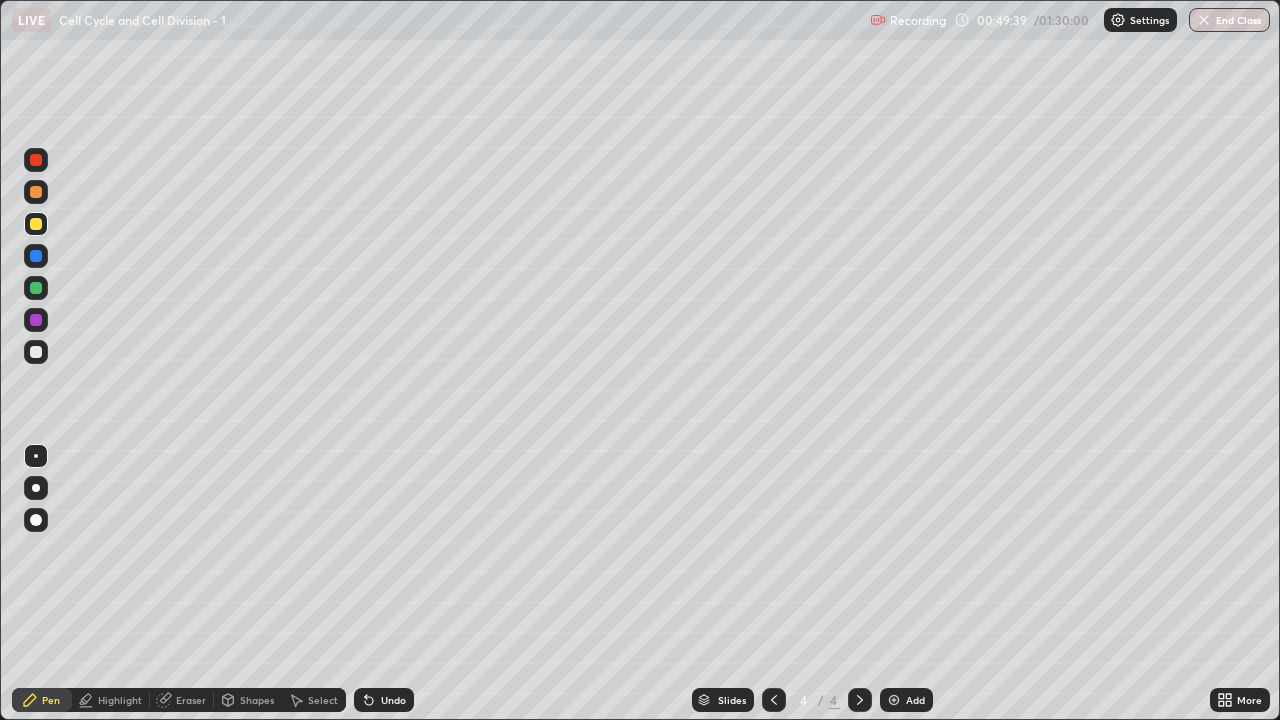 click at bounding box center (36, 192) 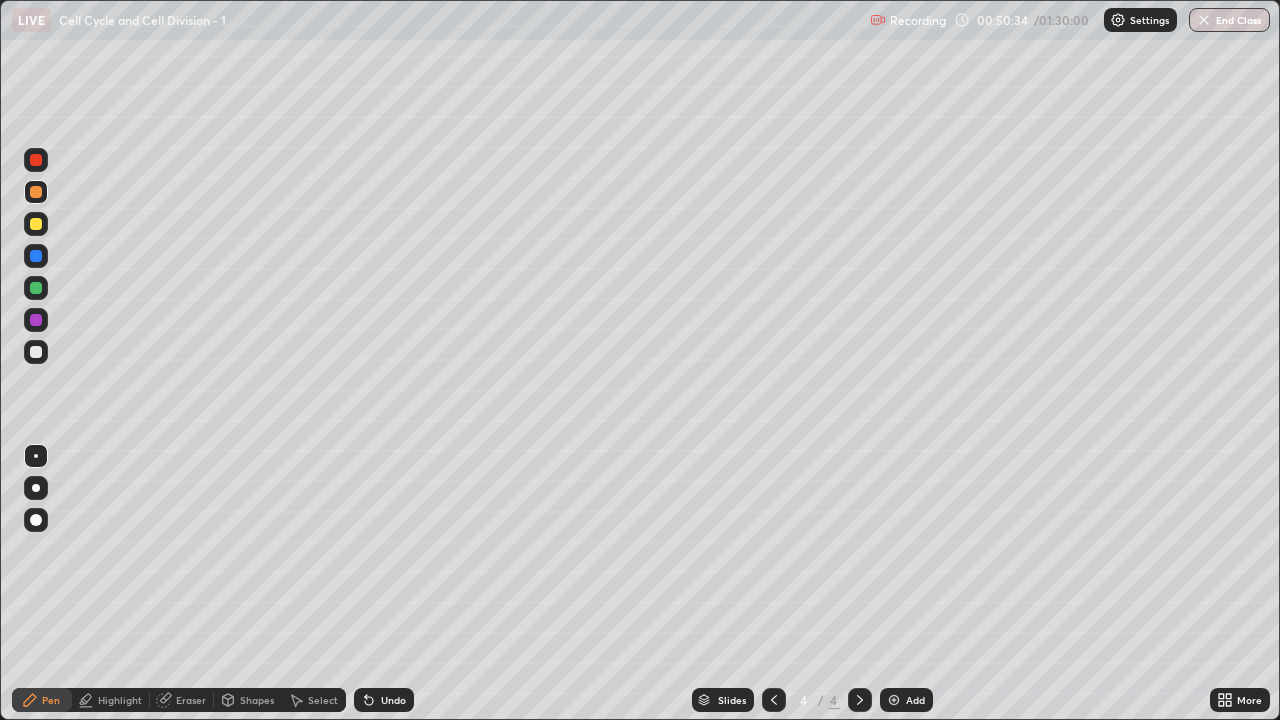 click at bounding box center [36, 352] 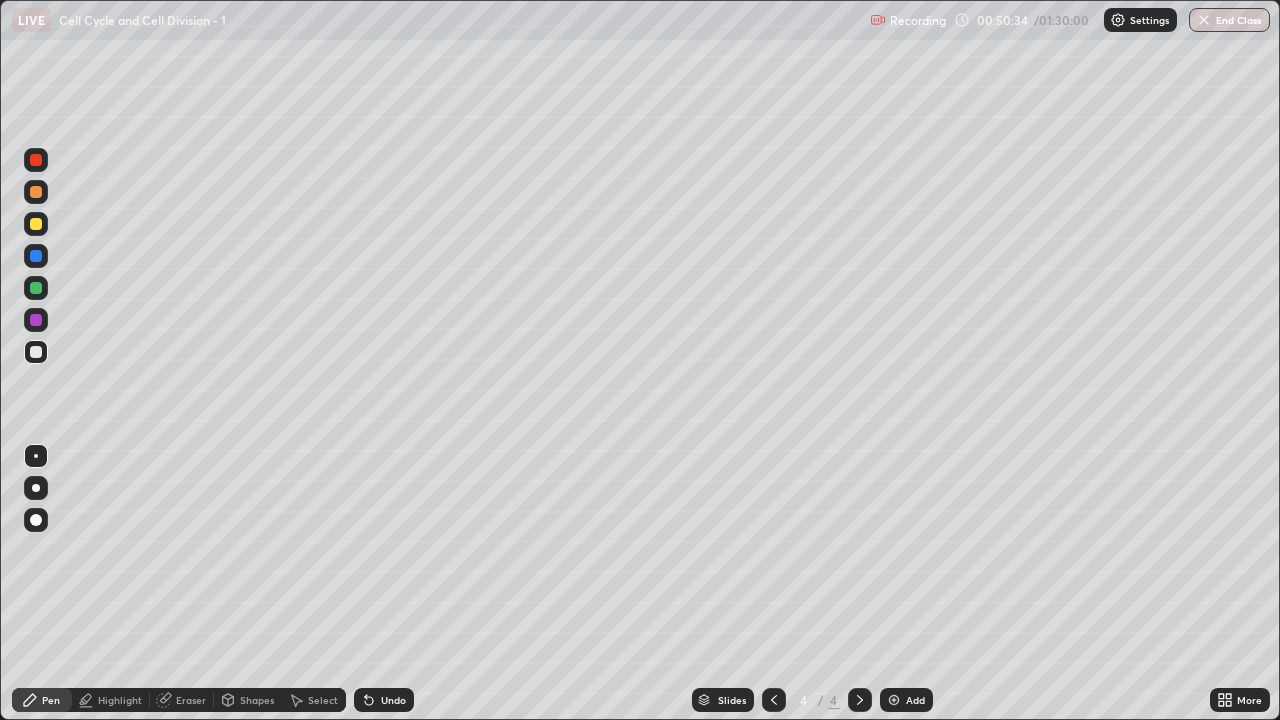 click at bounding box center (36, 456) 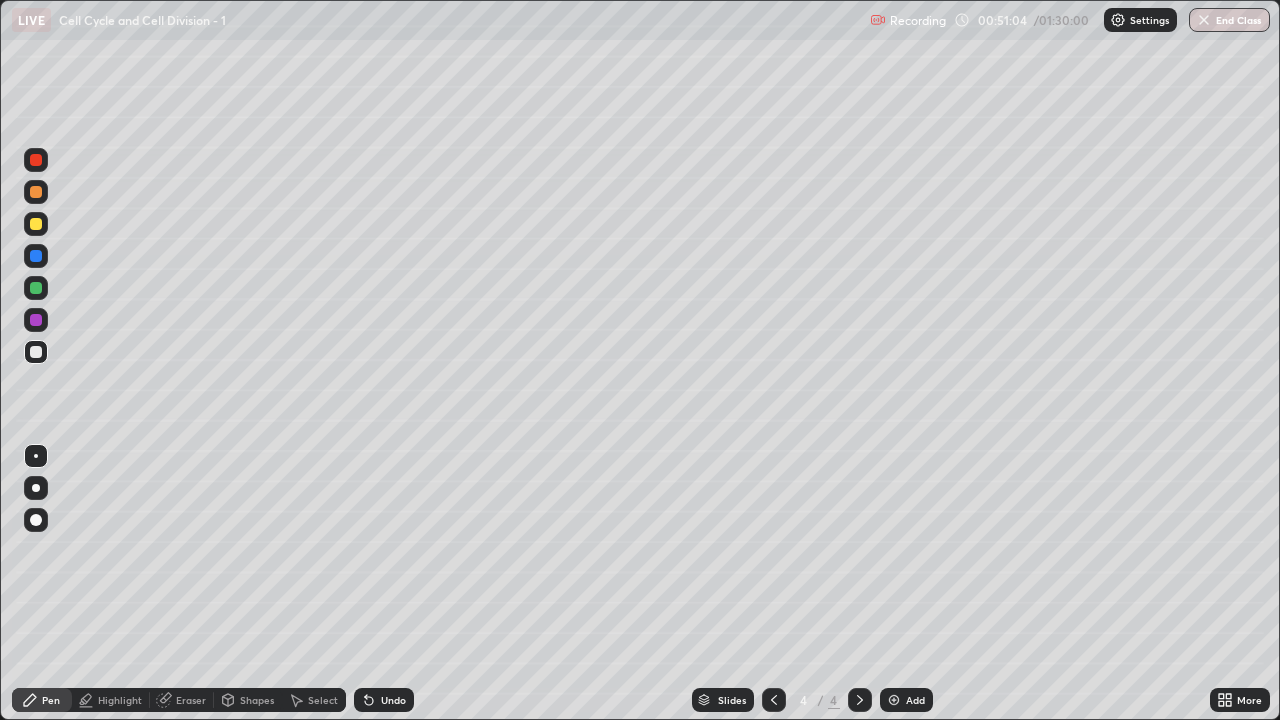 click at bounding box center [36, 288] 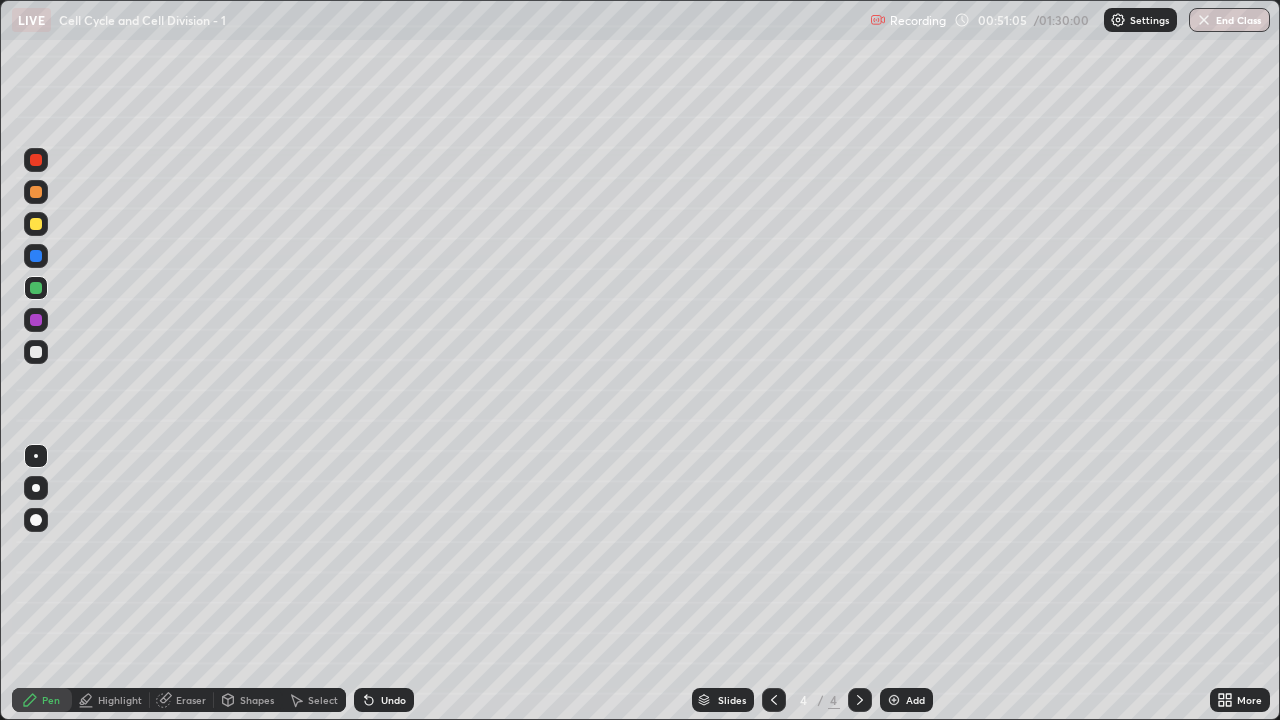 click at bounding box center [36, 488] 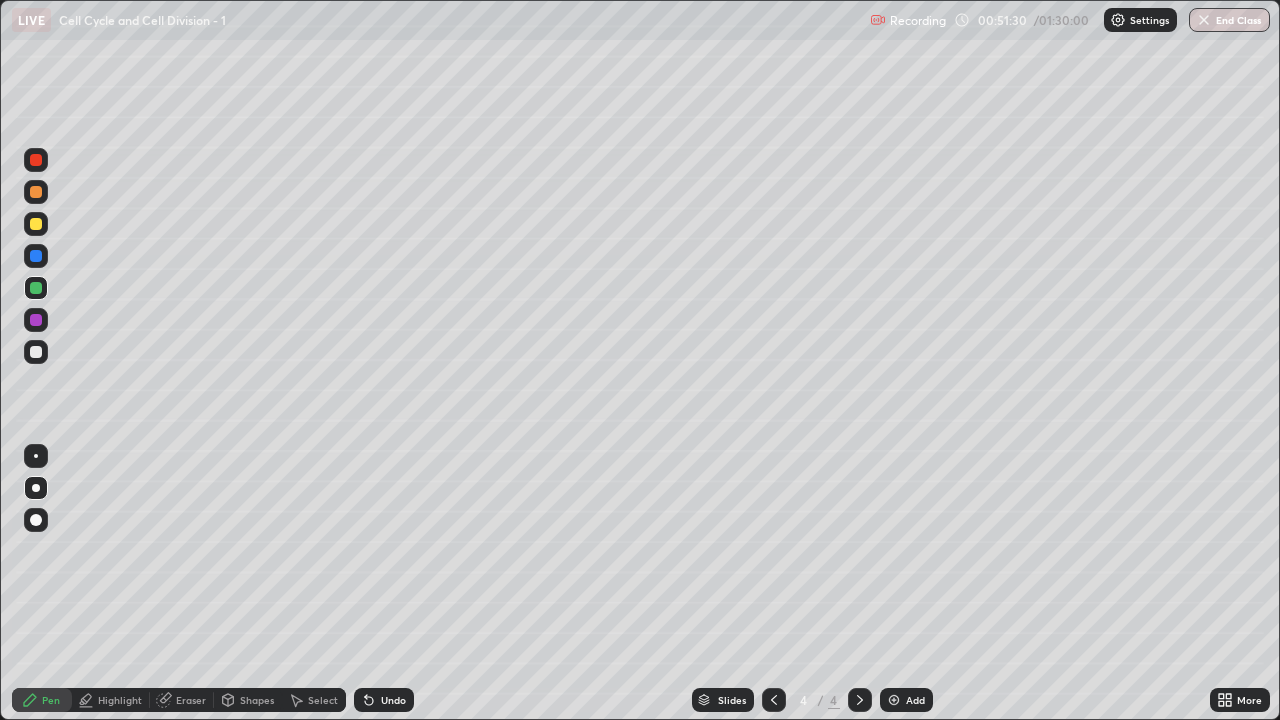 click at bounding box center (36, 352) 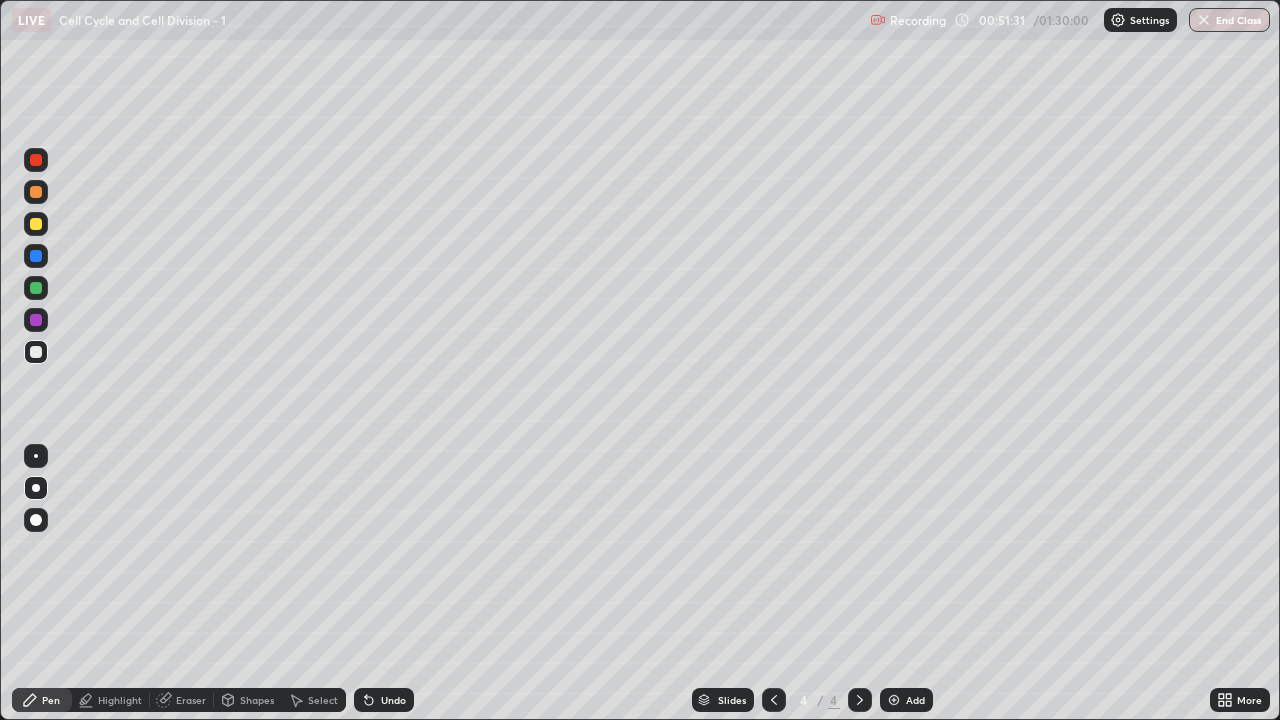 click at bounding box center (36, 192) 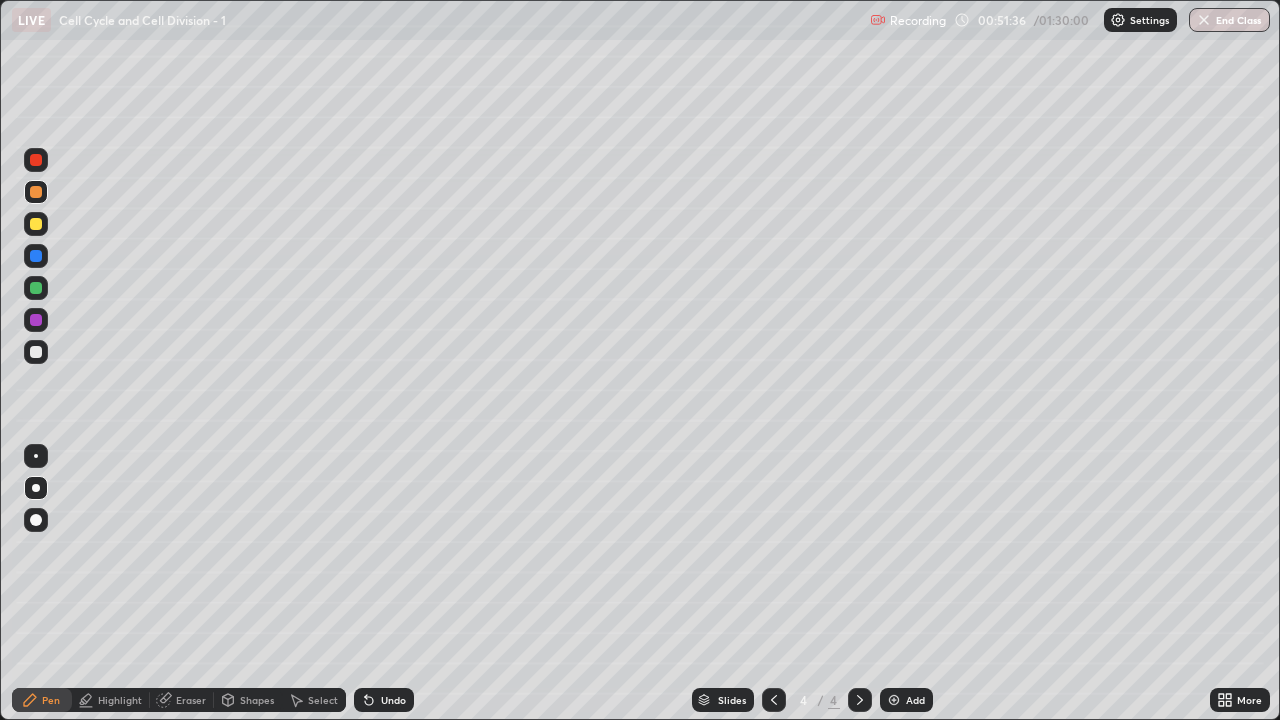 click on "Undo" at bounding box center (393, 700) 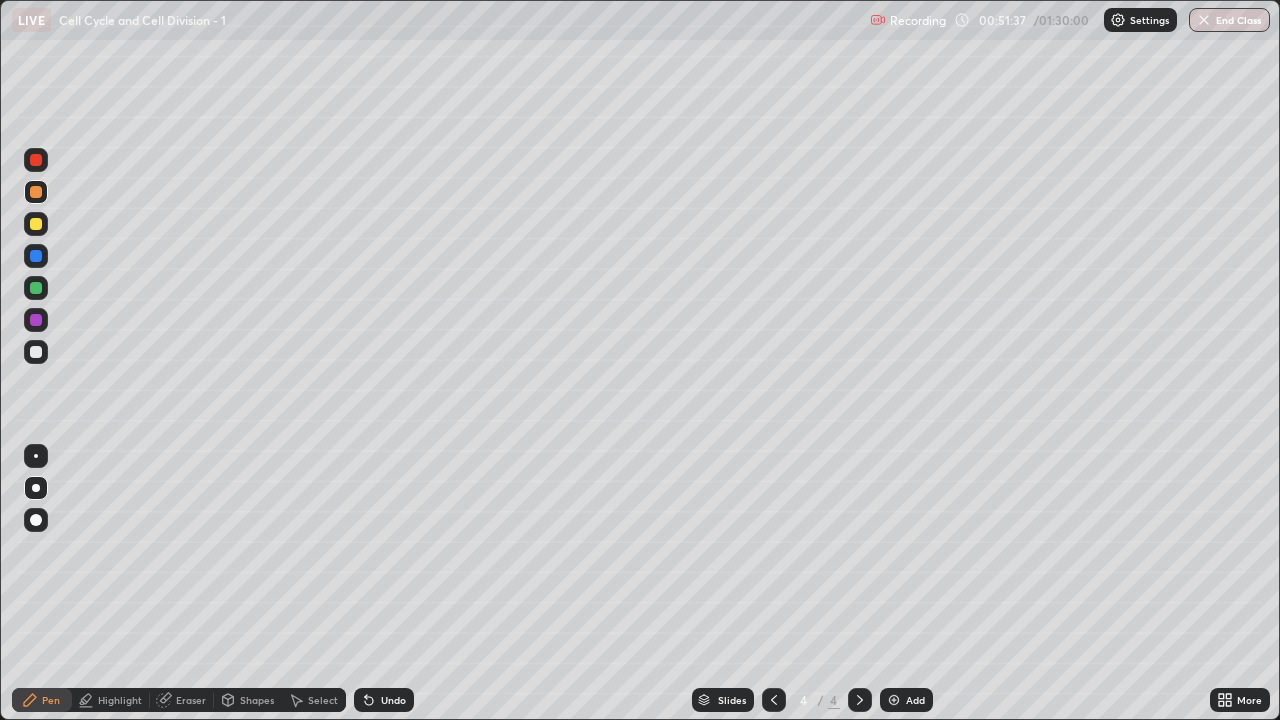 click at bounding box center [36, 456] 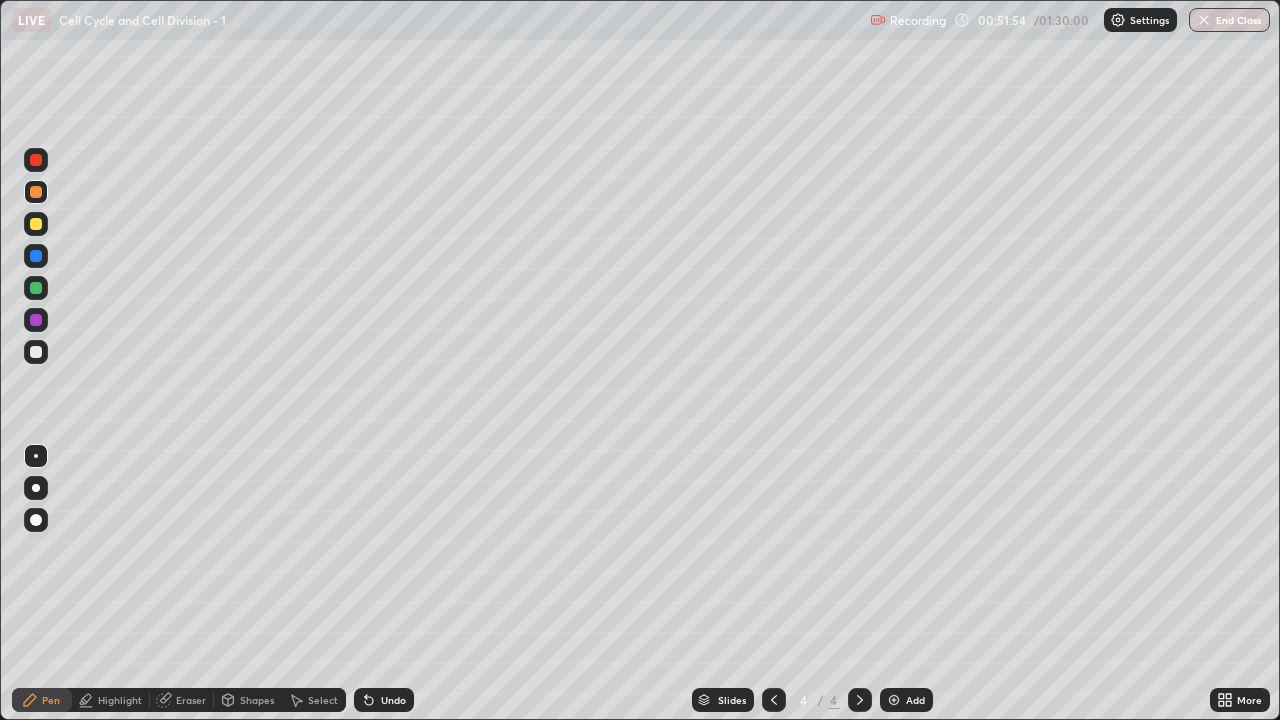 click 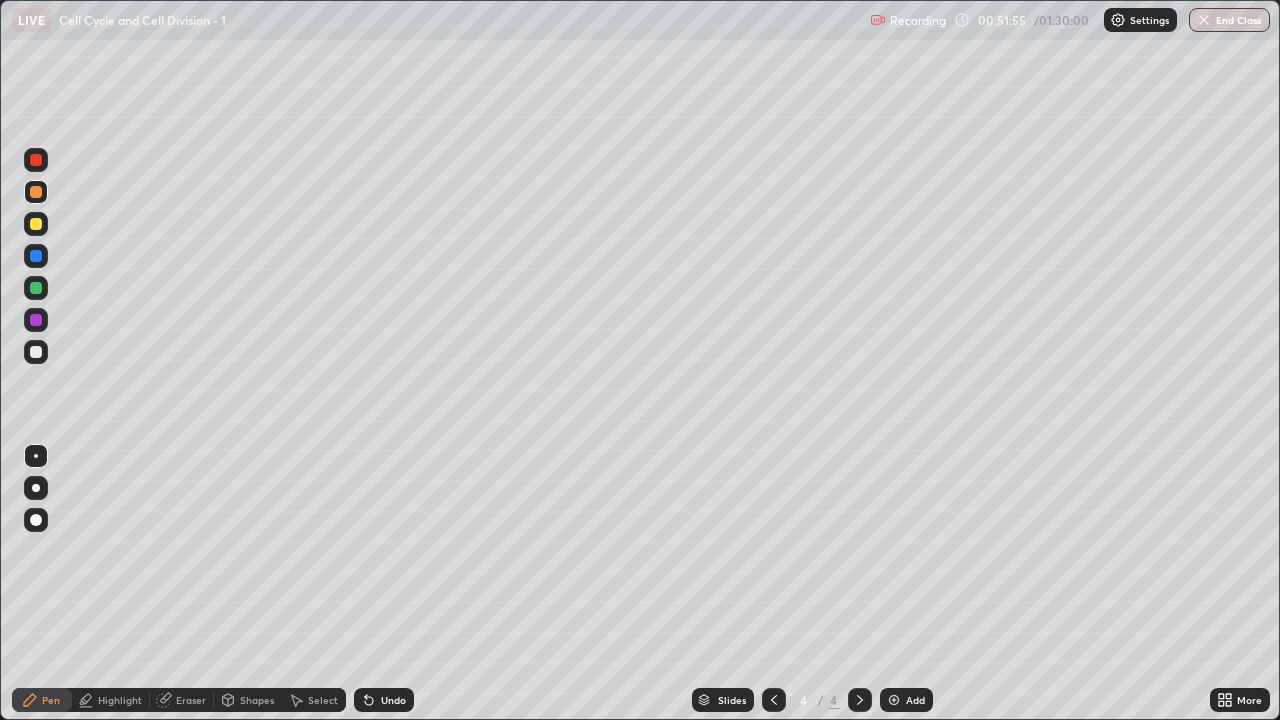 click 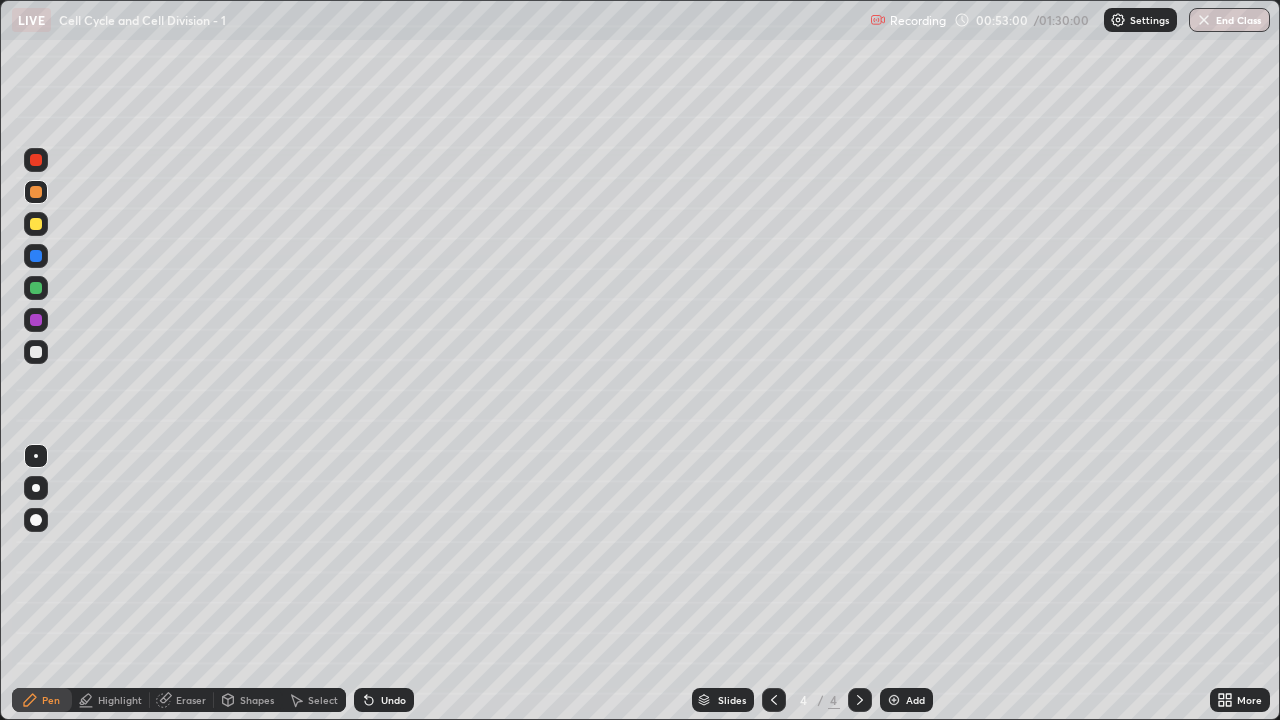 click 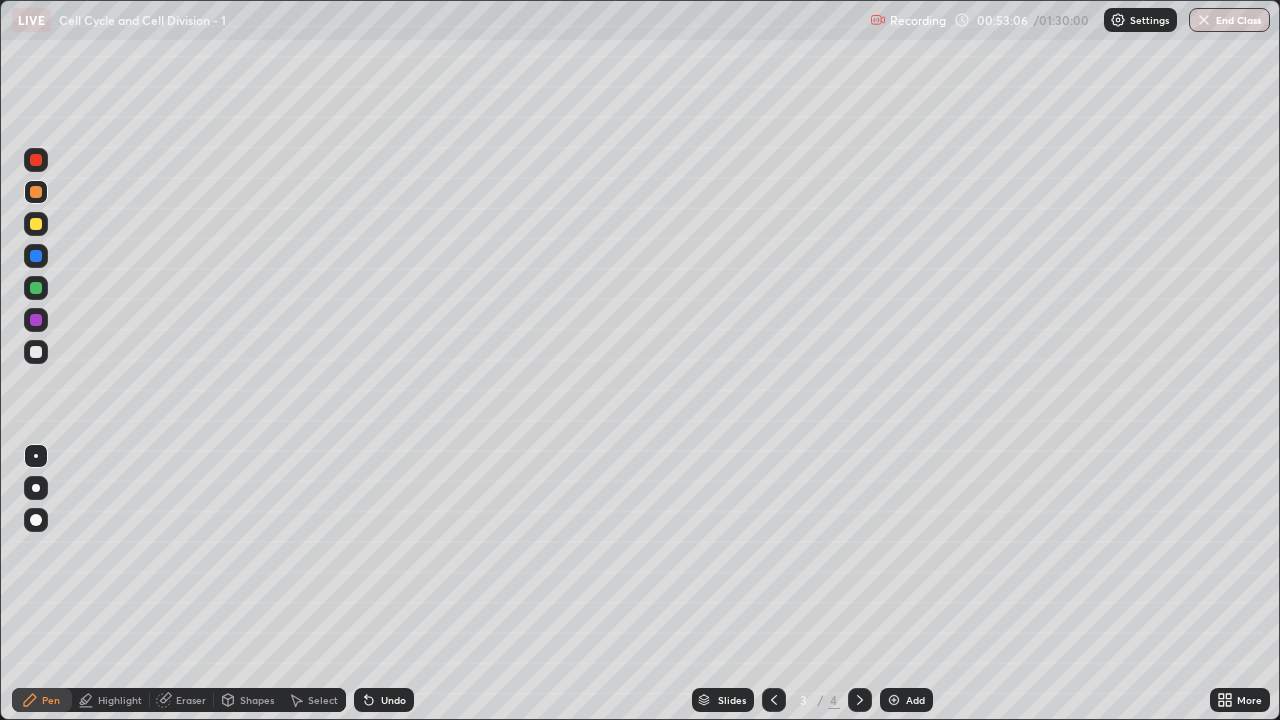 click 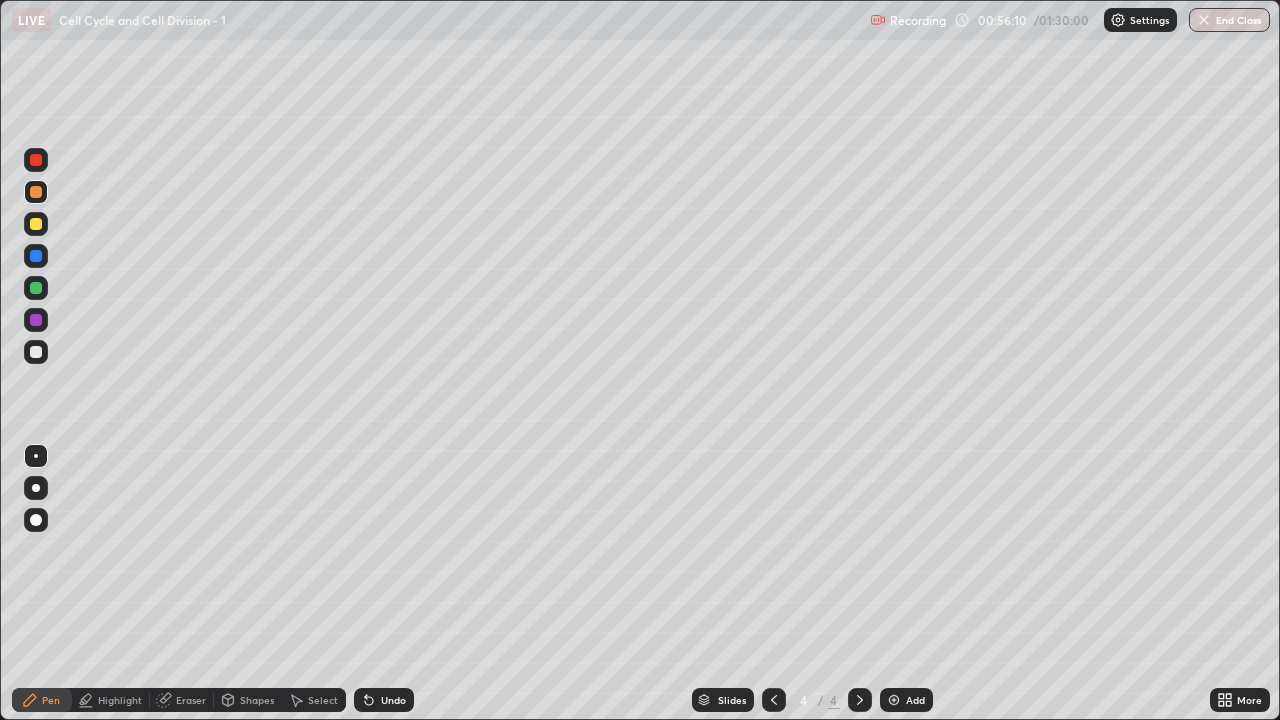 click at bounding box center (894, 700) 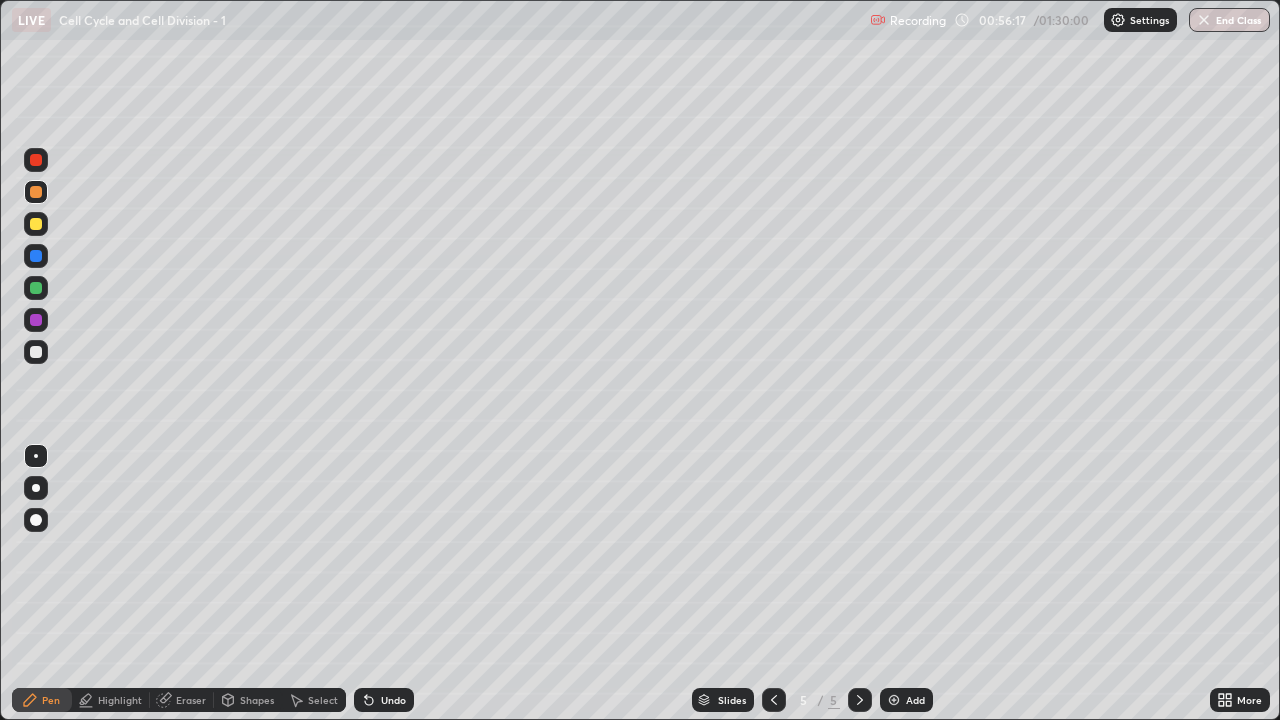 click at bounding box center (36, 352) 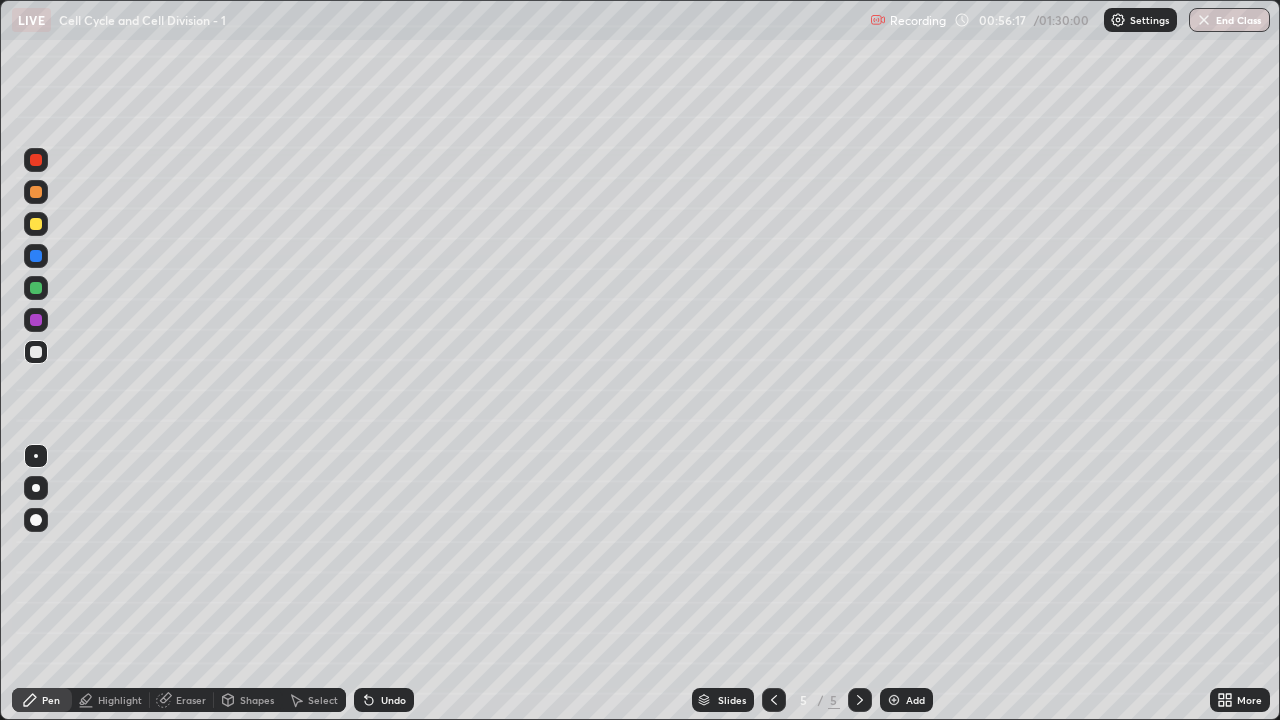 click at bounding box center [36, 456] 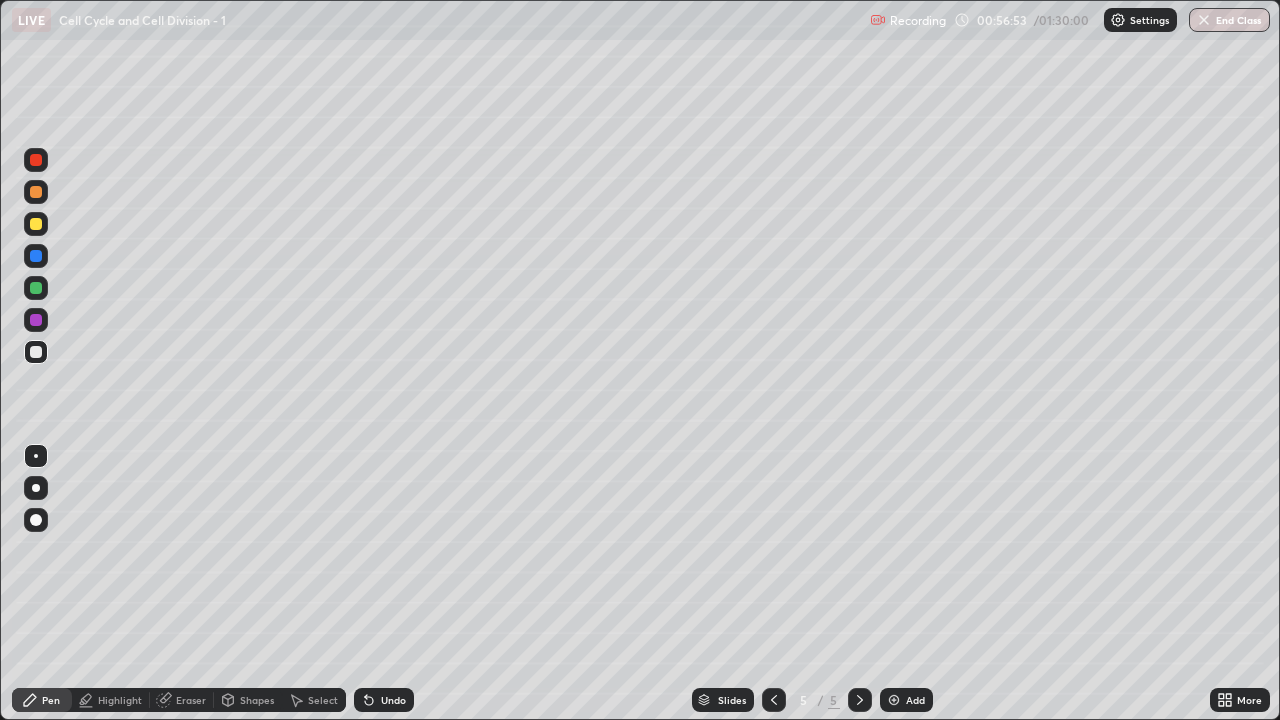 click at bounding box center (36, 224) 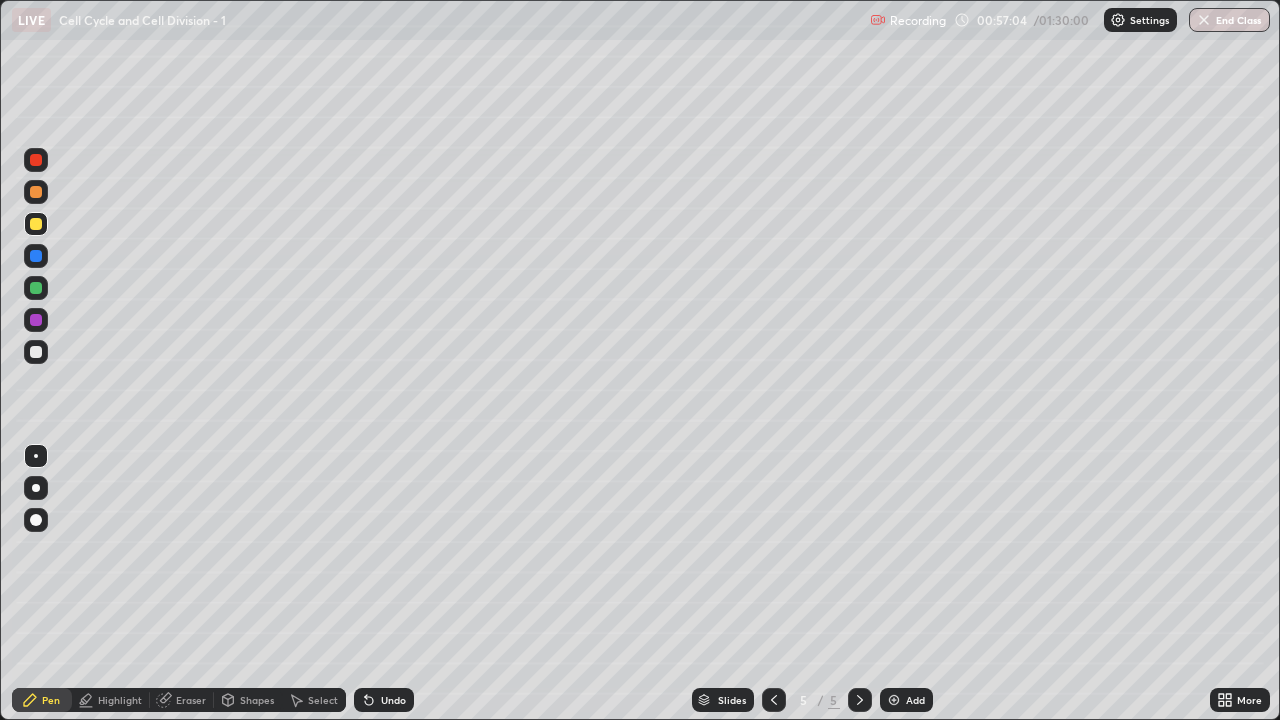 click at bounding box center [36, 352] 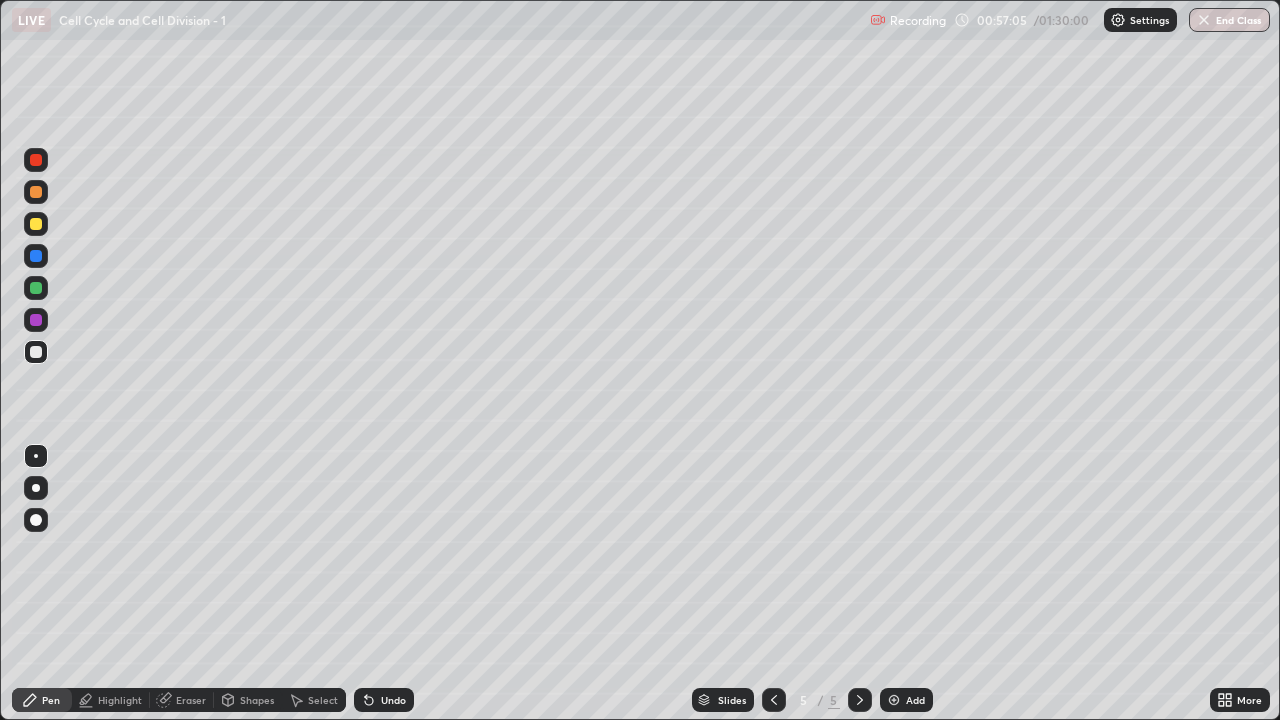 click at bounding box center [36, 456] 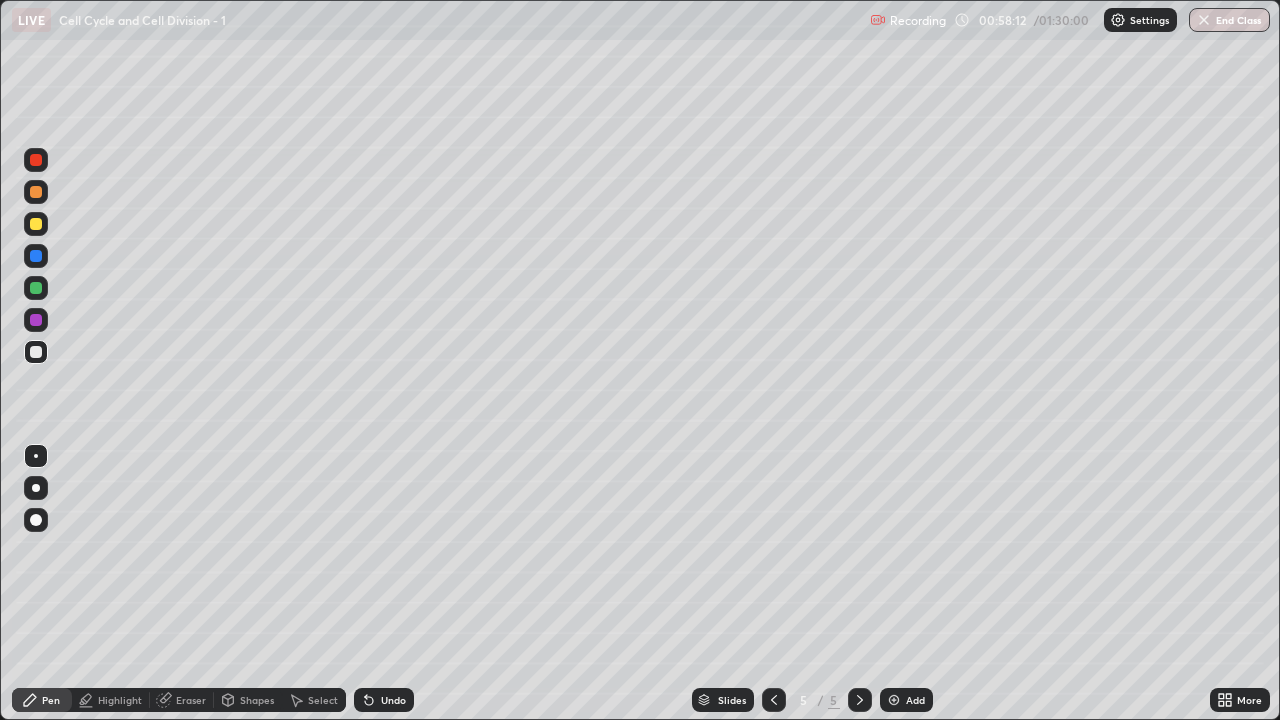 click on "Undo" at bounding box center [384, 700] 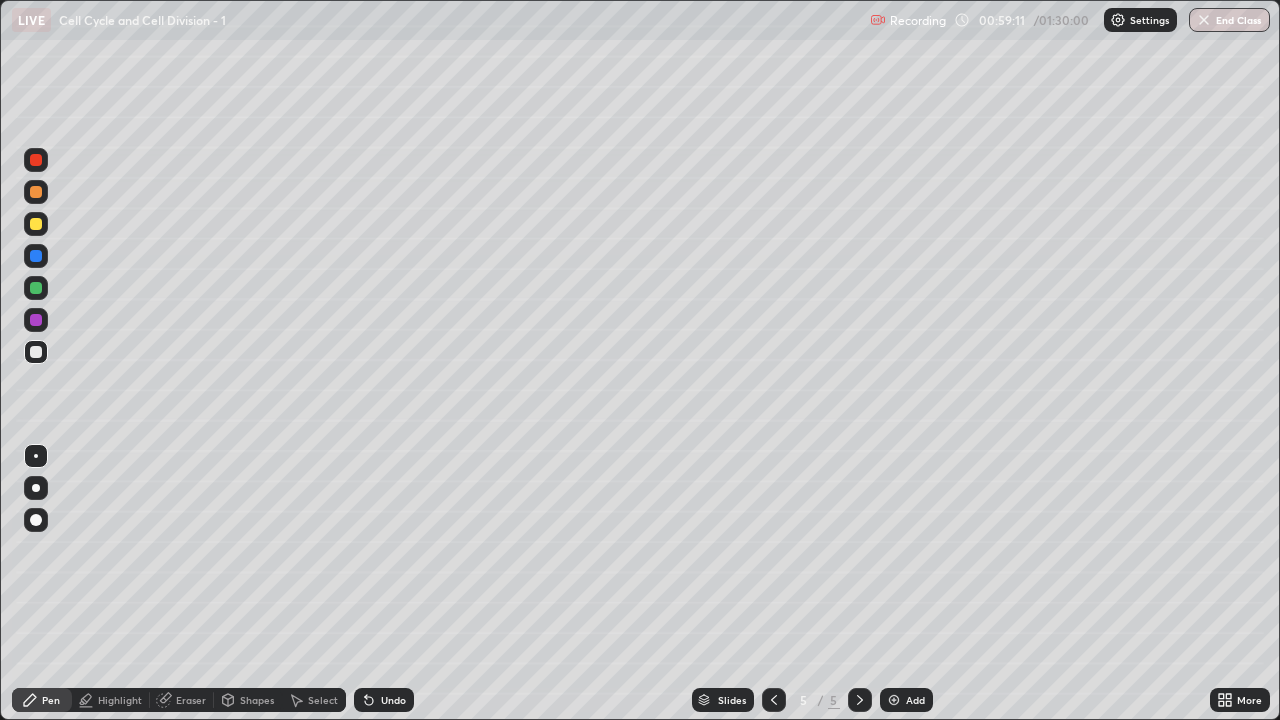 click at bounding box center [36, 224] 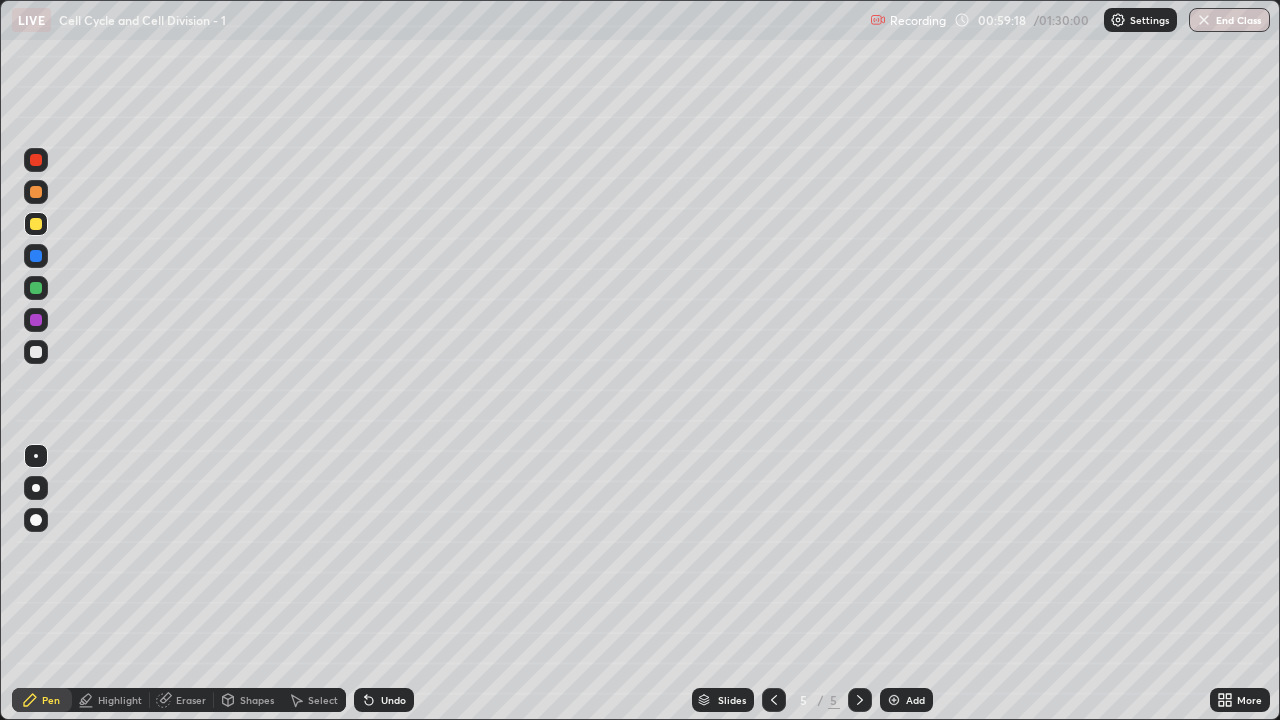 click at bounding box center (36, 352) 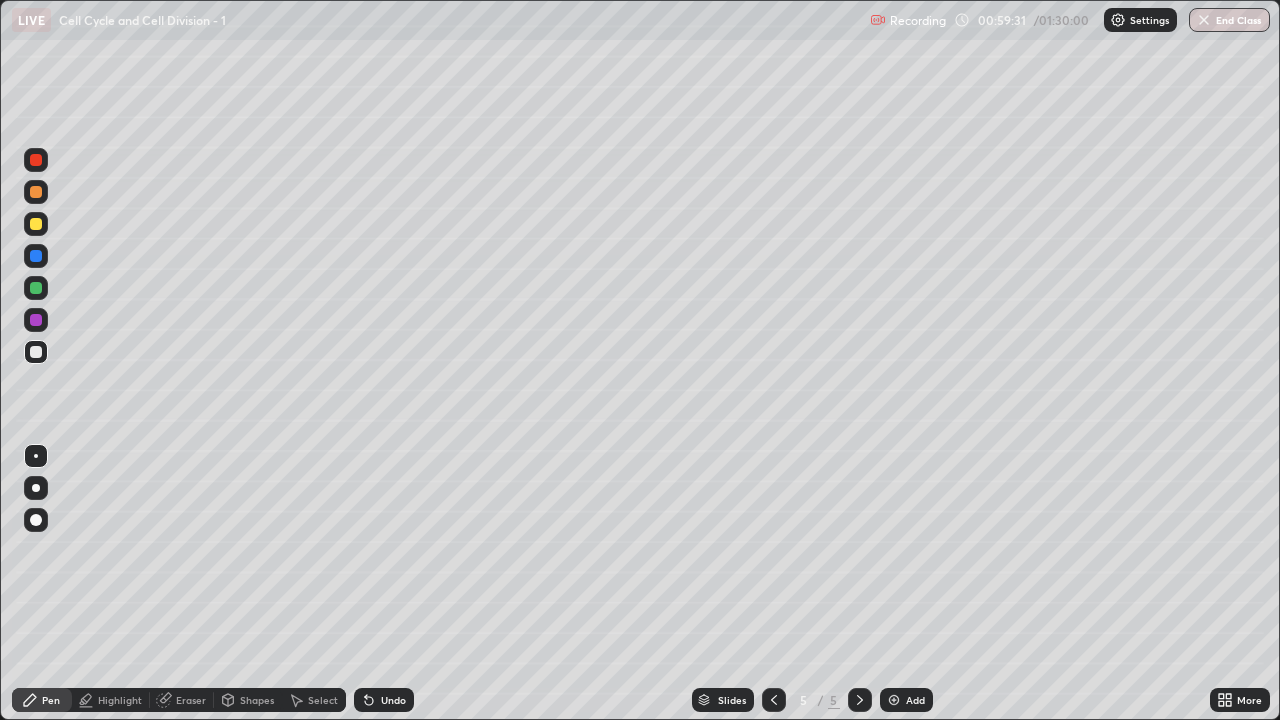 click at bounding box center (36, 224) 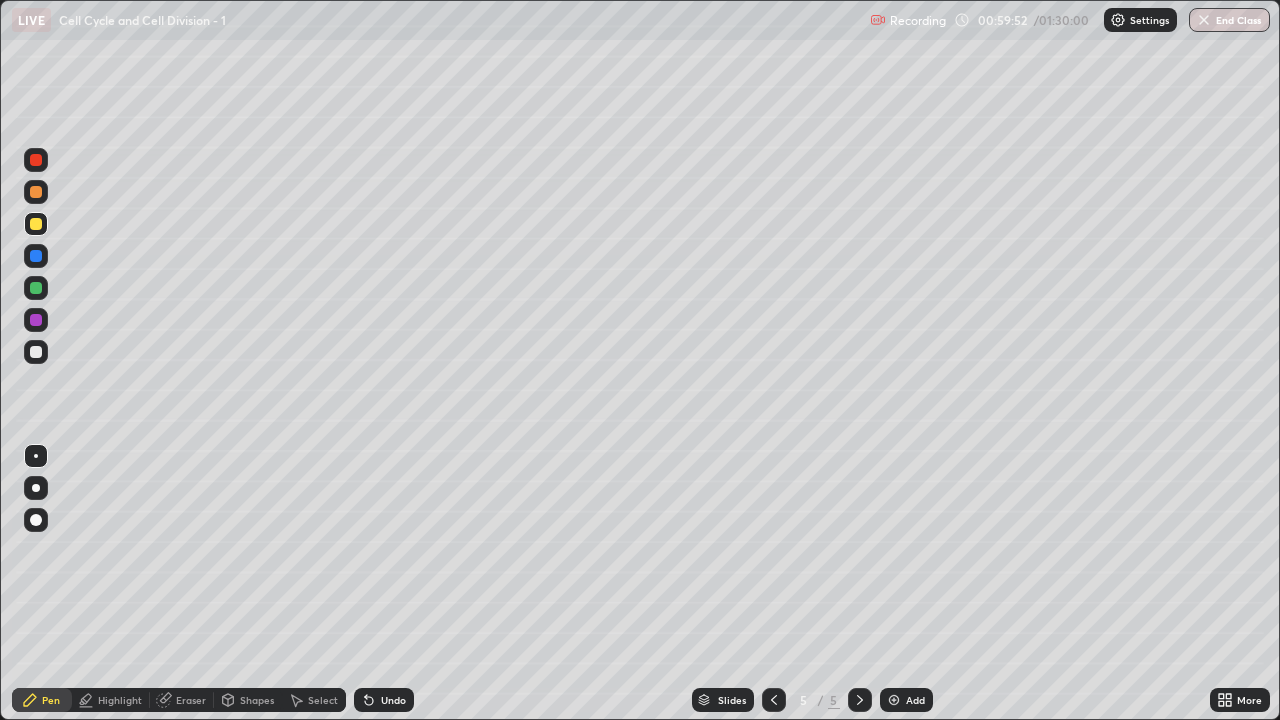 click at bounding box center [36, 352] 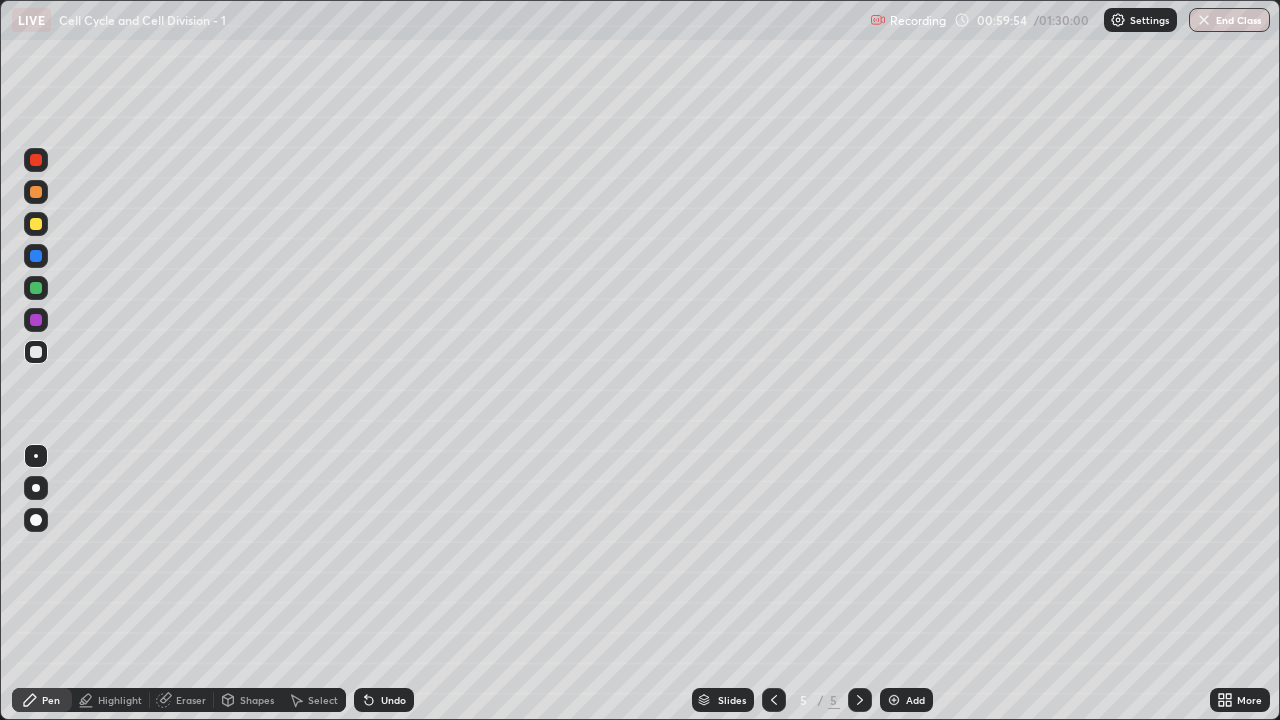 click at bounding box center [36, 224] 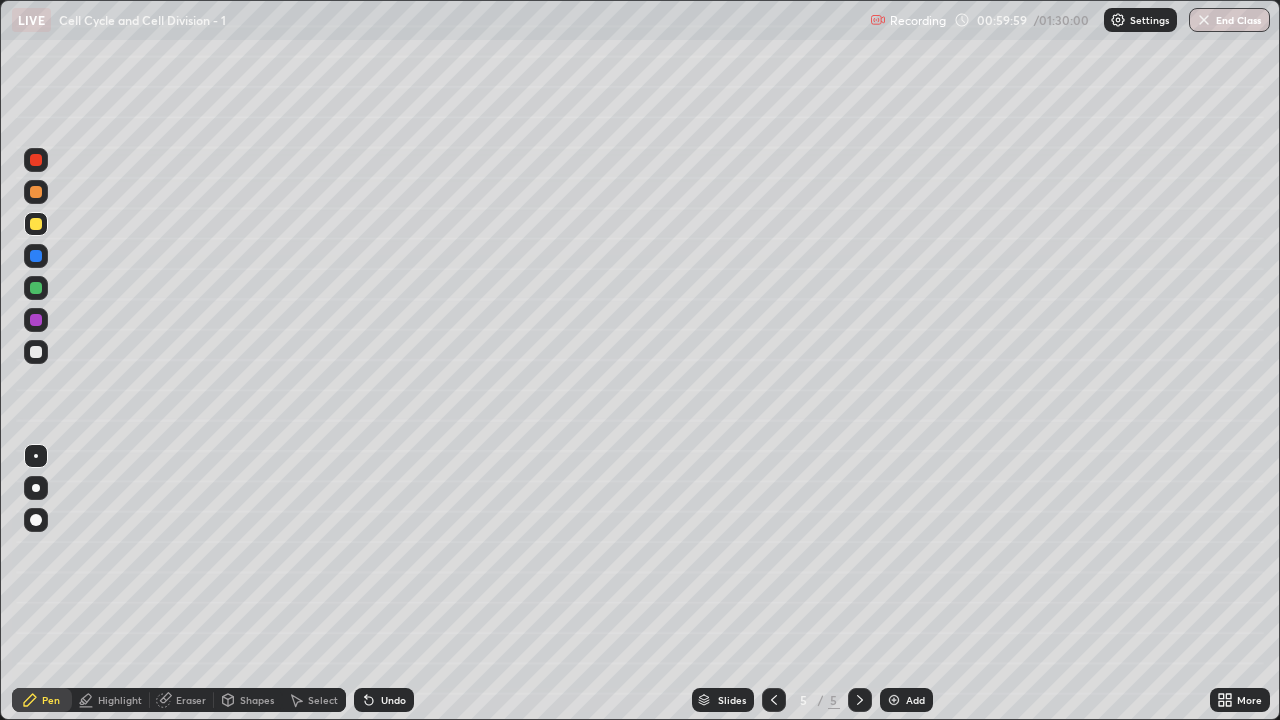 click at bounding box center [36, 352] 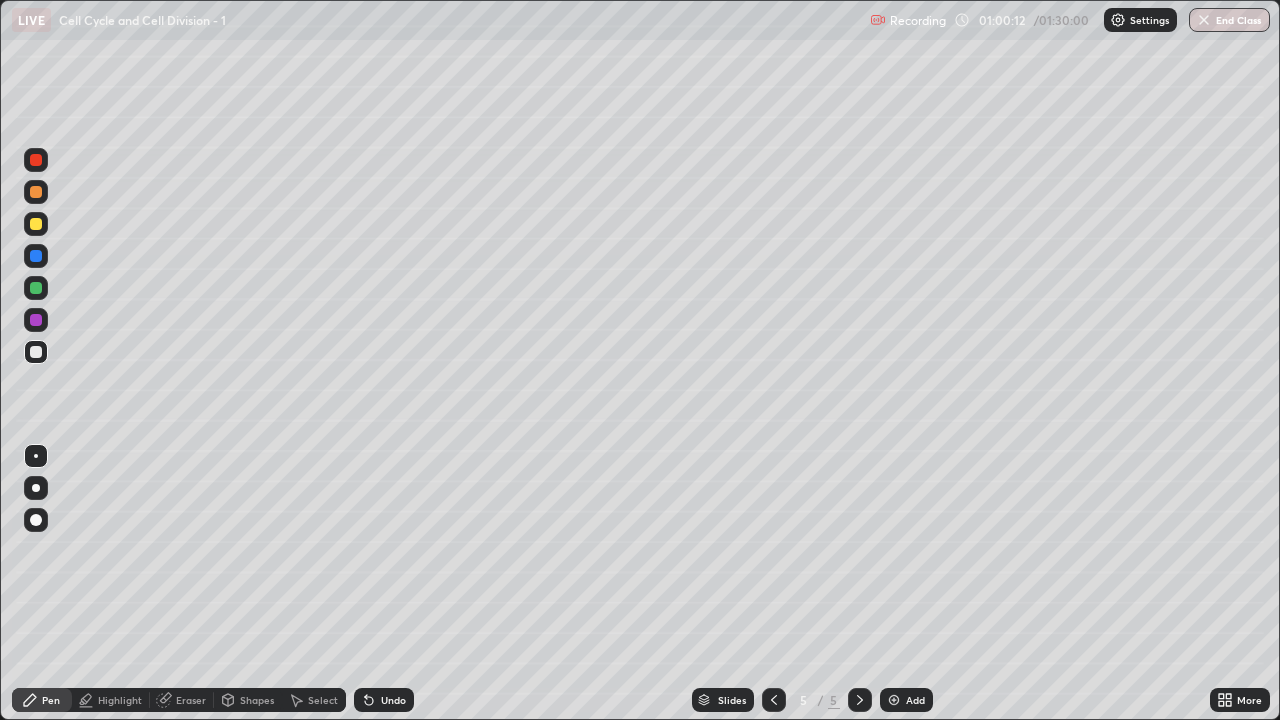 click at bounding box center (36, 224) 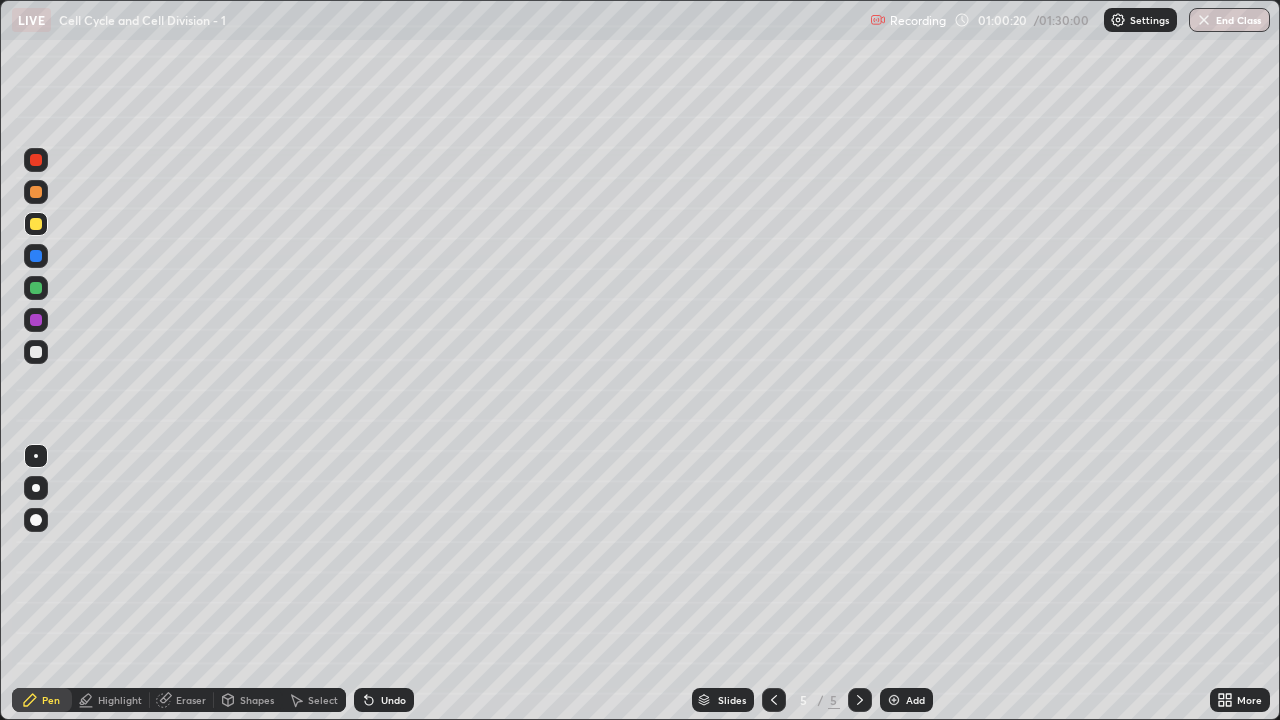 click at bounding box center (36, 352) 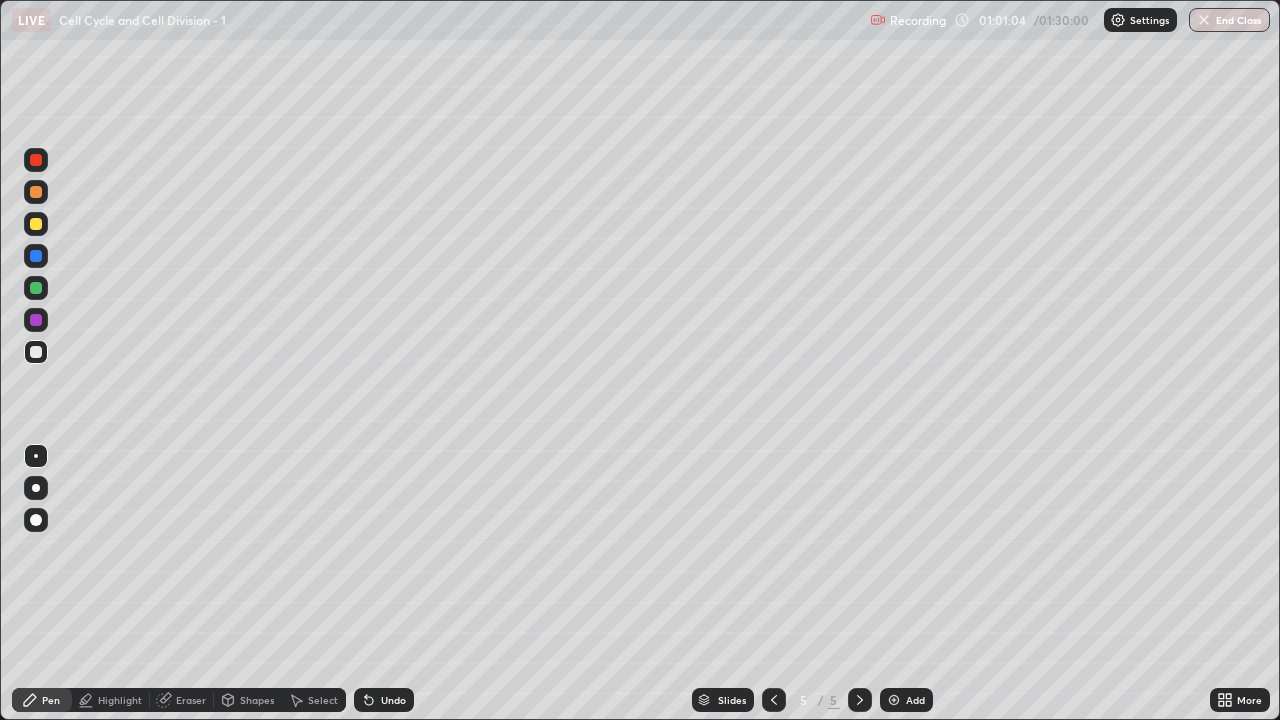 click at bounding box center (36, 224) 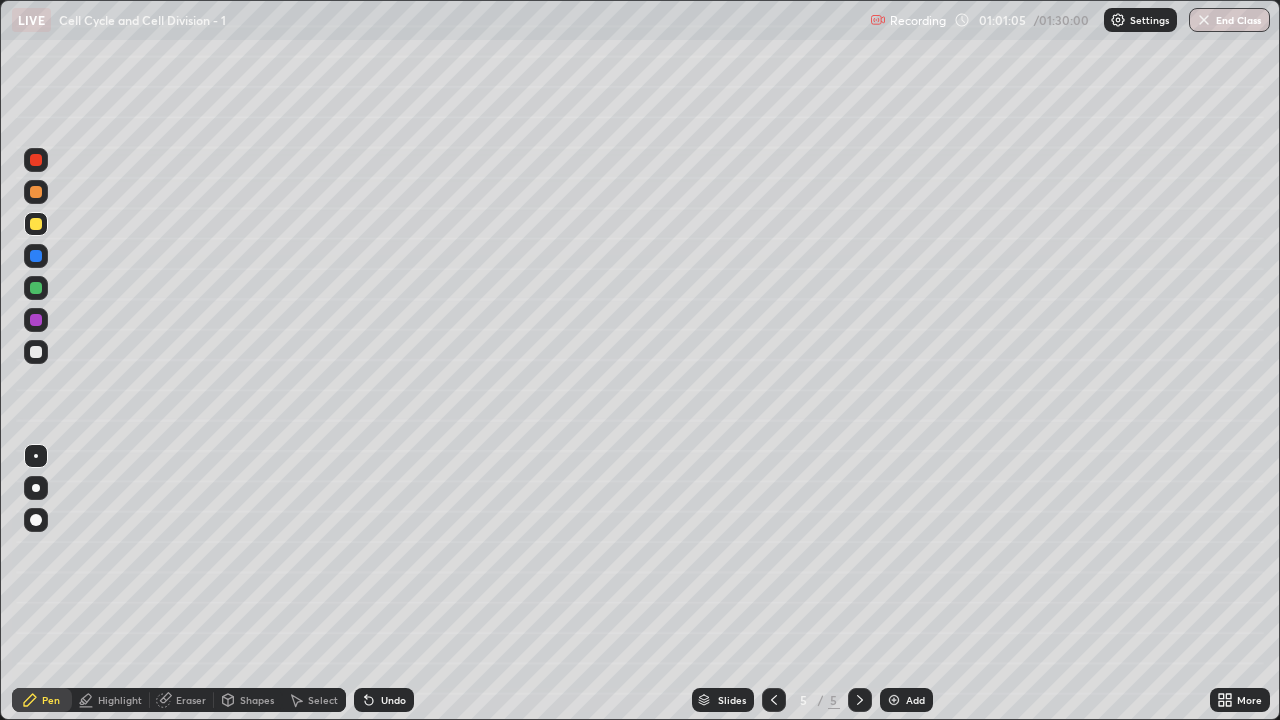 click at bounding box center [36, 488] 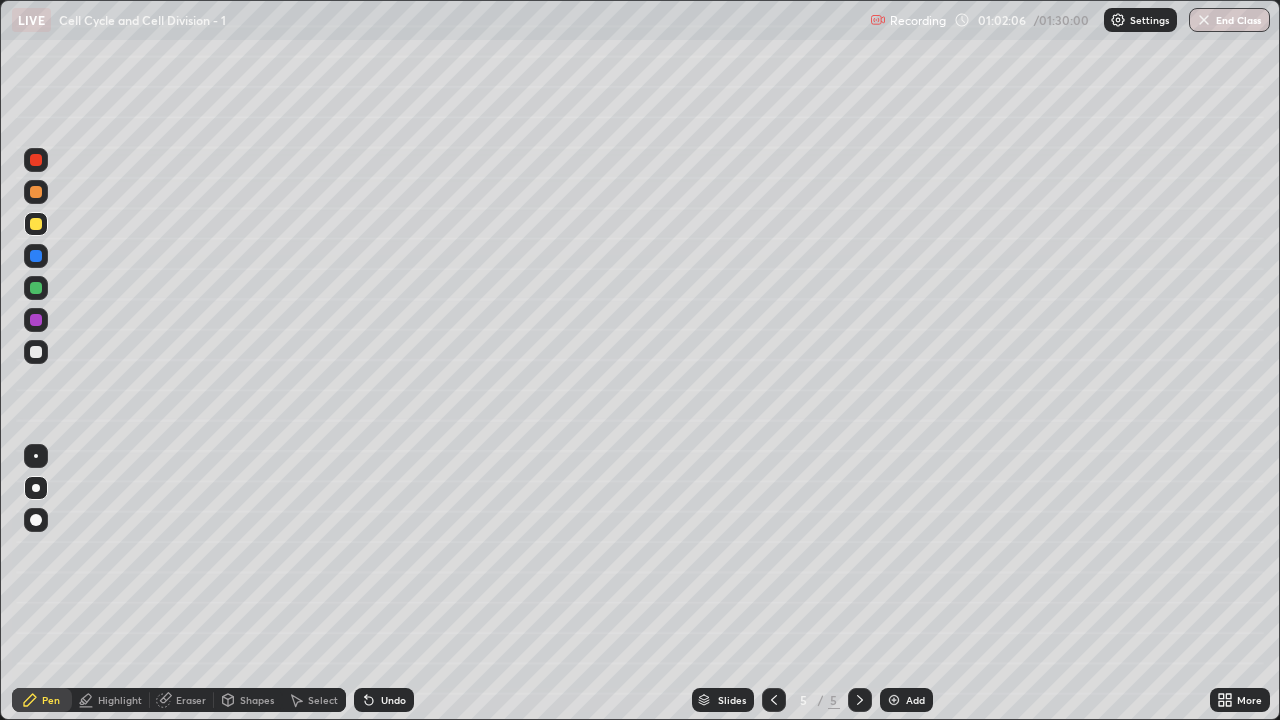 click at bounding box center (36, 352) 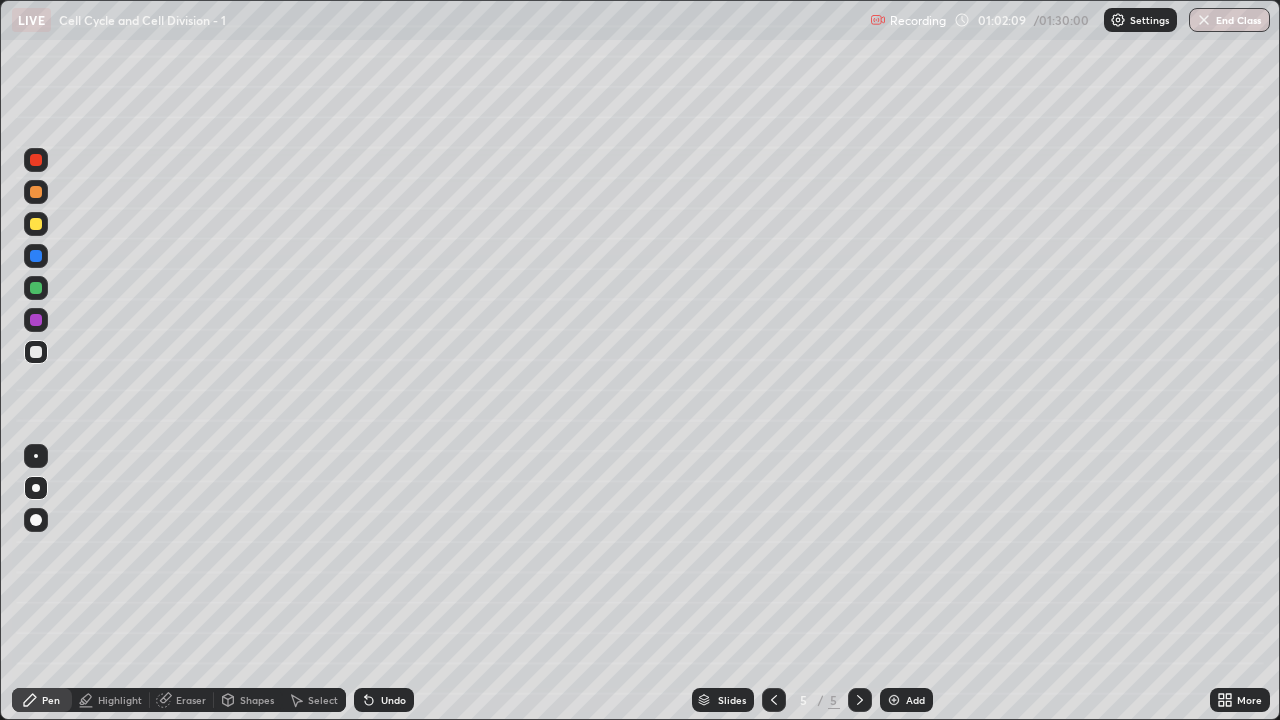 click at bounding box center (36, 456) 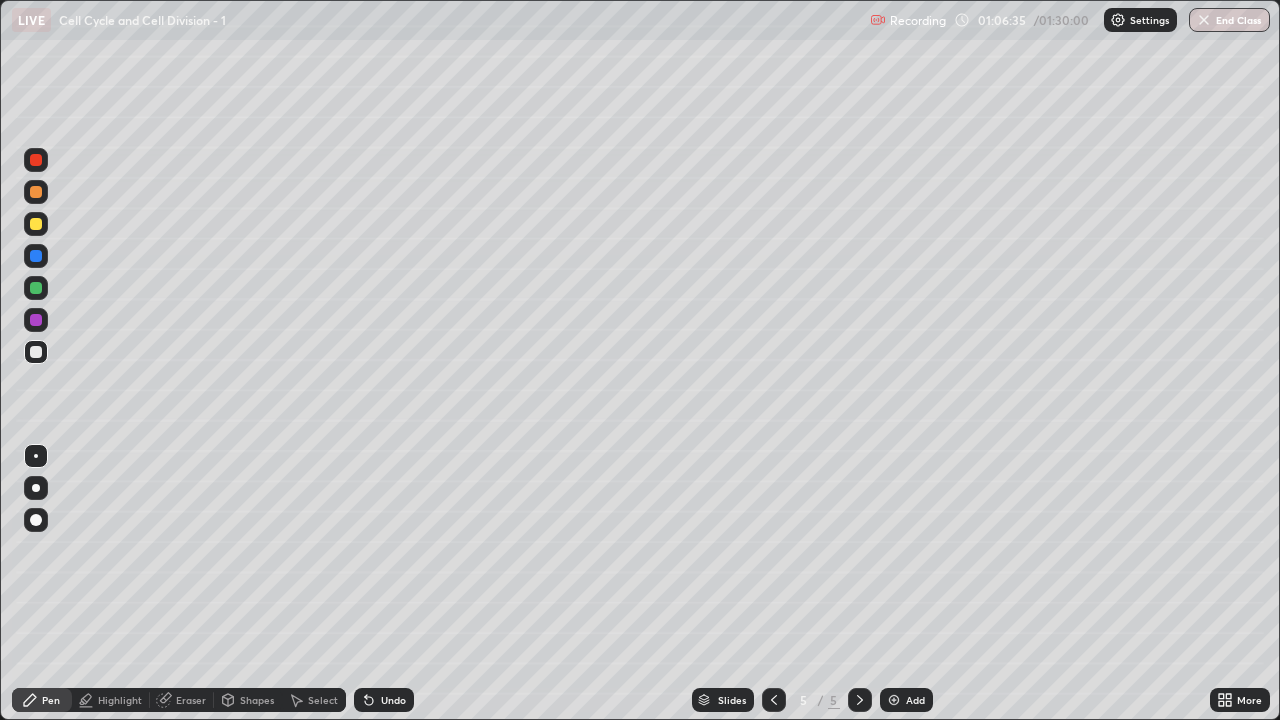 click on "Undo" at bounding box center (393, 700) 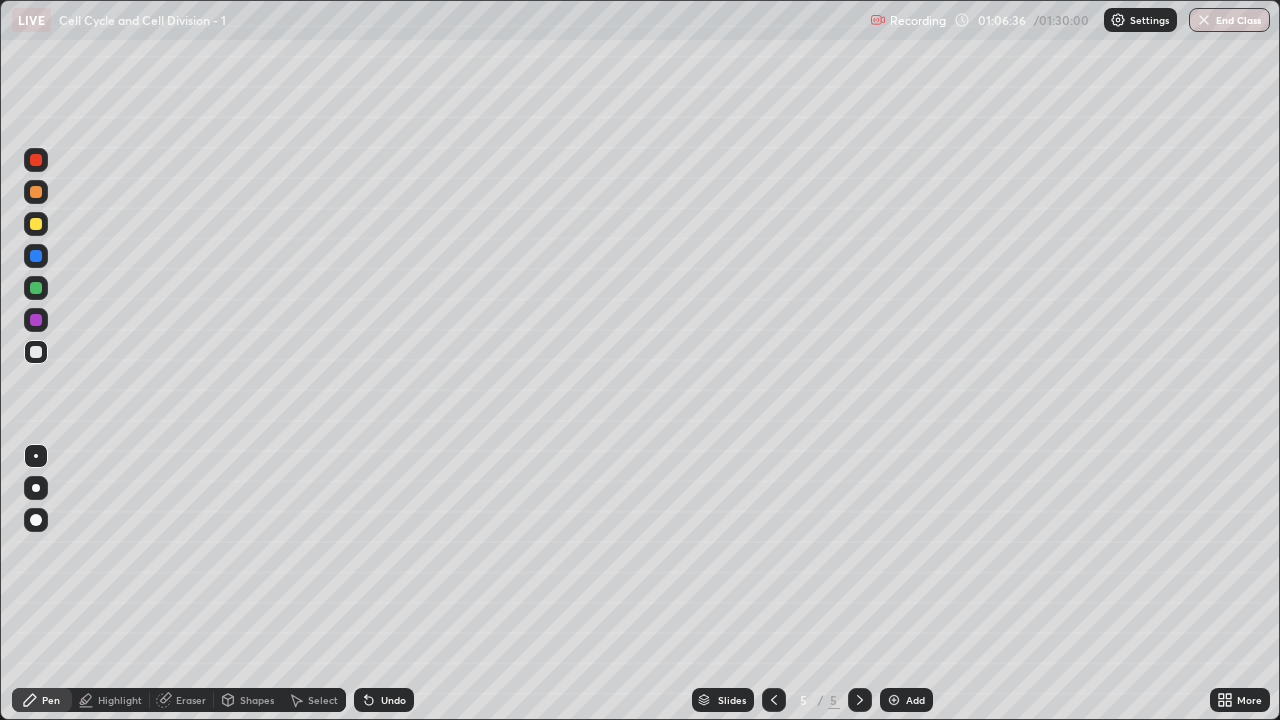 click on "Undo" at bounding box center (393, 700) 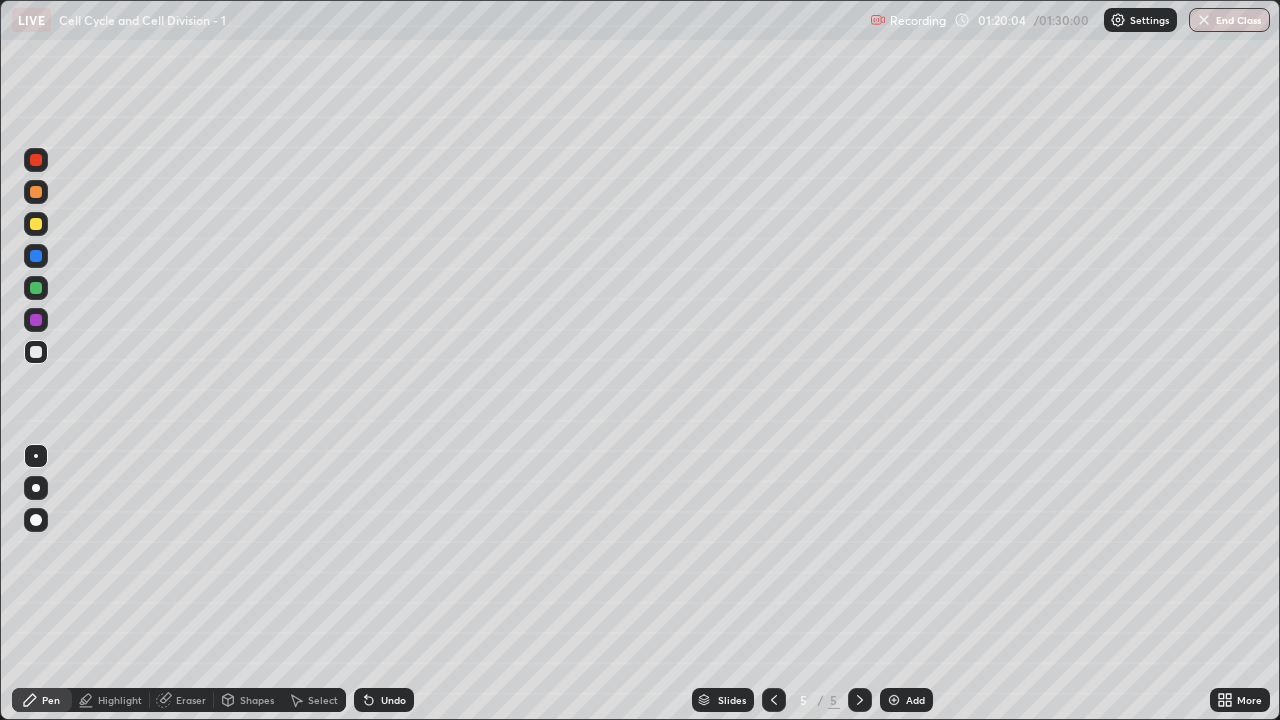 click on "Add" at bounding box center (906, 700) 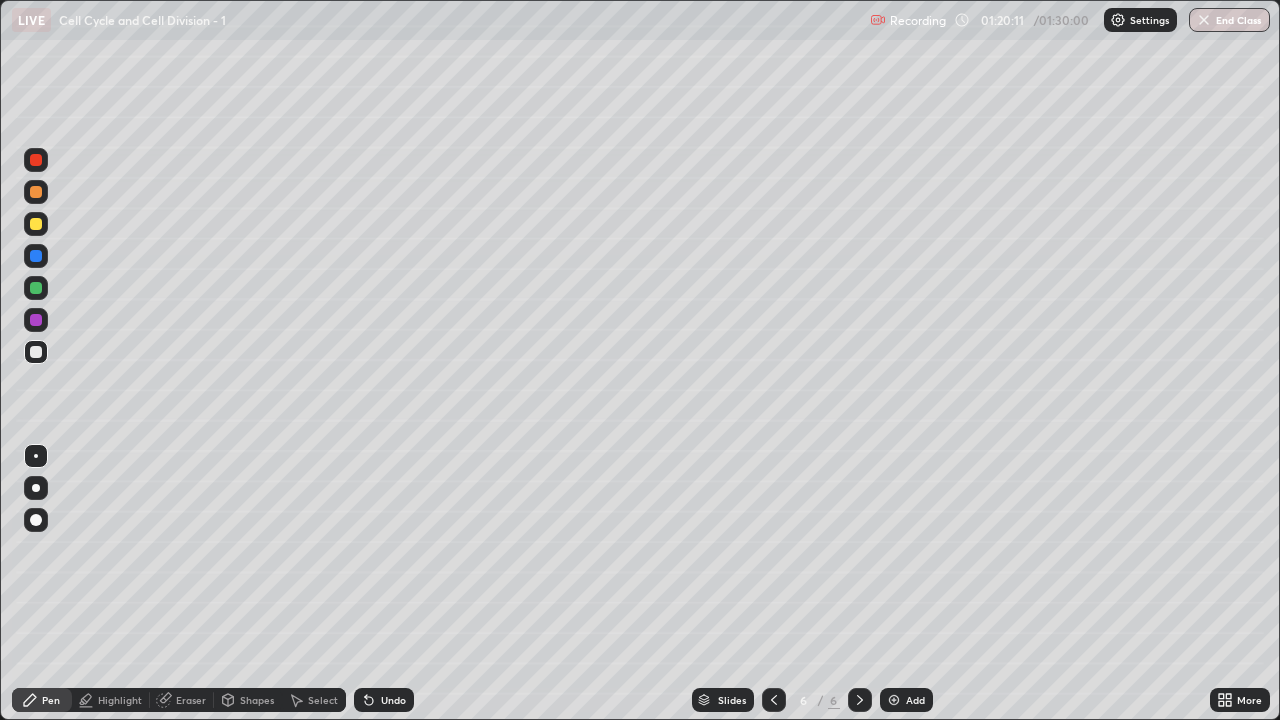 click at bounding box center [36, 224] 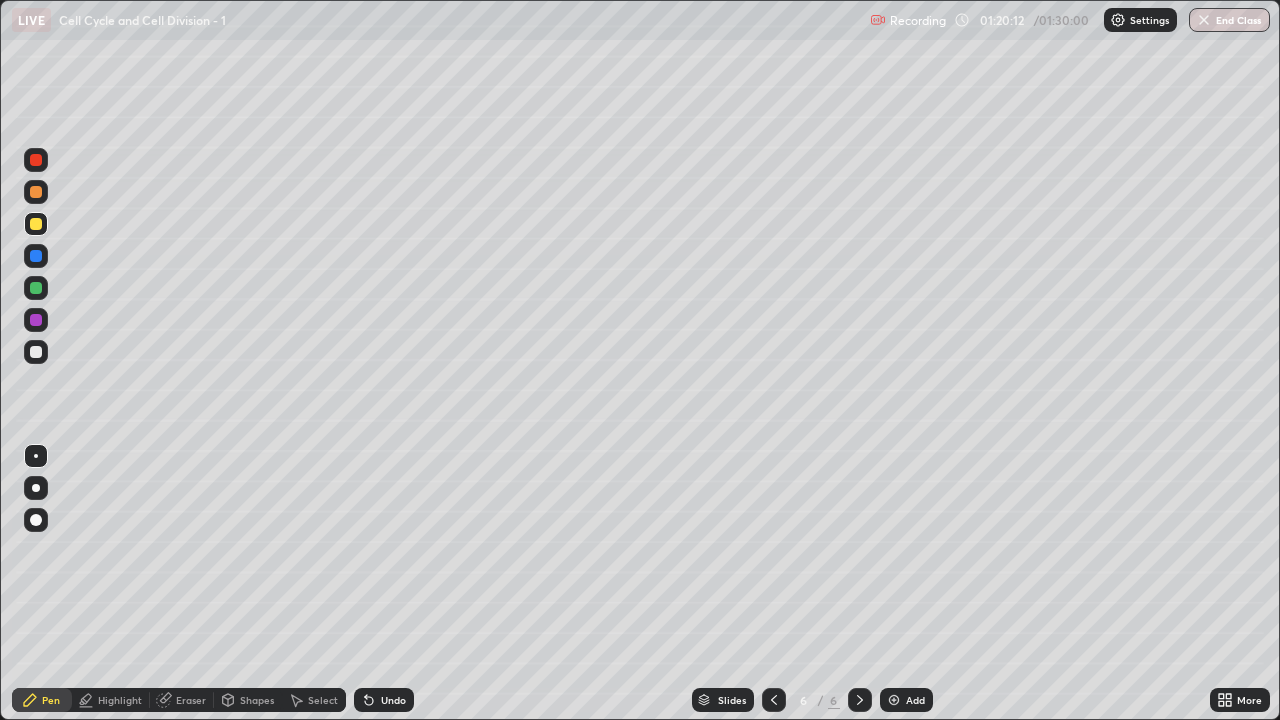 click at bounding box center [36, 488] 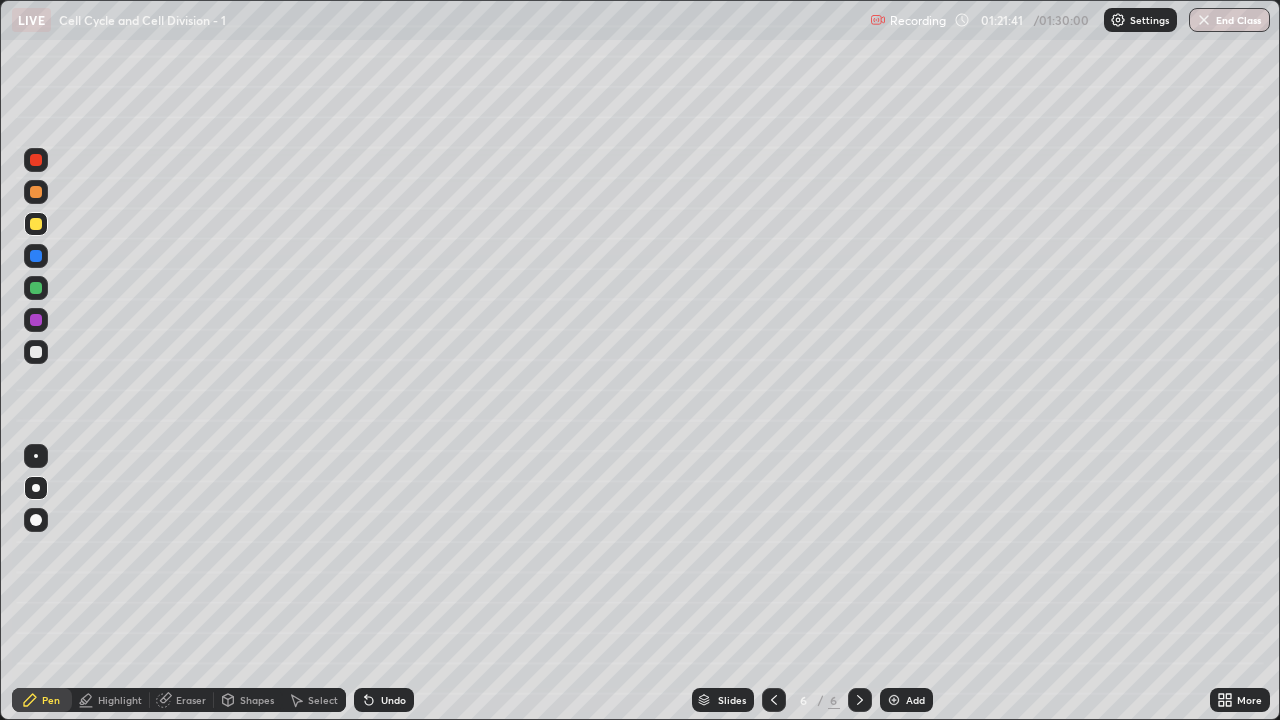 click at bounding box center [36, 352] 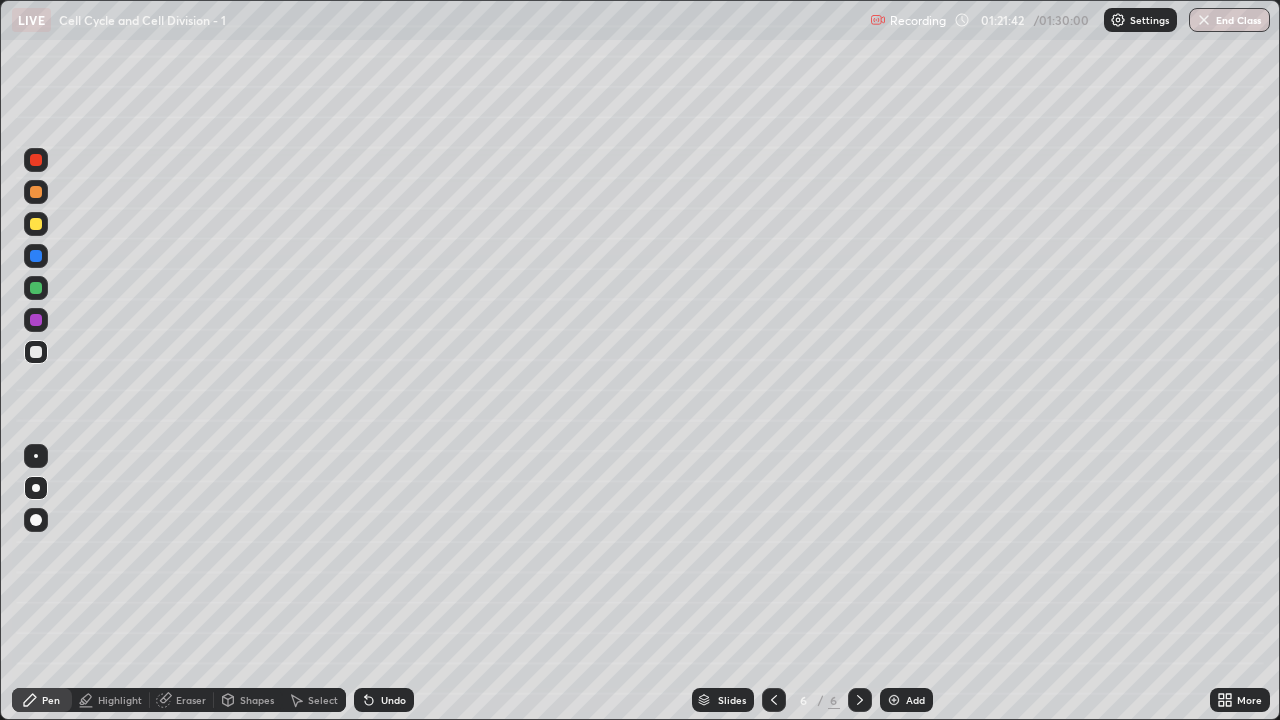 click at bounding box center (36, 224) 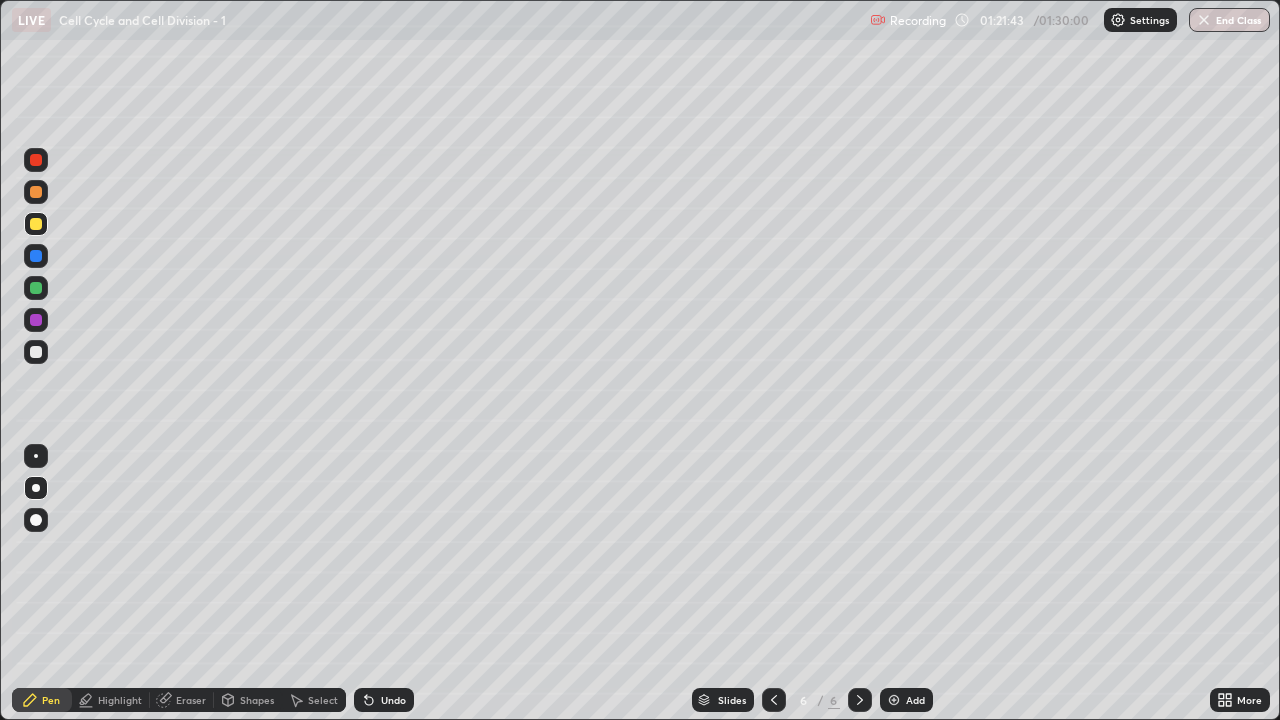 click at bounding box center (36, 456) 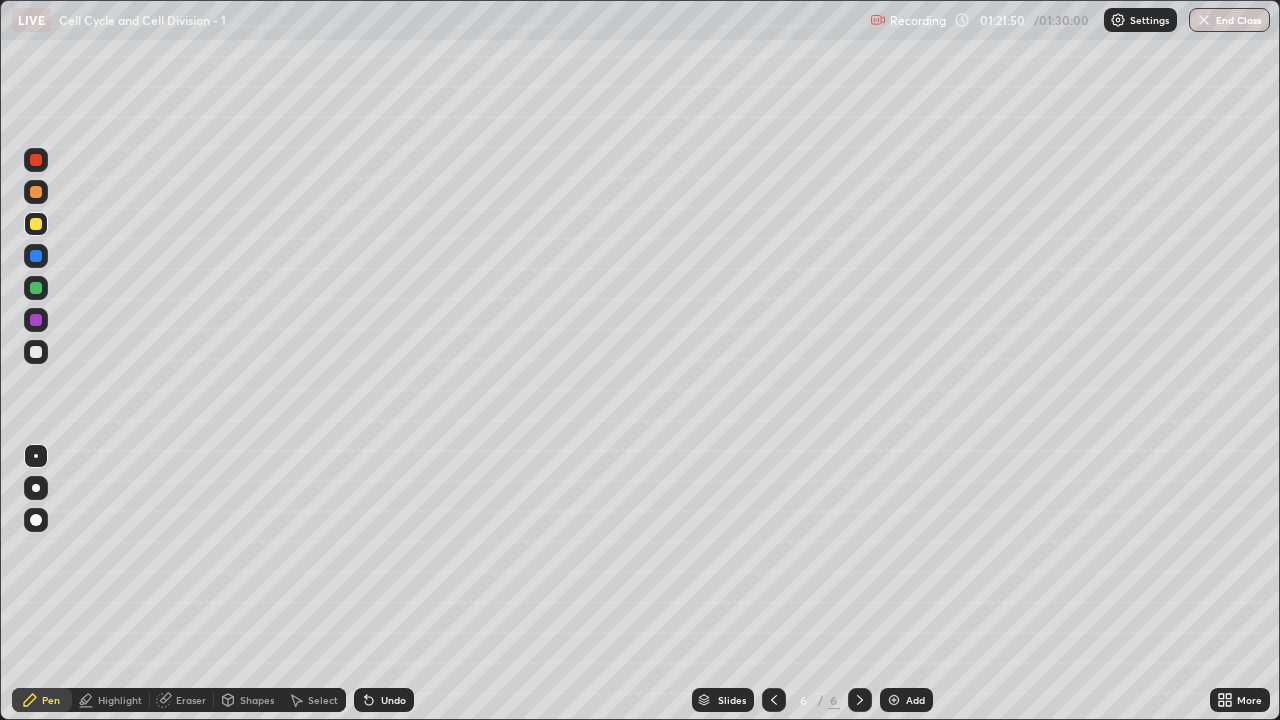 click on "Undo" at bounding box center [393, 700] 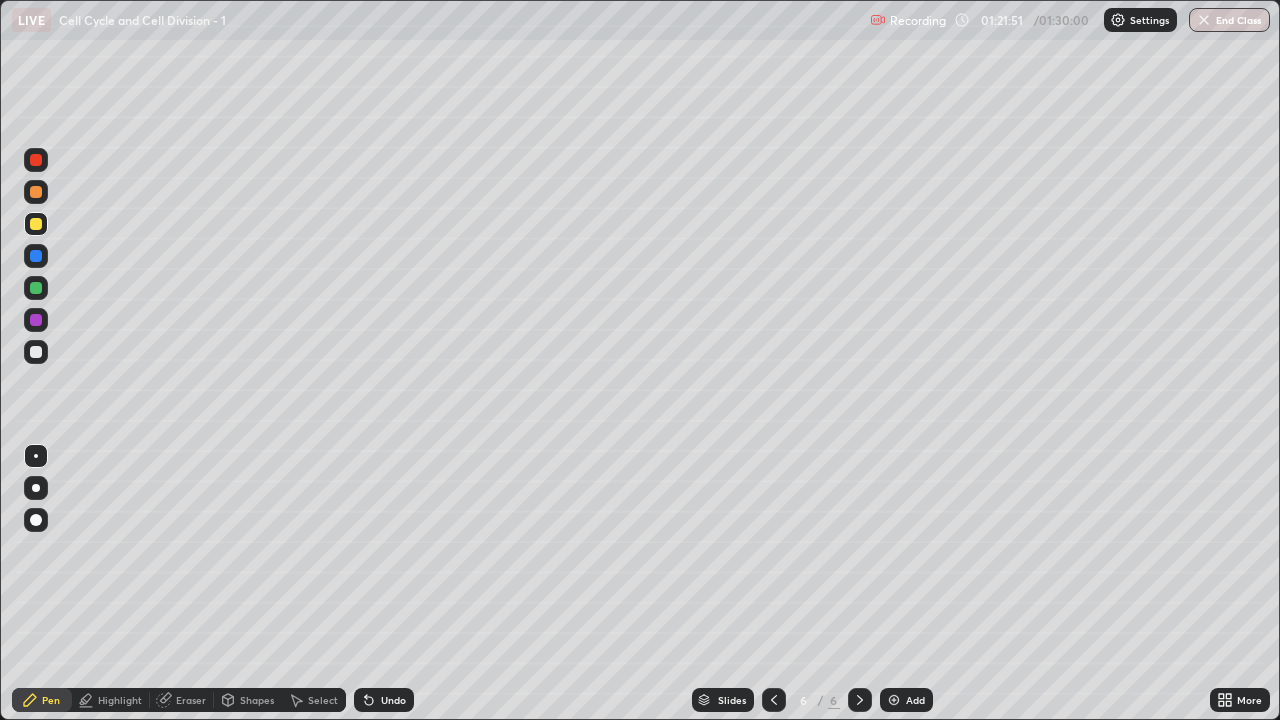 click at bounding box center (36, 192) 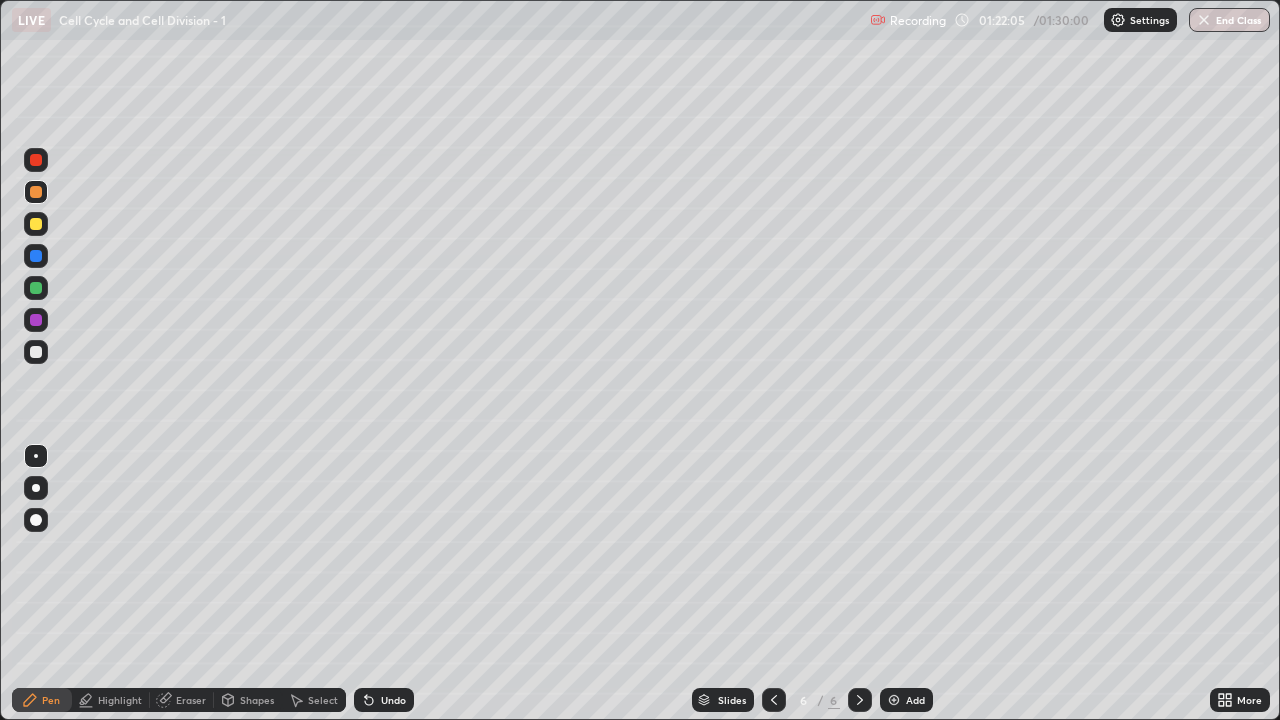 click at bounding box center (36, 288) 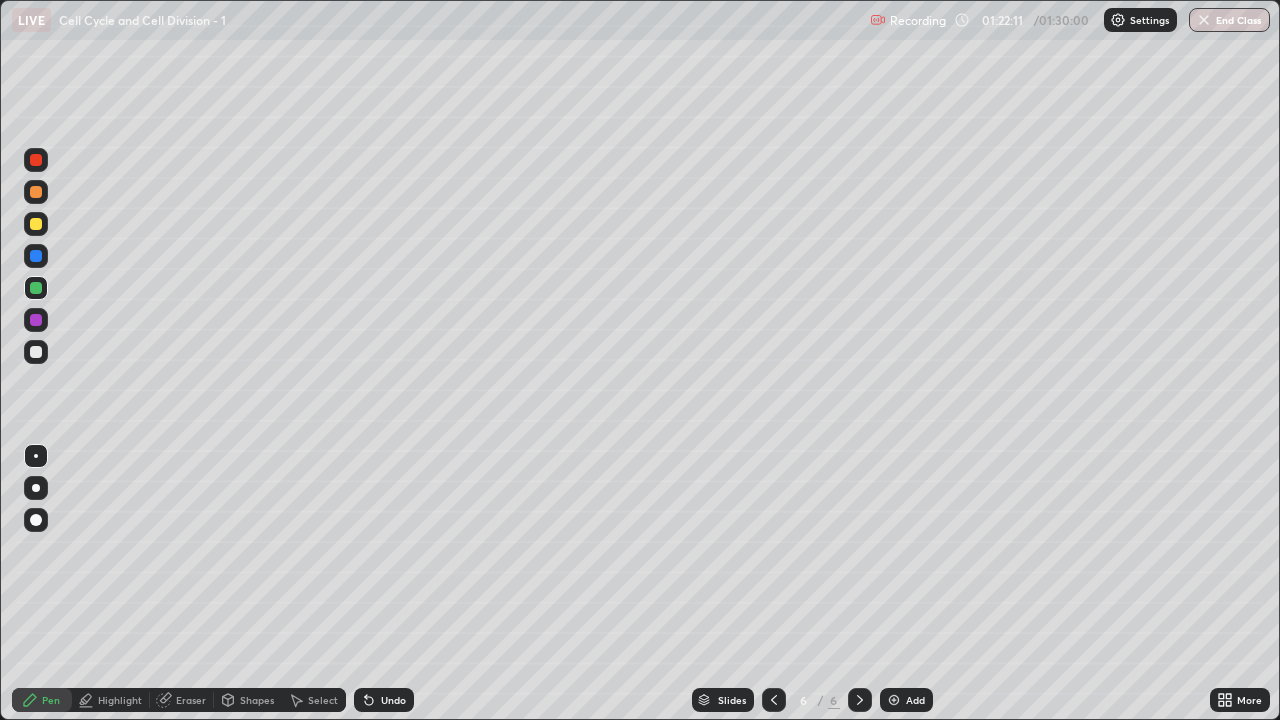 click at bounding box center [36, 352] 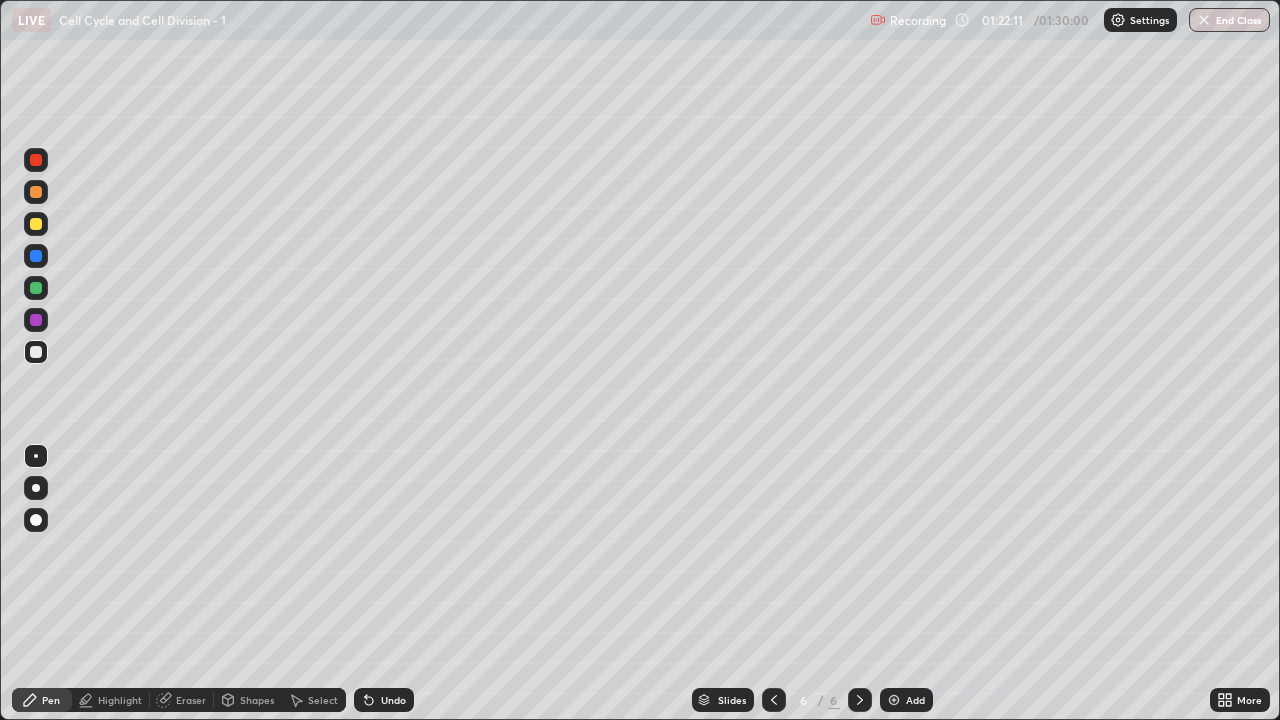 click at bounding box center [36, 224] 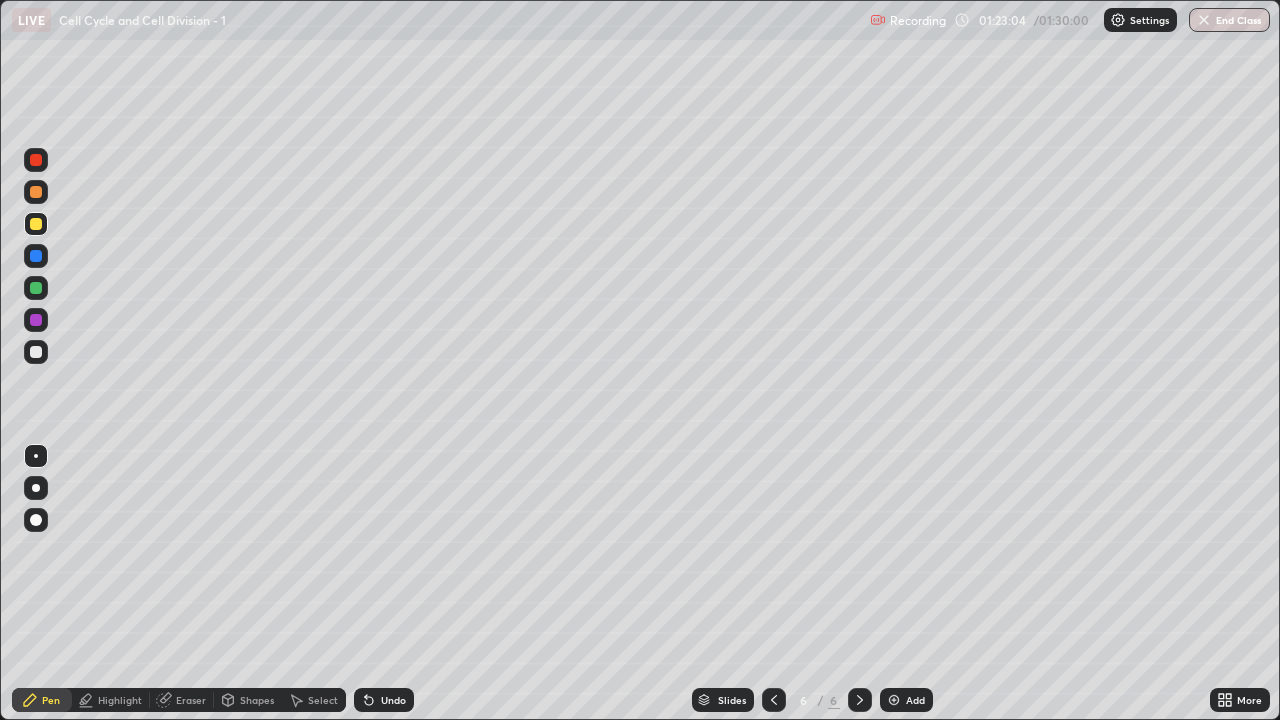 click at bounding box center [36, 352] 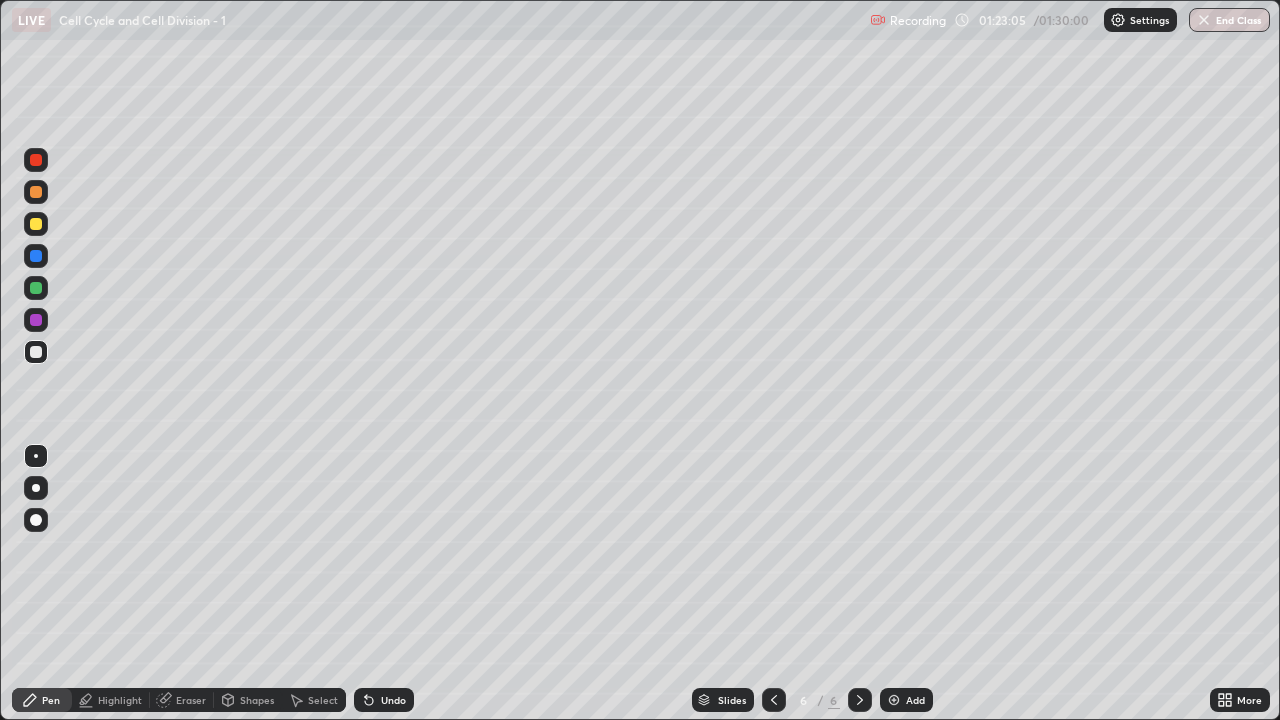 click at bounding box center [36, 456] 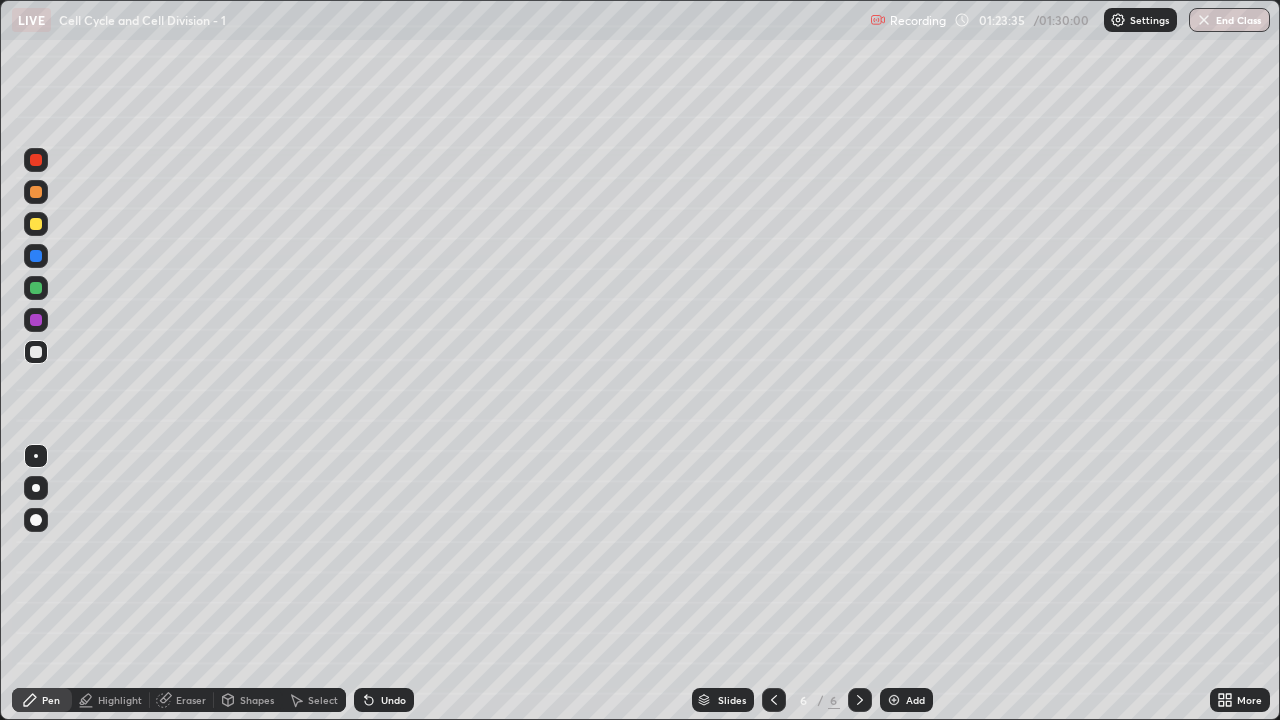 click 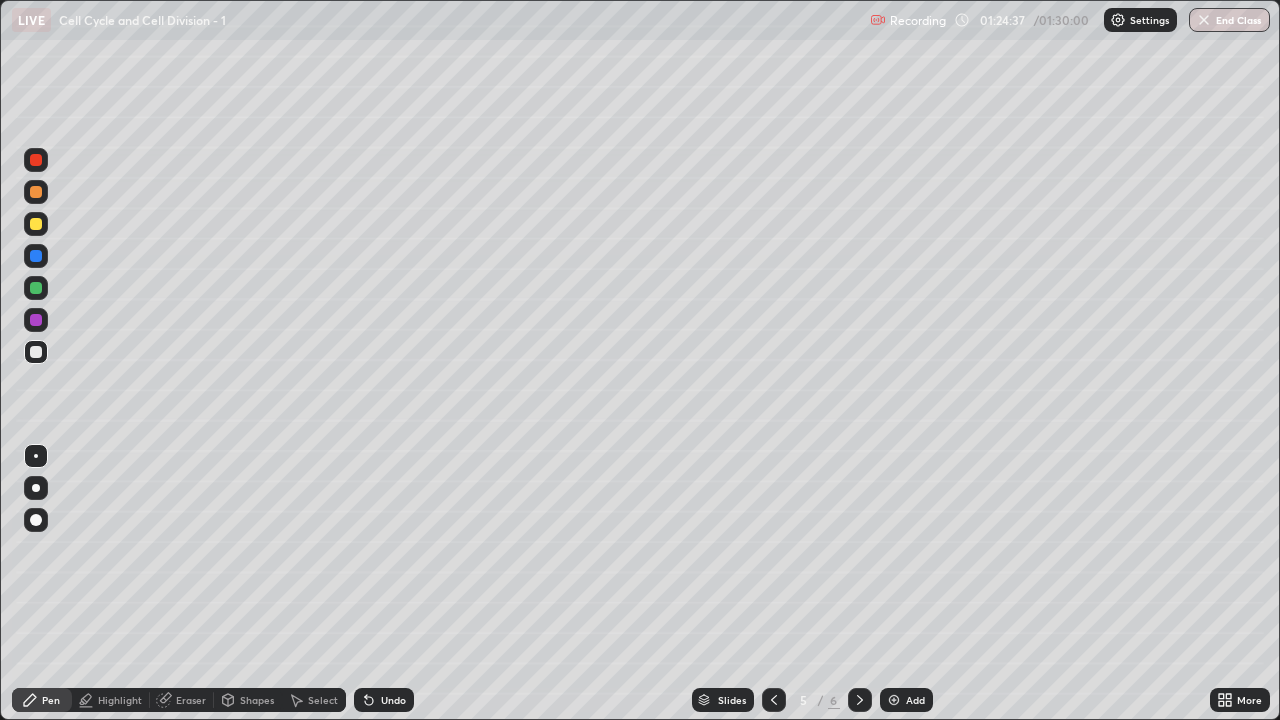 click 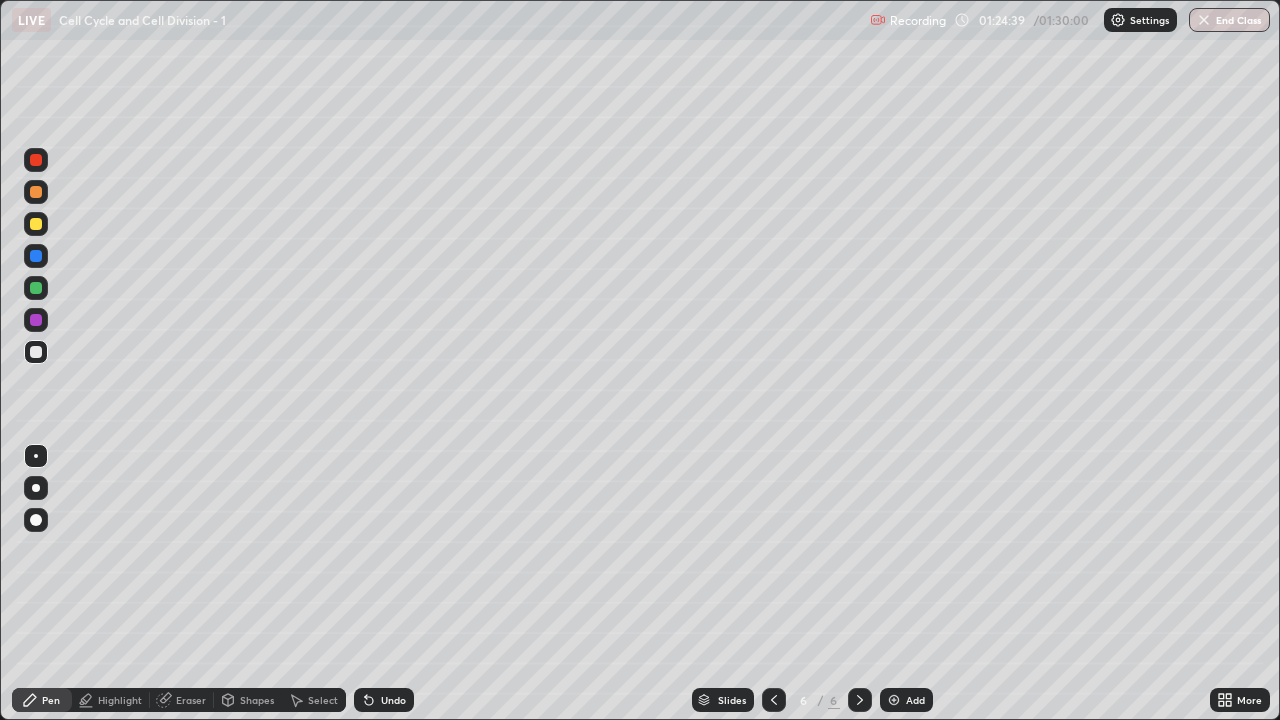 click on "Eraser" at bounding box center [191, 700] 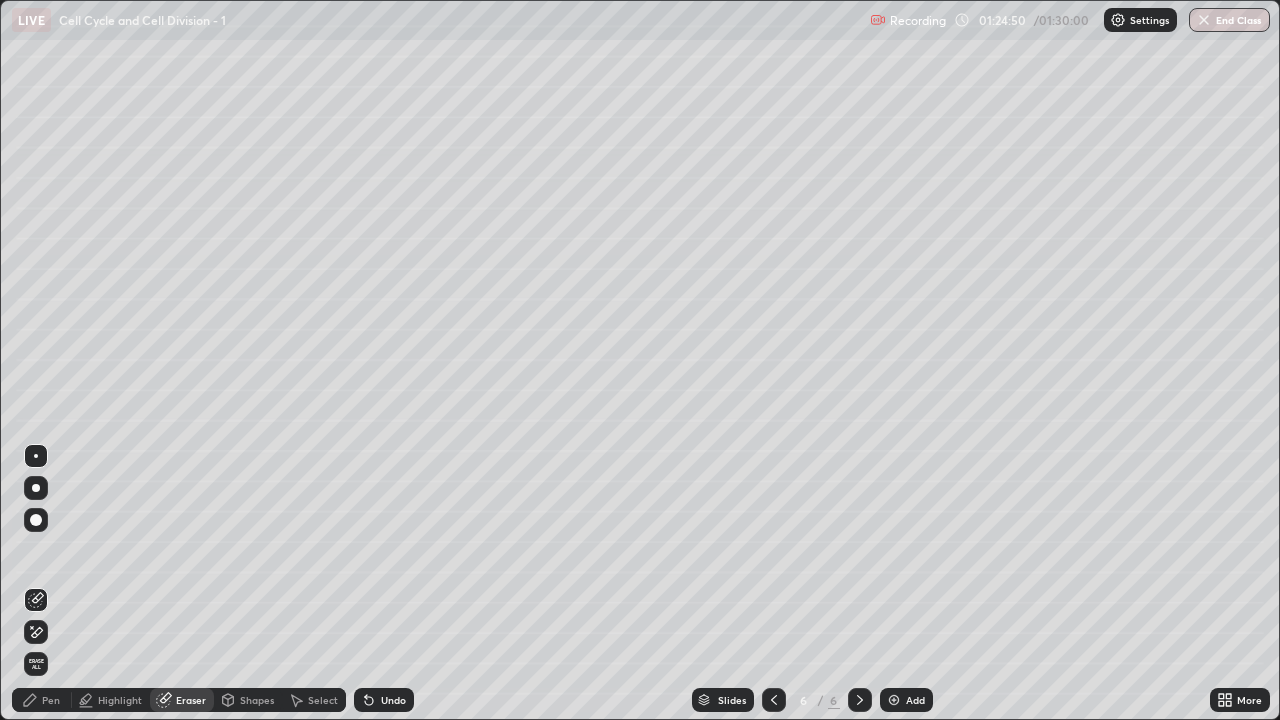 click at bounding box center (36, 456) 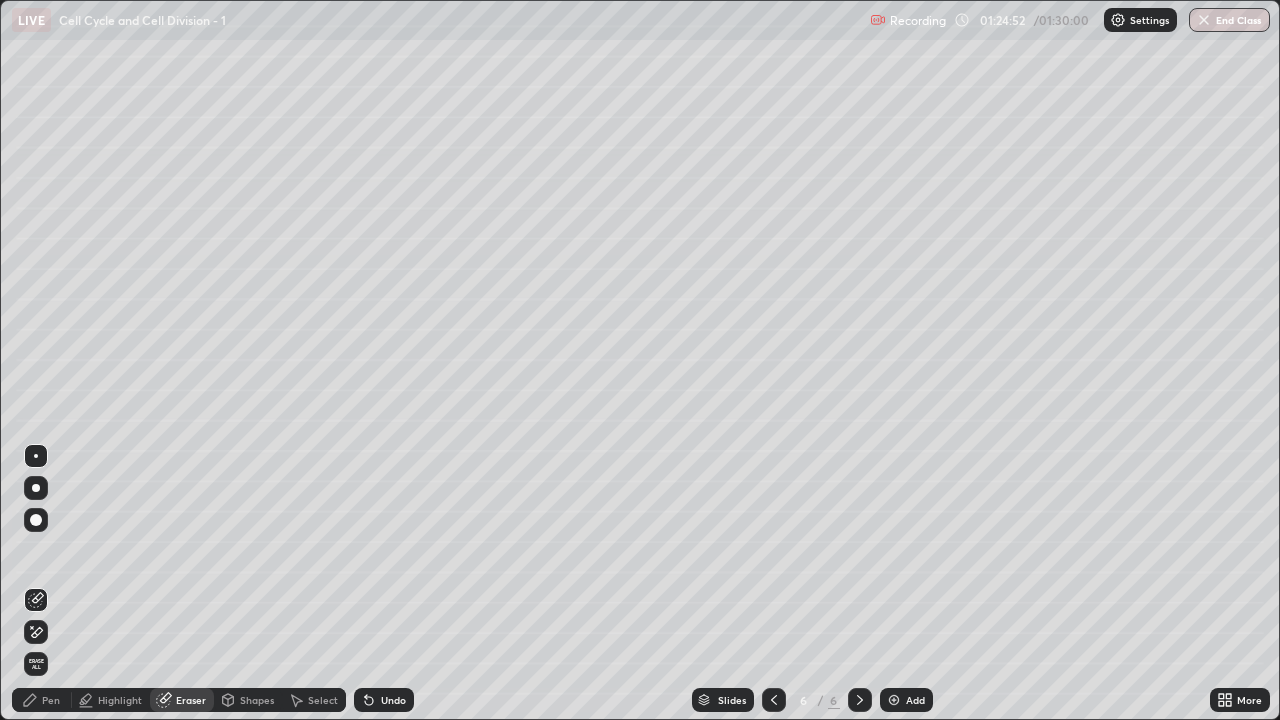 click on "Pen" at bounding box center (42, 700) 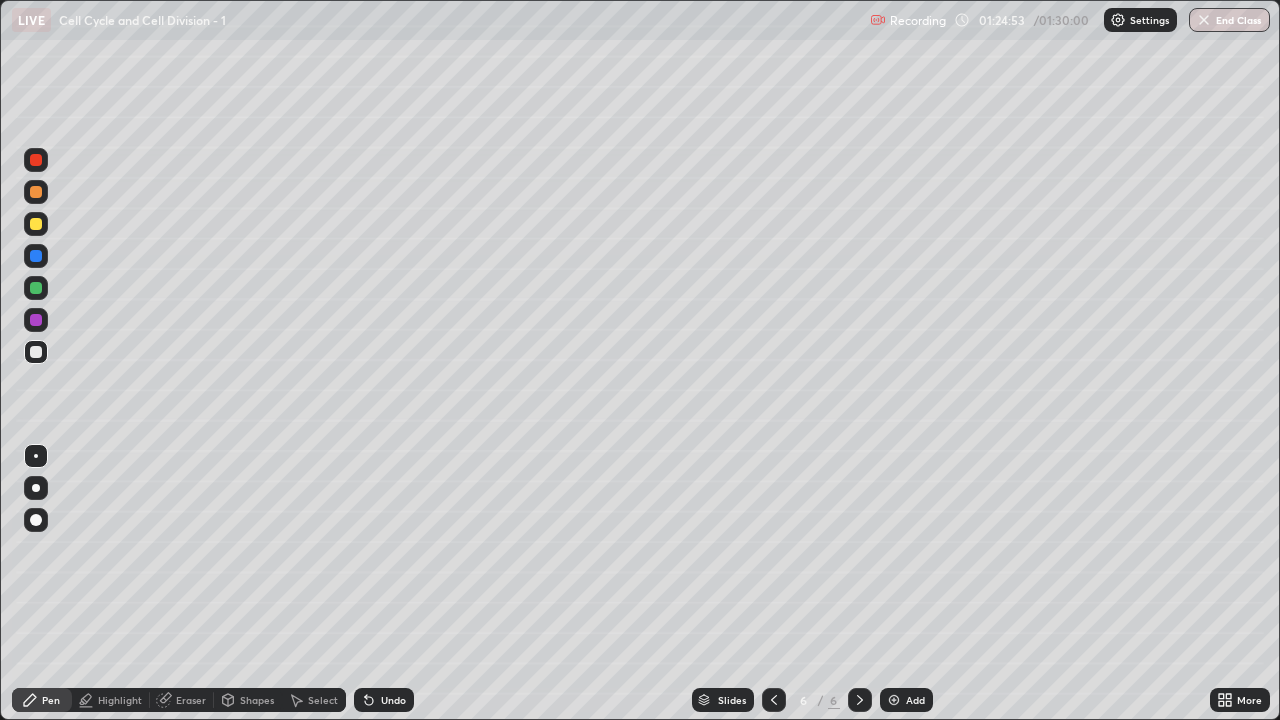 click at bounding box center (36, 288) 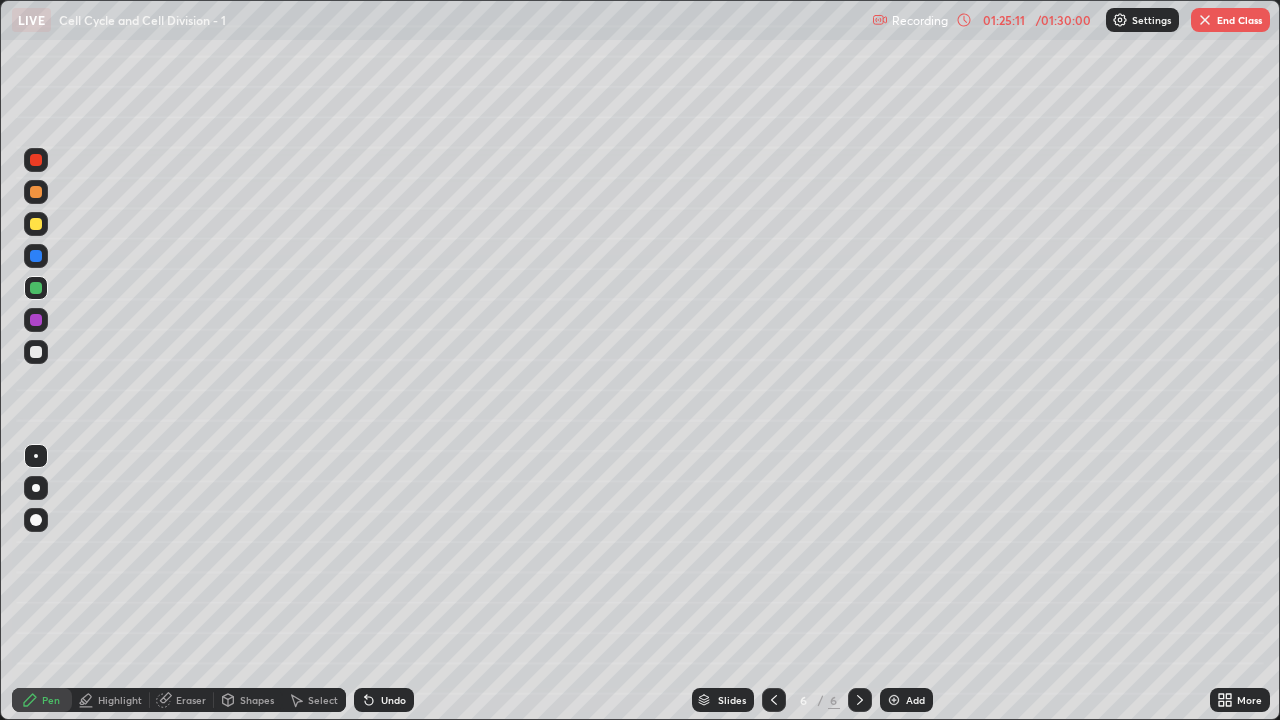click at bounding box center (36, 256) 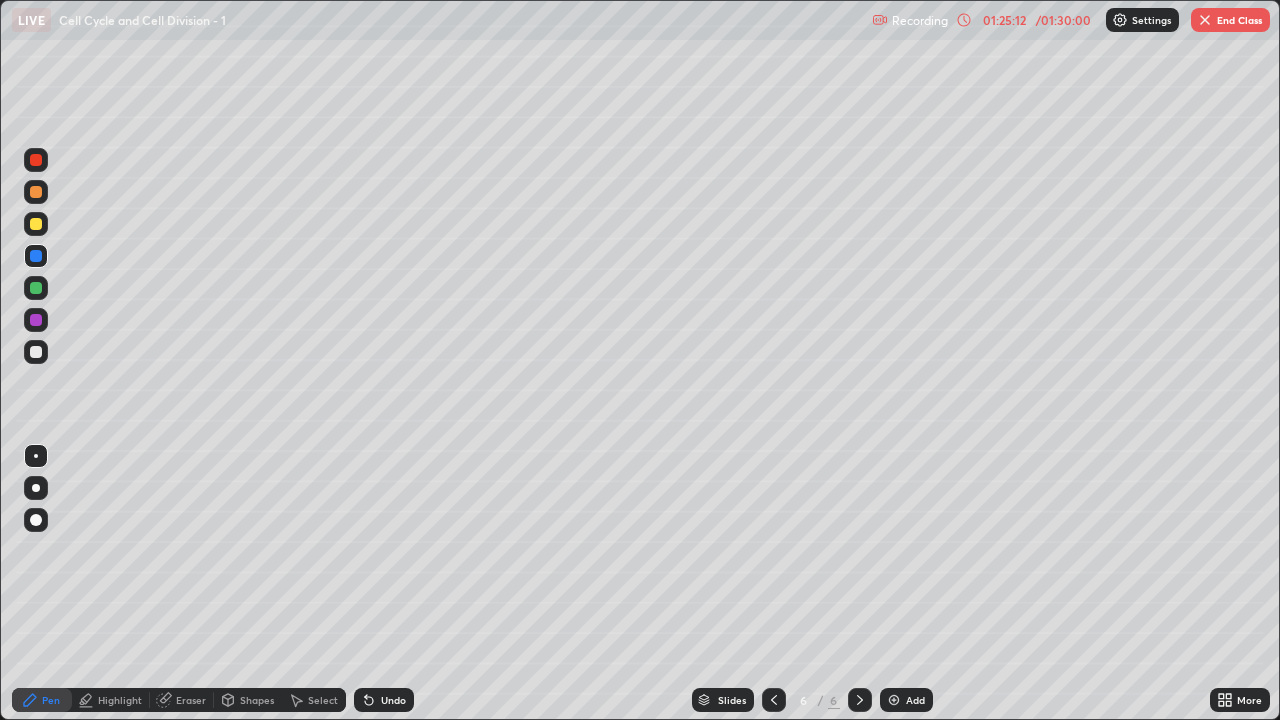 click at bounding box center [36, 488] 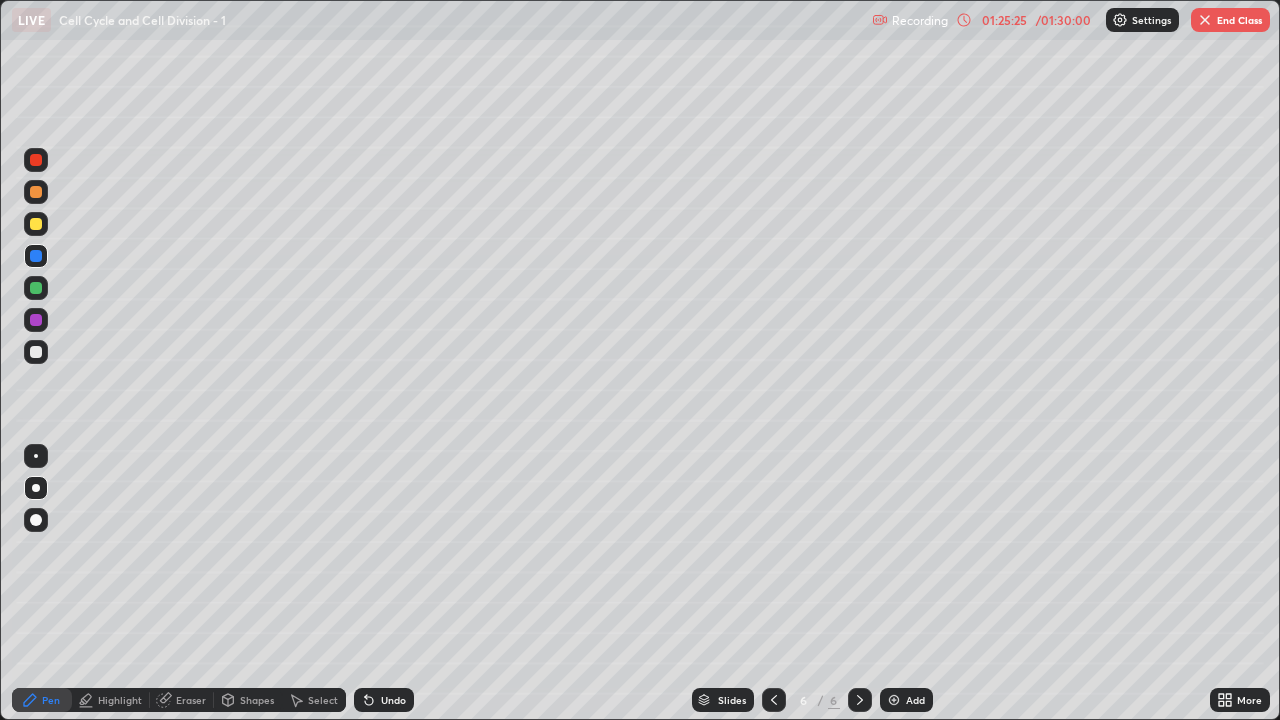 click at bounding box center (36, 256) 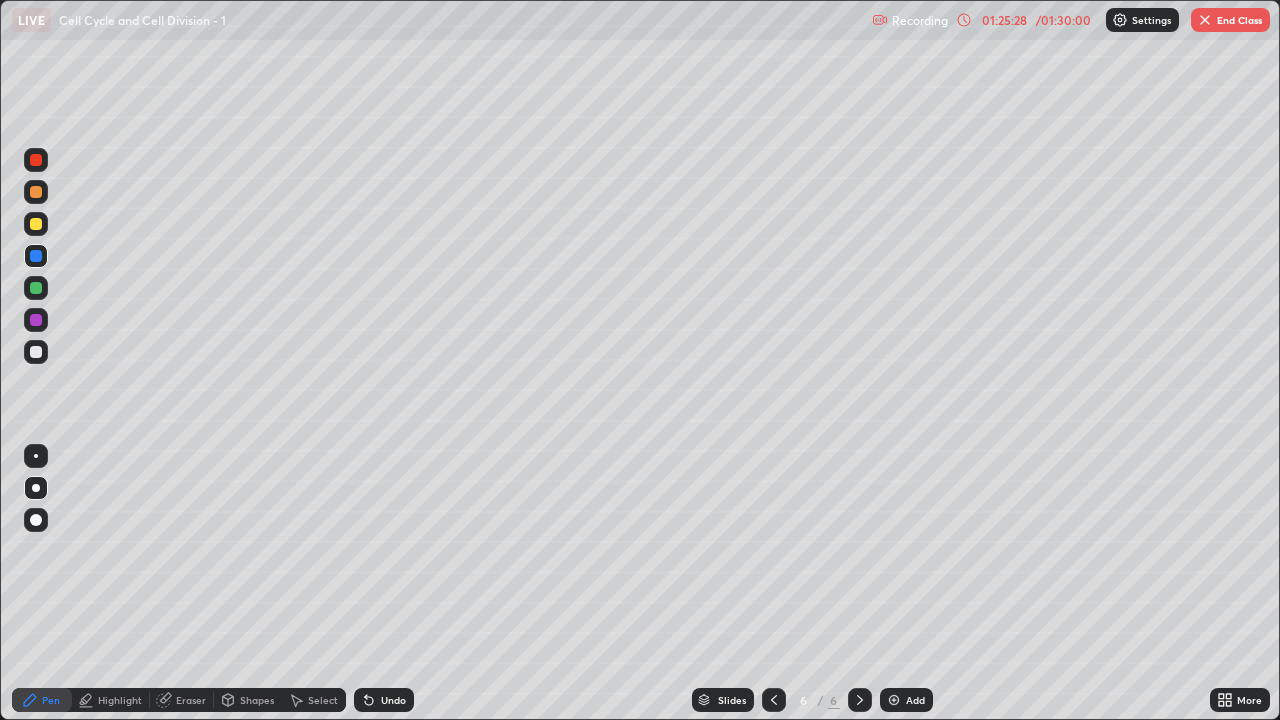 click at bounding box center (36, 320) 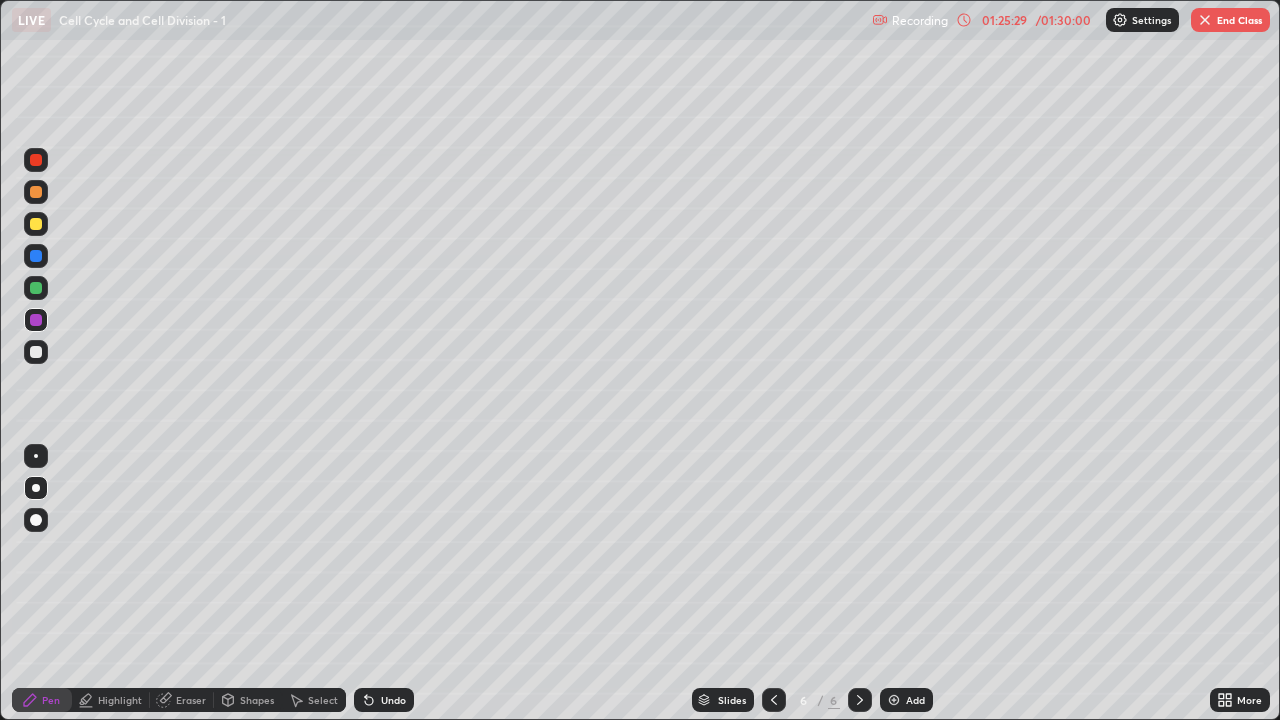 click at bounding box center [36, 456] 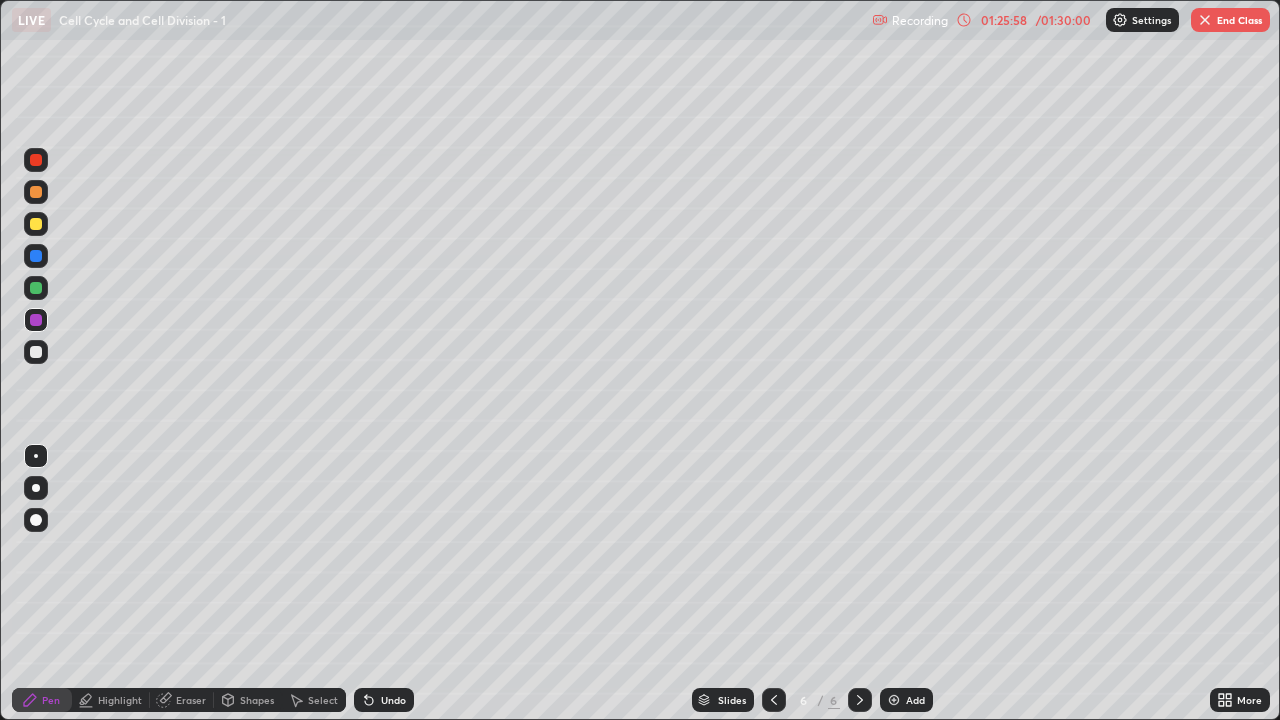 click at bounding box center [36, 352] 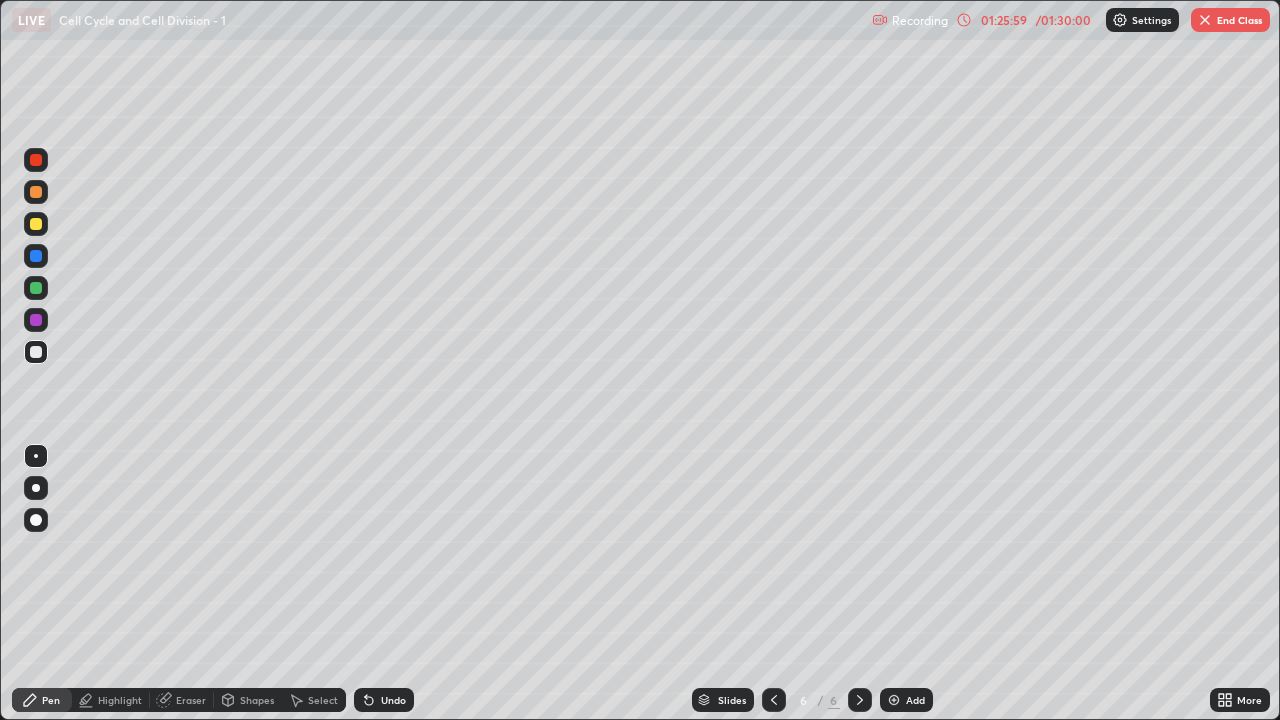 click at bounding box center [36, 488] 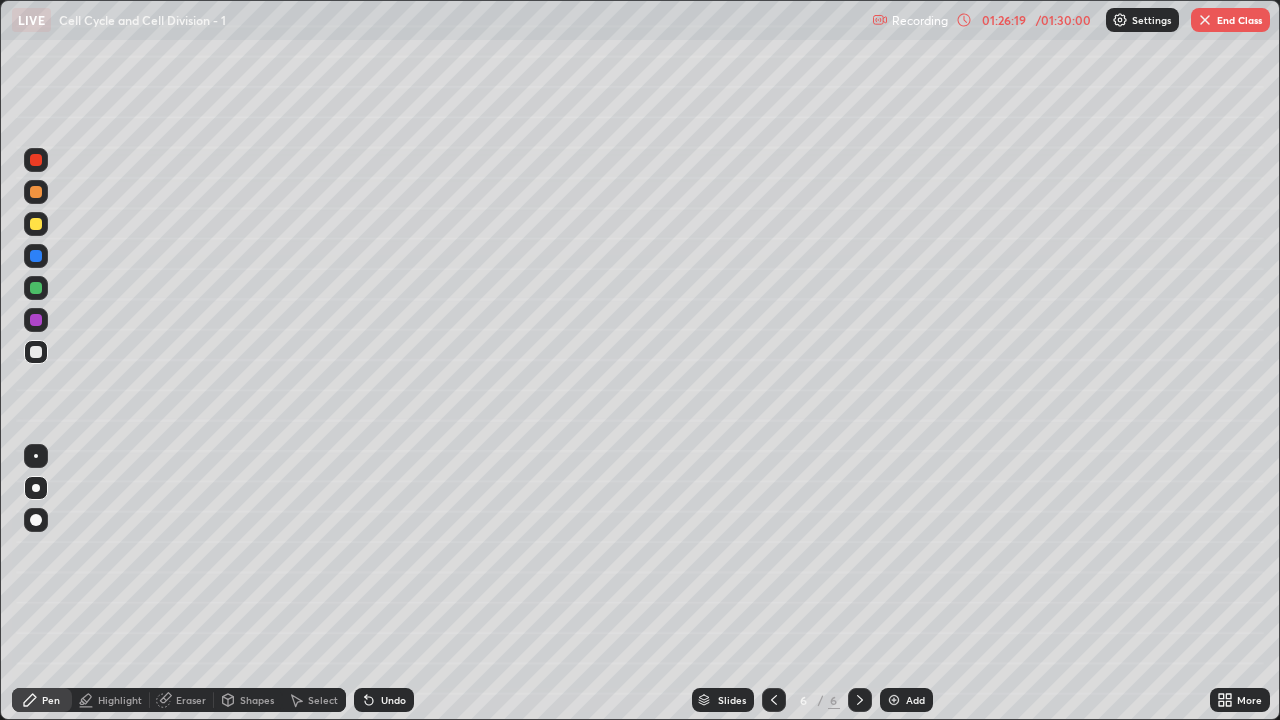 click 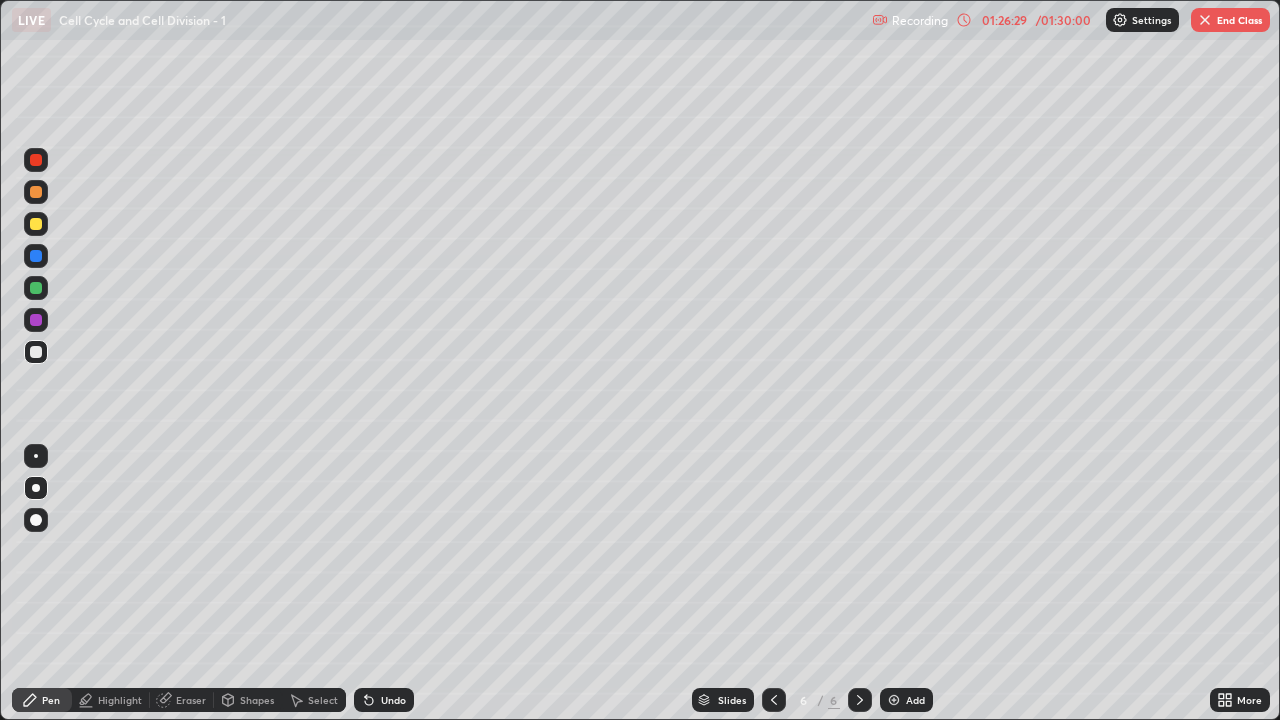 click at bounding box center [36, 224] 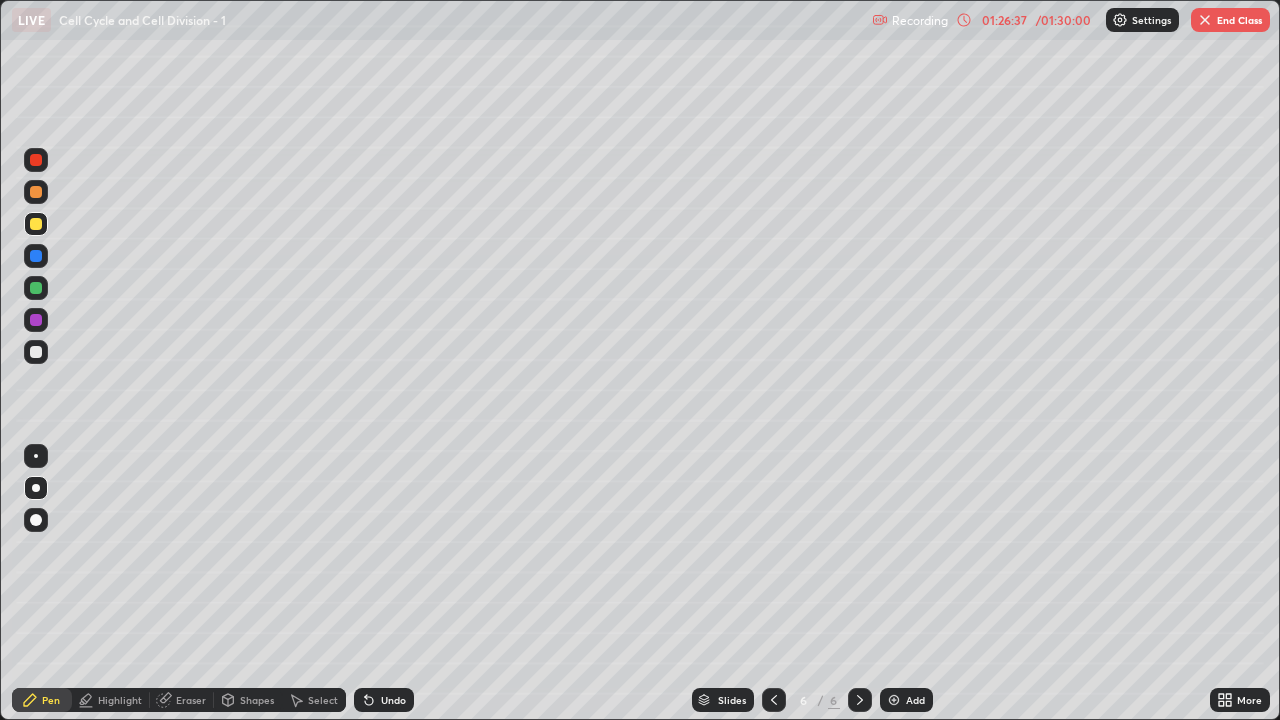 click on "Highlight" at bounding box center (111, 700) 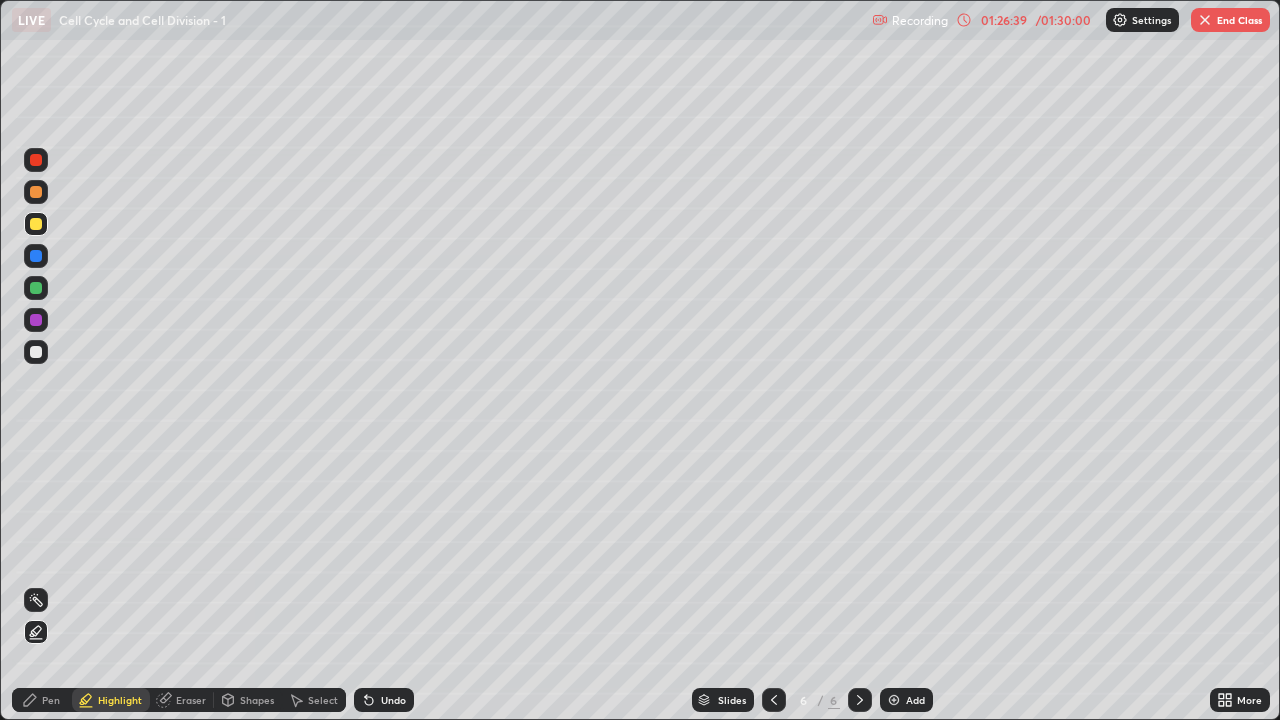 click at bounding box center [36, 352] 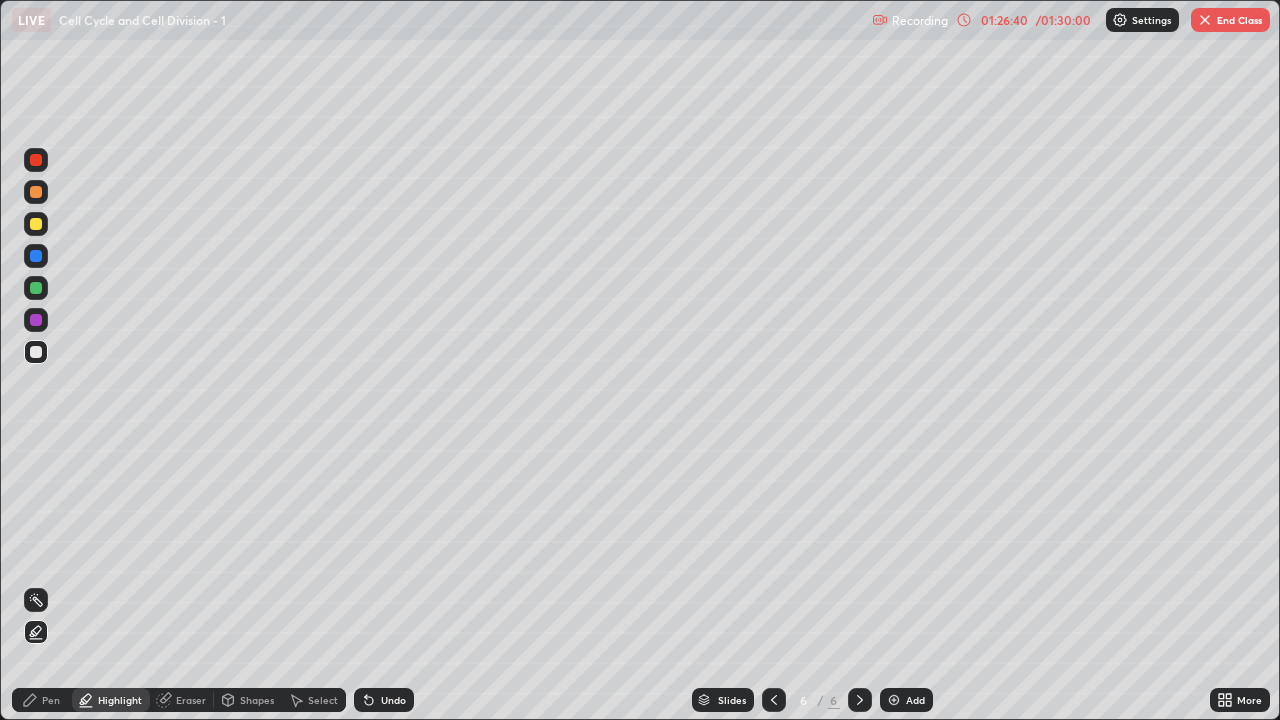 click on "Pen" at bounding box center [51, 700] 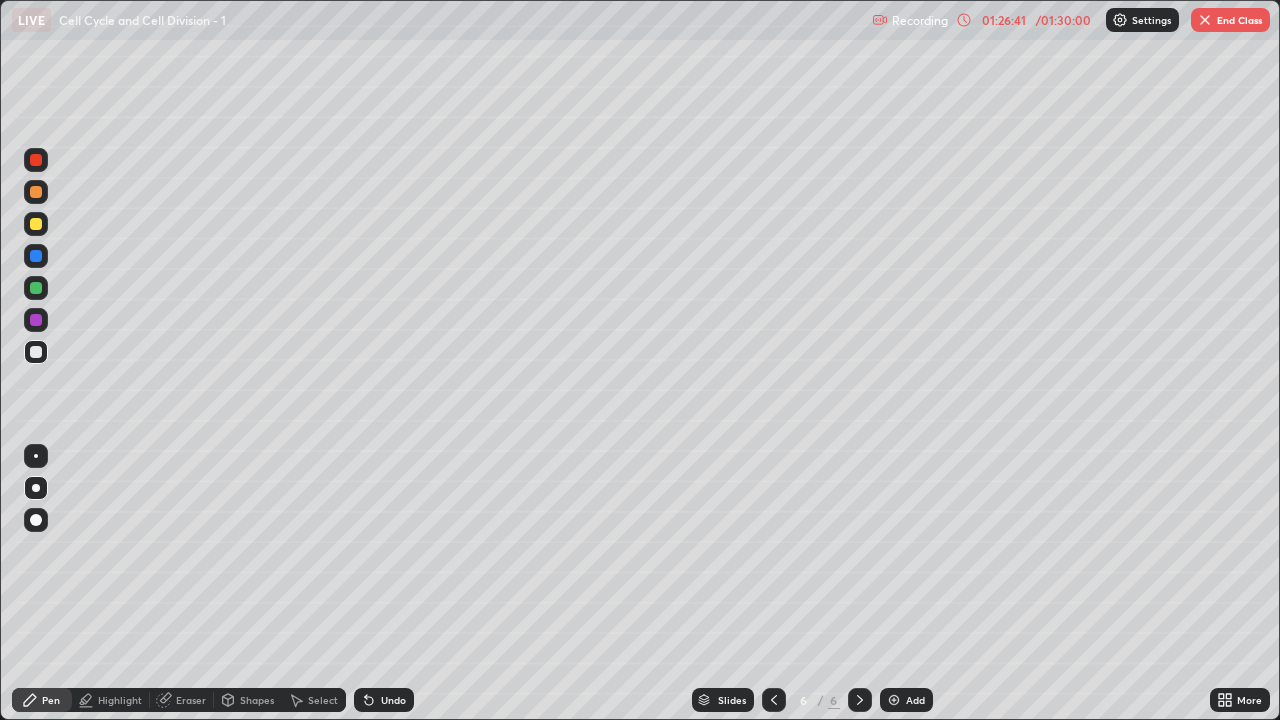 click on "Highlight" at bounding box center (111, 700) 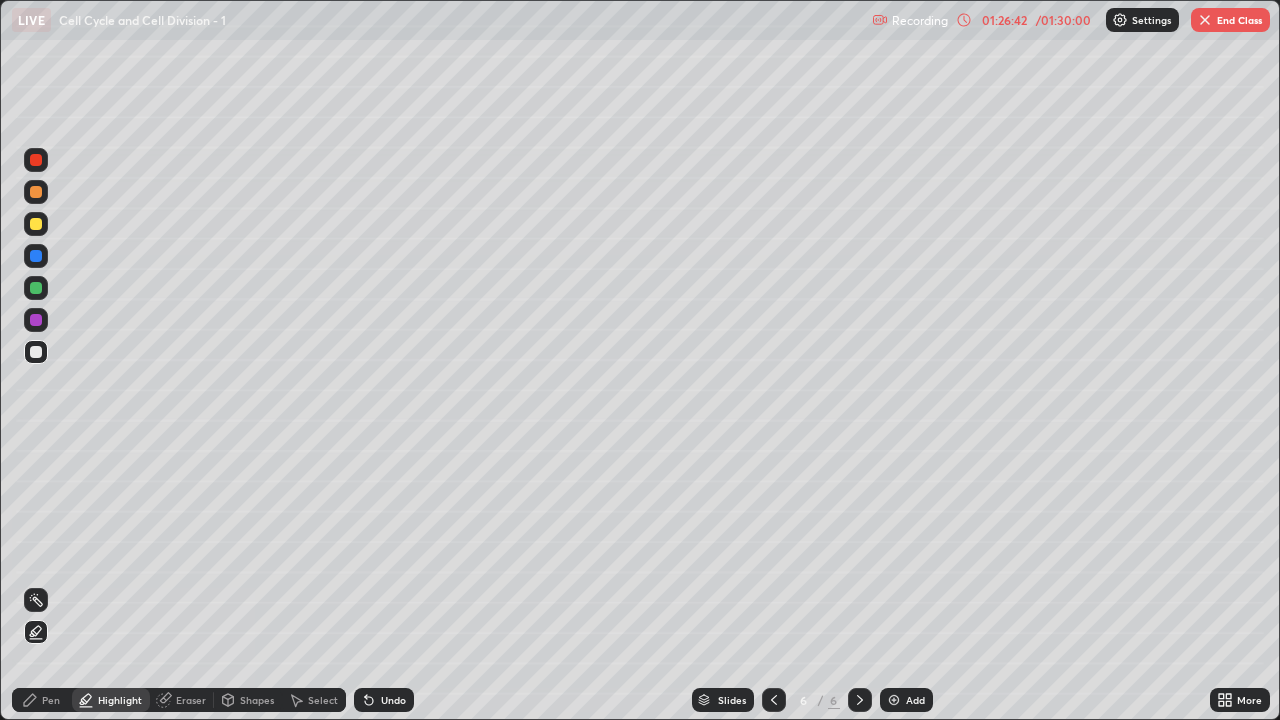 click 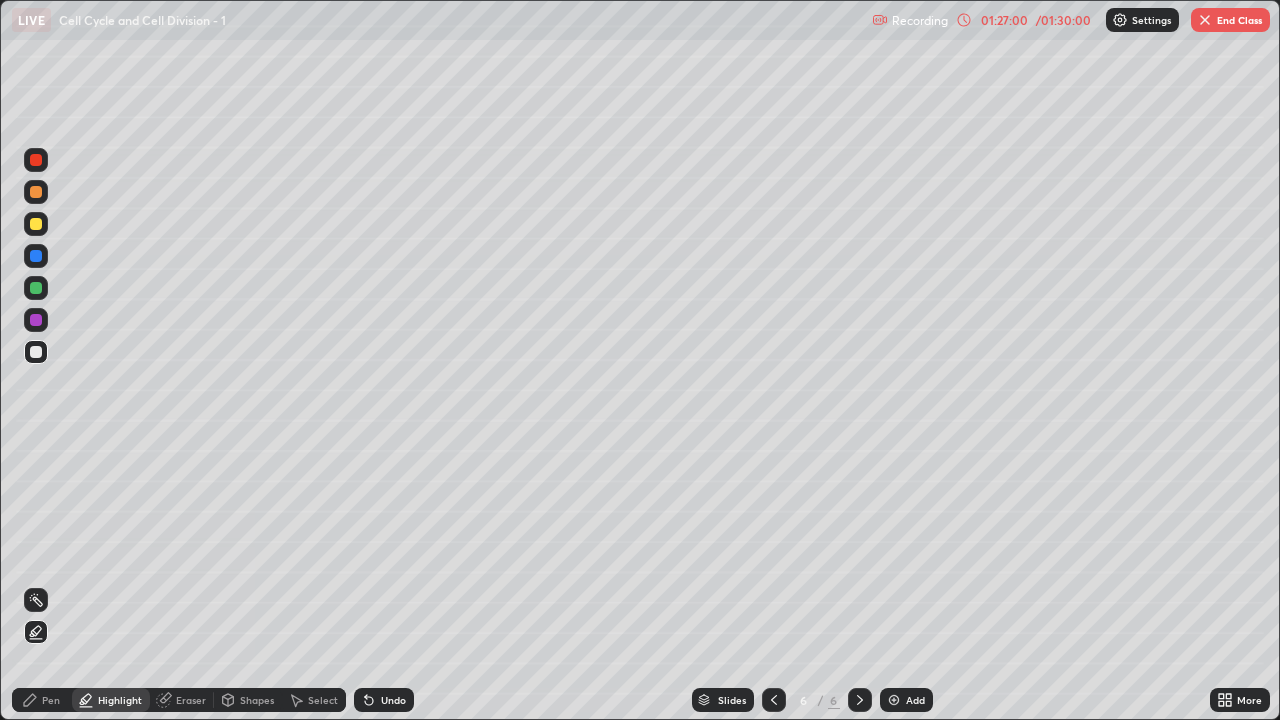 click at bounding box center (36, 352) 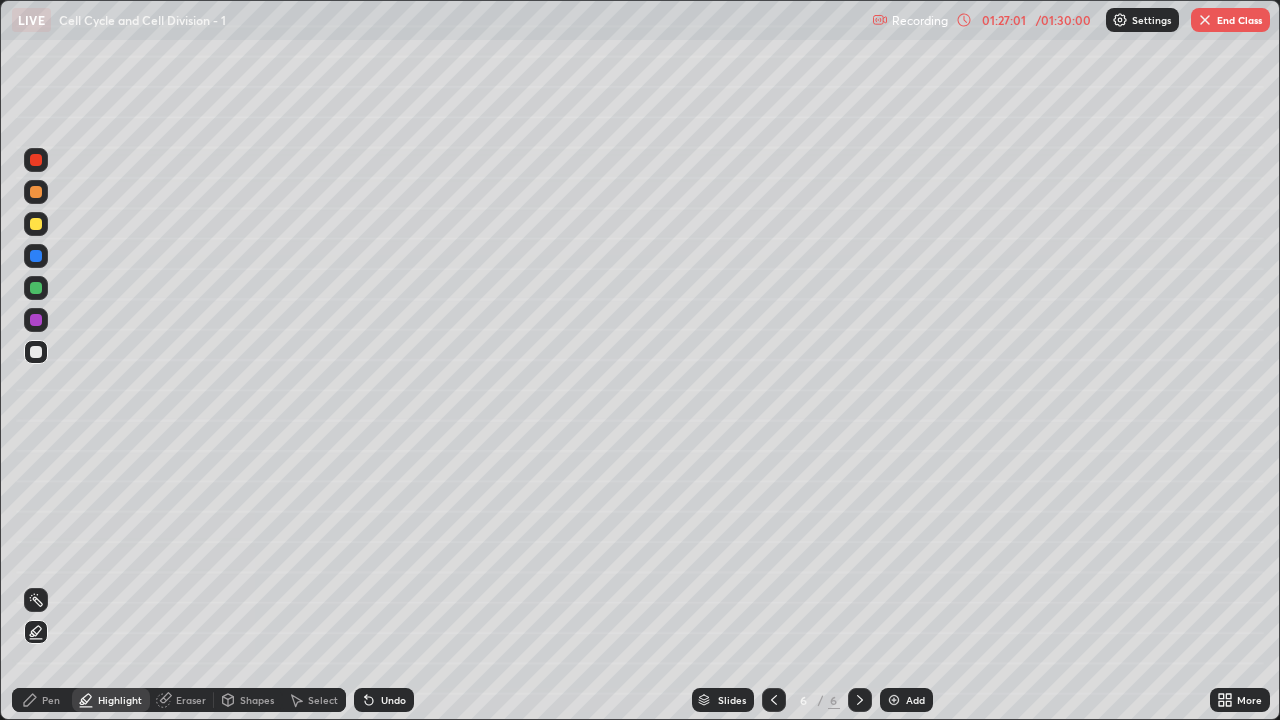 click on "Pen" at bounding box center [51, 700] 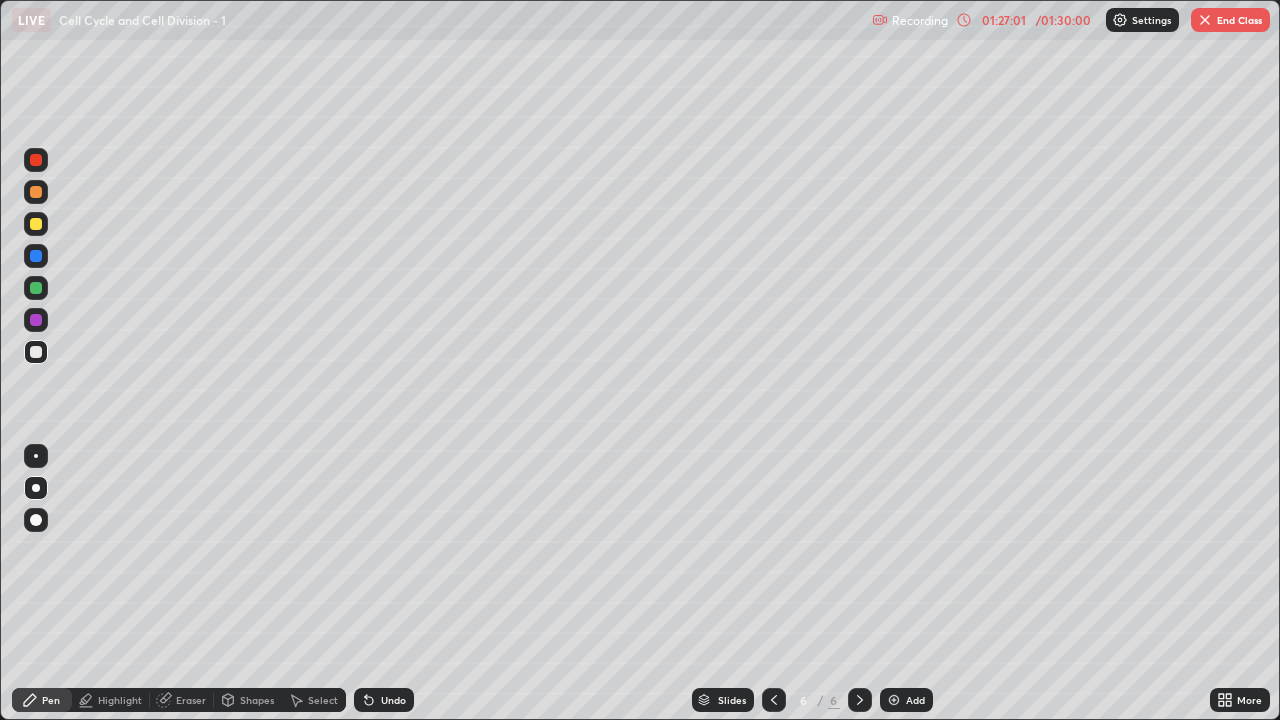 click at bounding box center [36, 456] 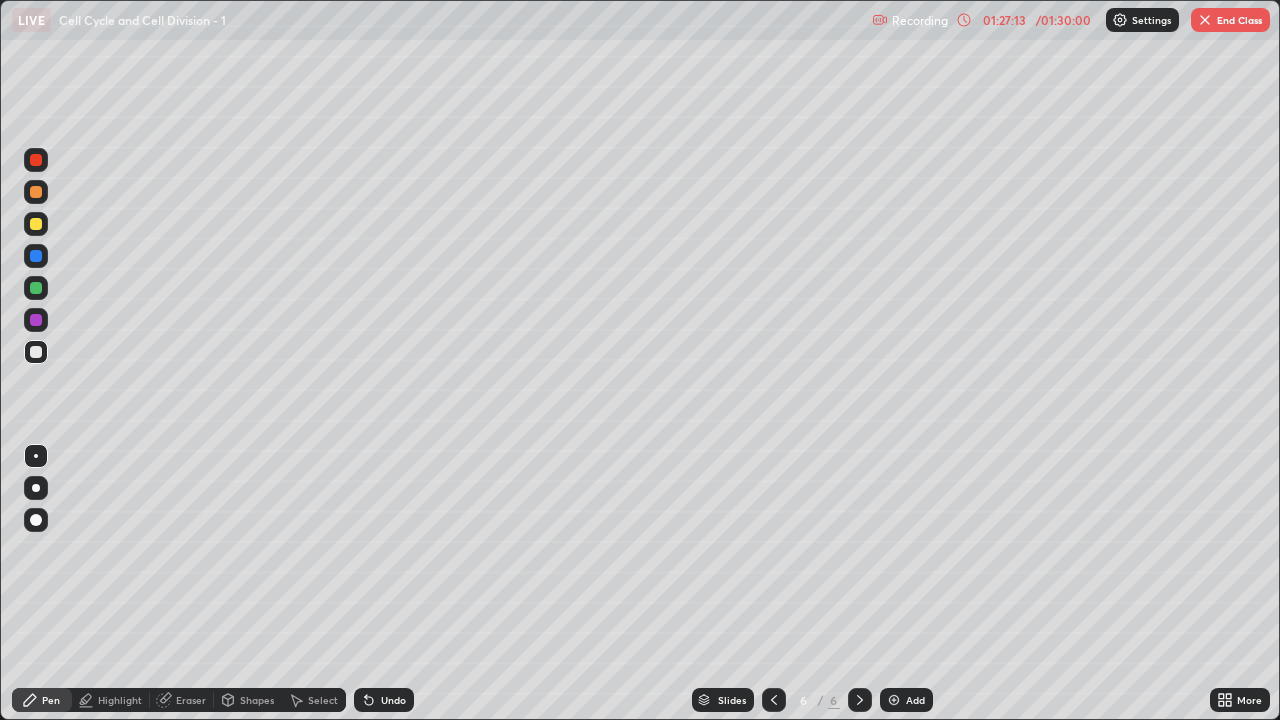 click at bounding box center (36, 160) 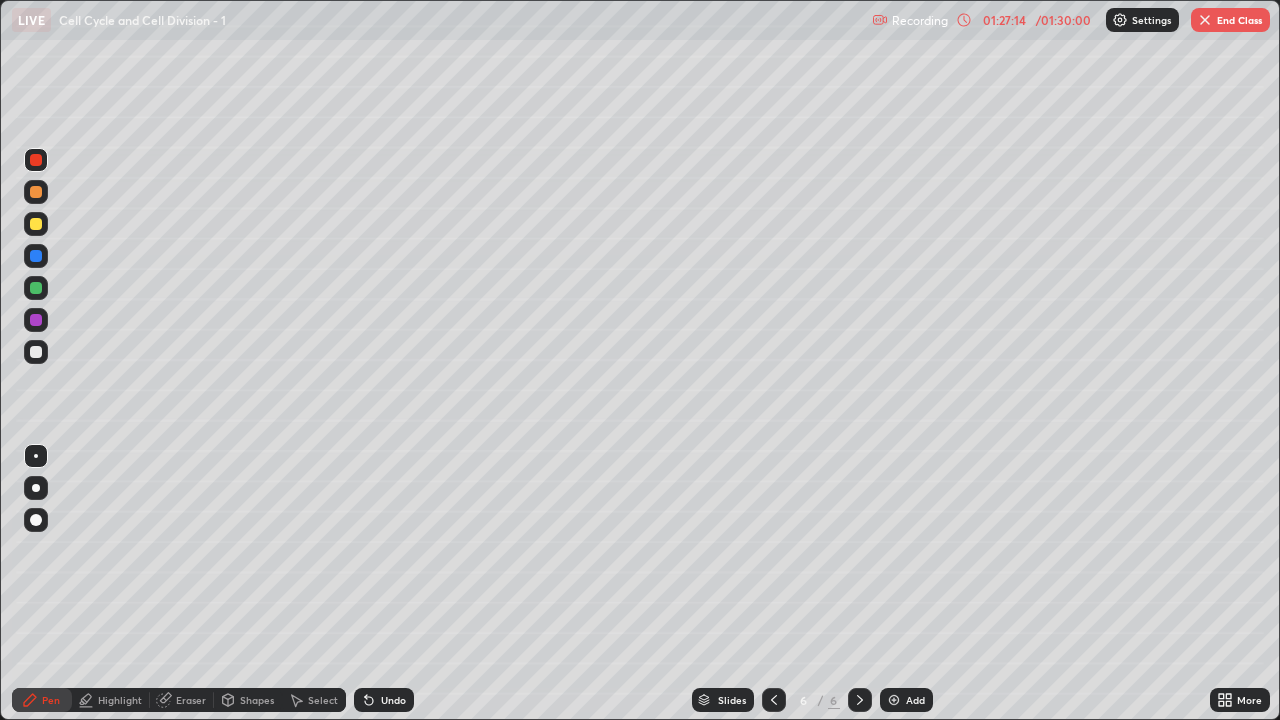 click at bounding box center [36, 456] 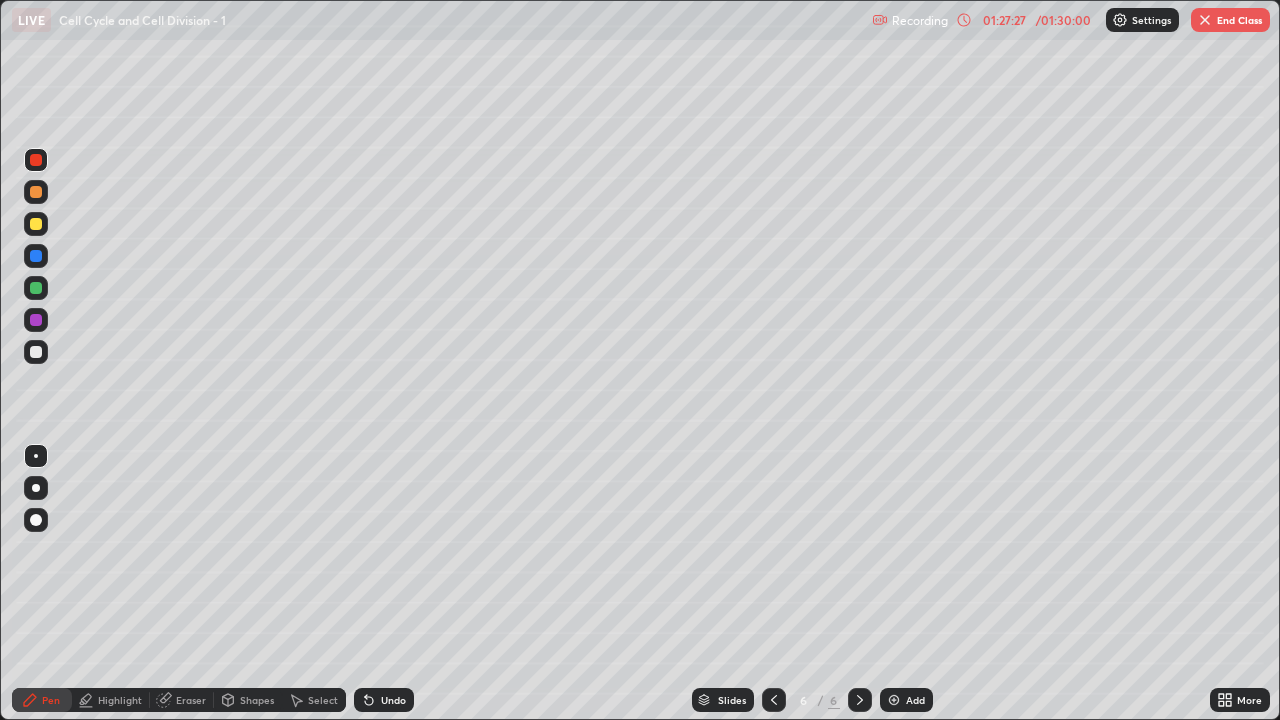 click at bounding box center (36, 352) 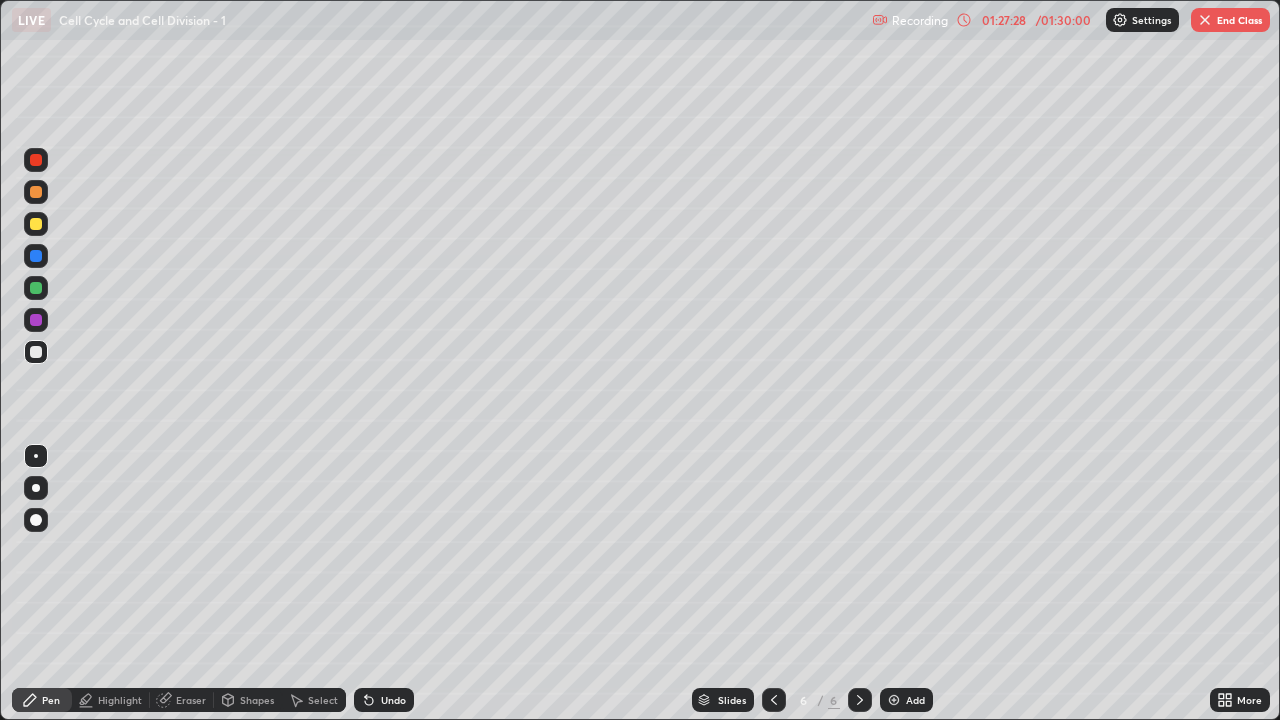 click at bounding box center (36, 456) 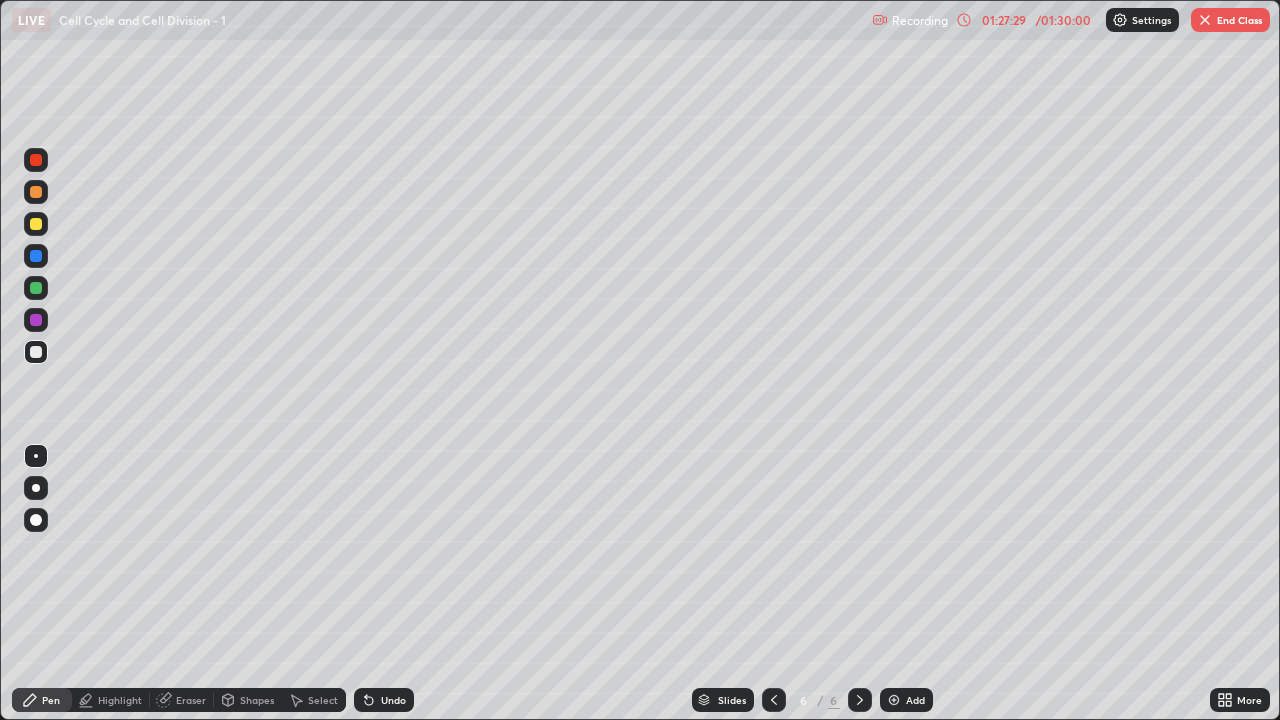click at bounding box center [36, 224] 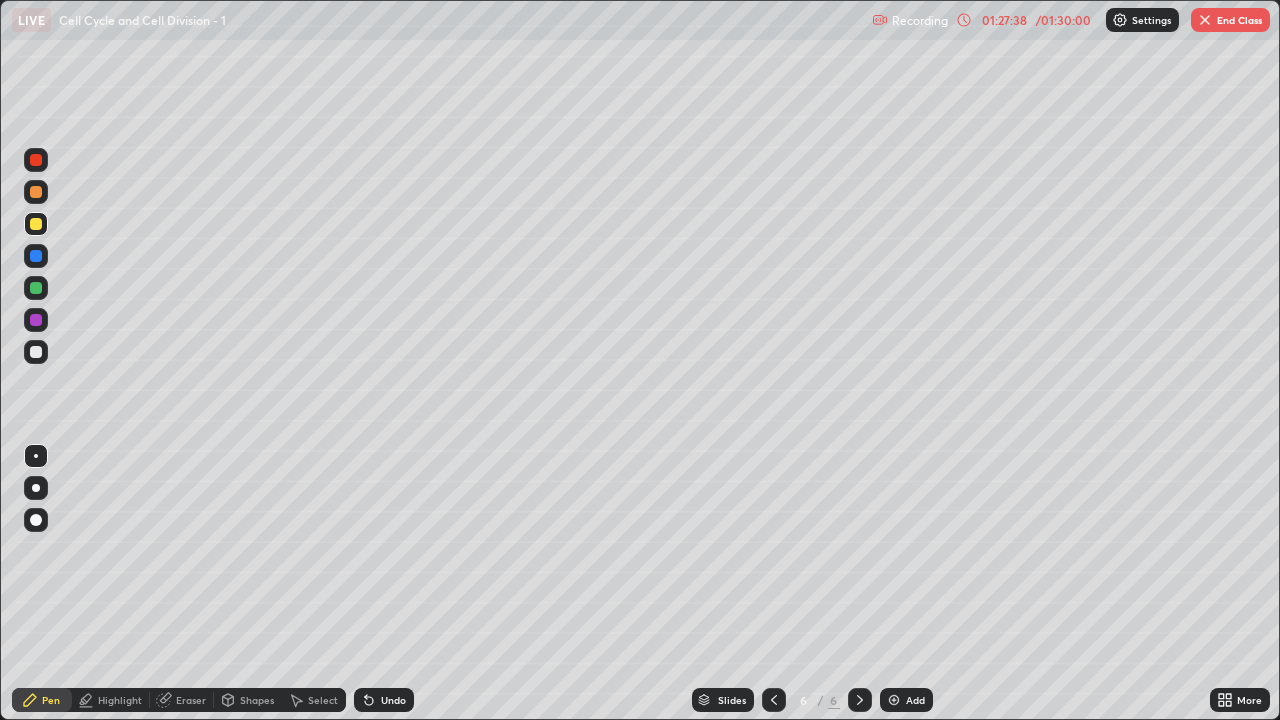 click at bounding box center [36, 352] 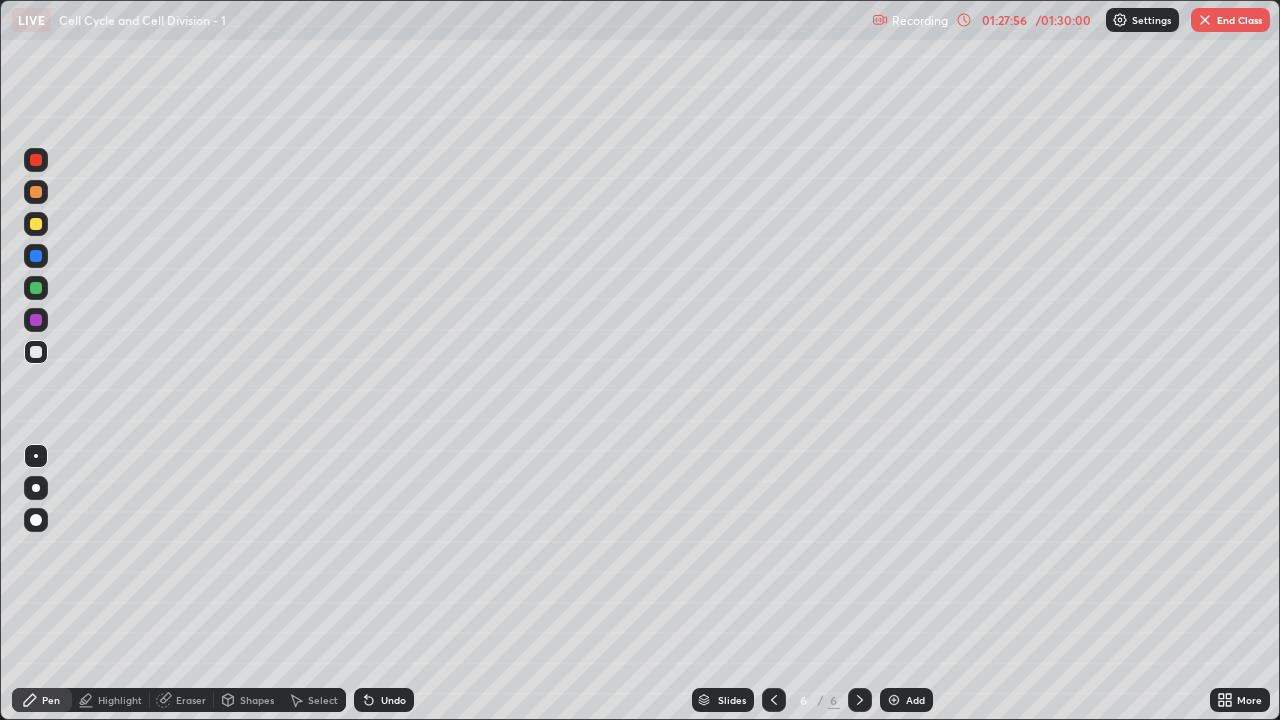 click at bounding box center (36, 352) 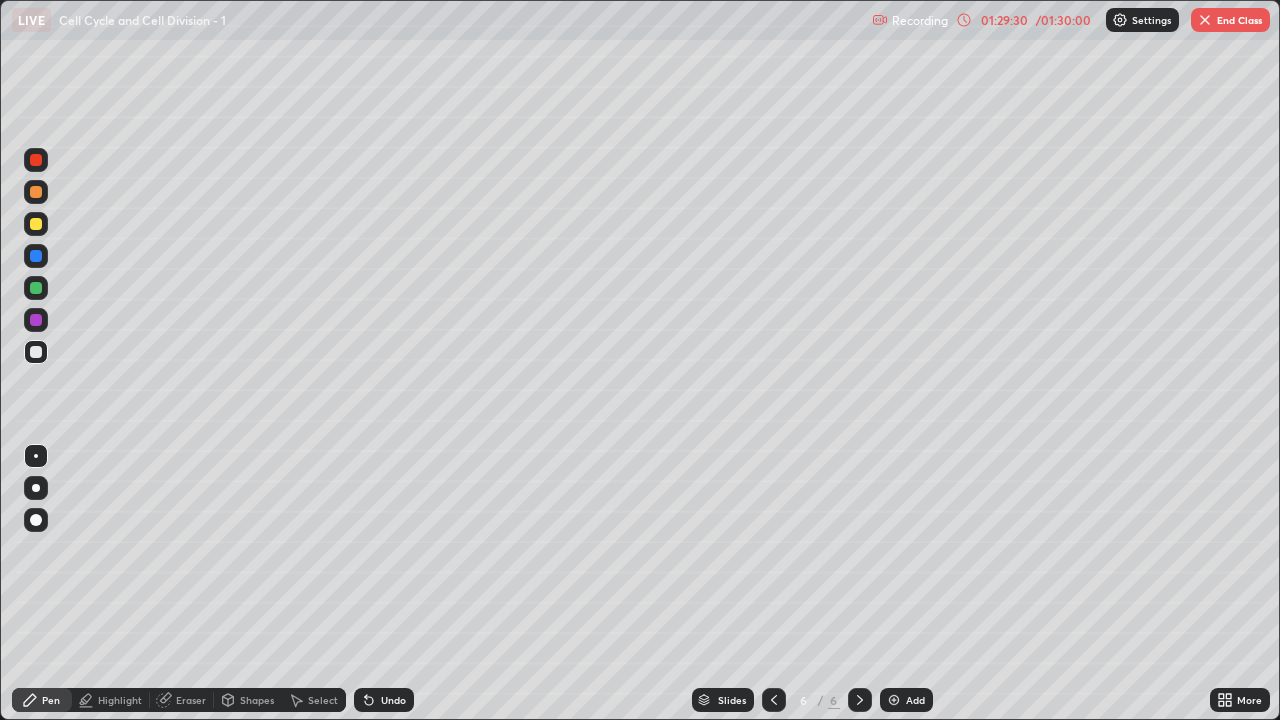 click on "End Class" at bounding box center (1230, 20) 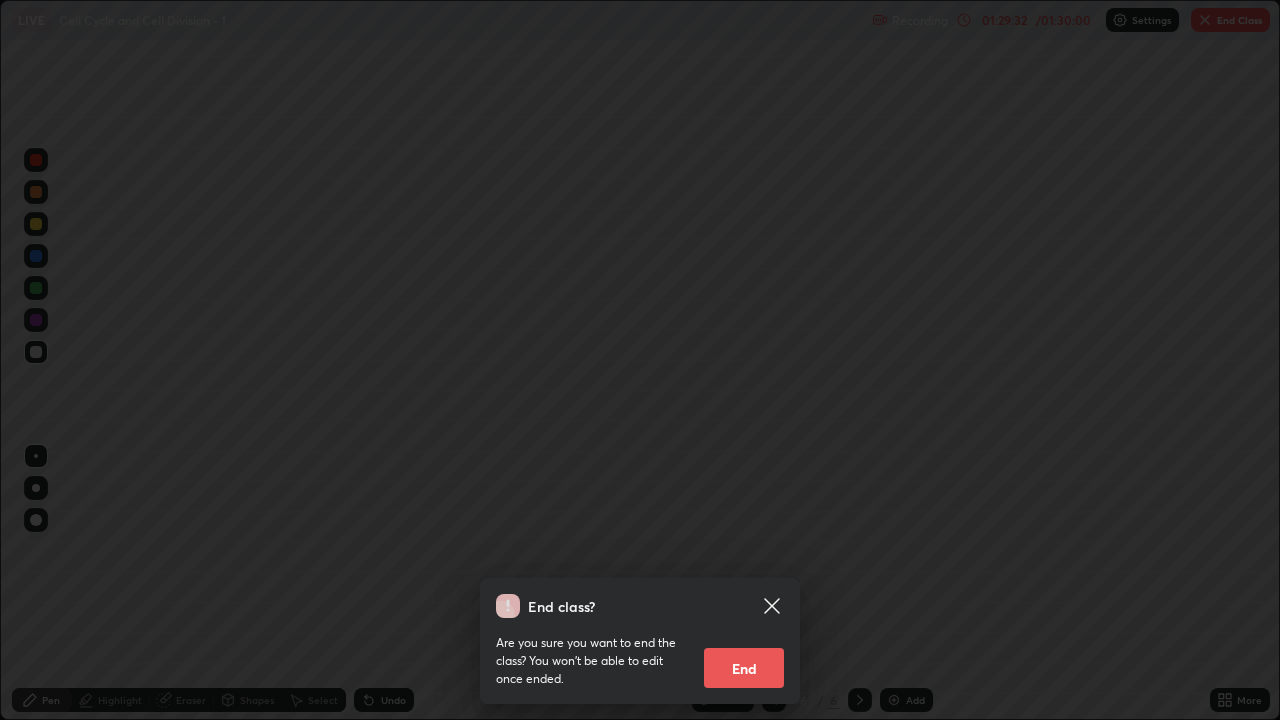 click on "End" at bounding box center [744, 668] 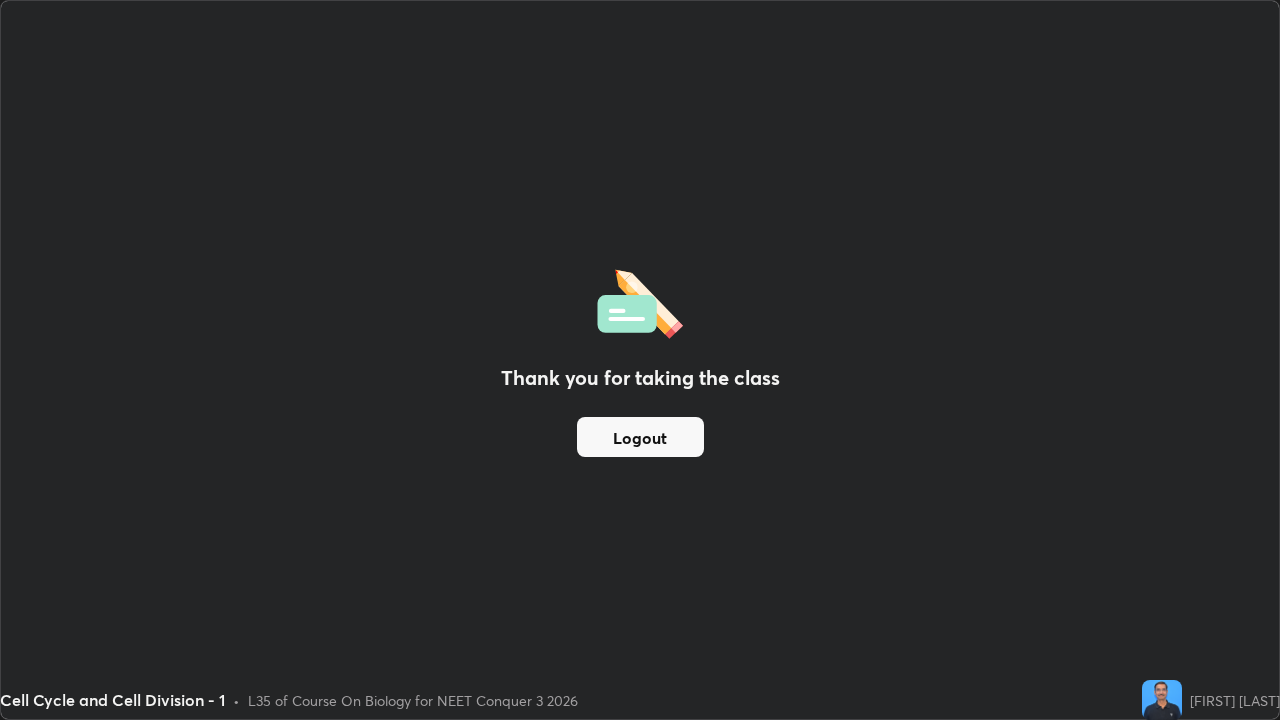 click on "Logout" at bounding box center [640, 437] 